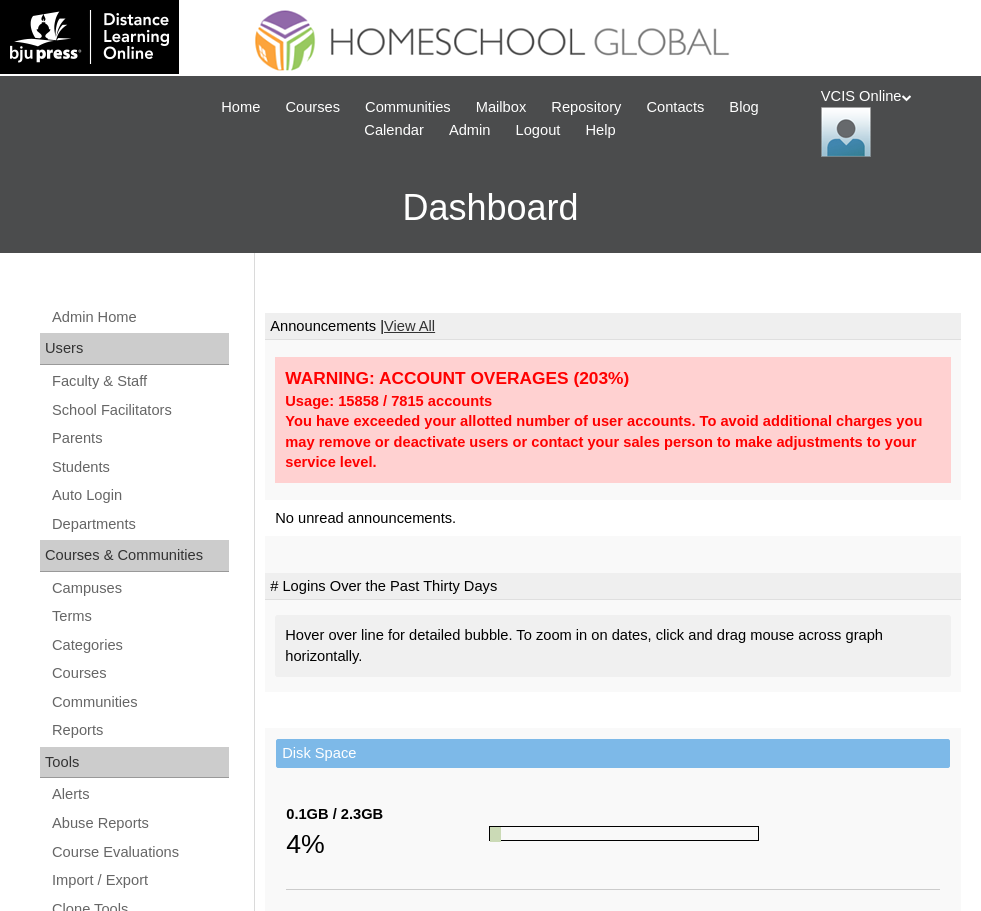 scroll, scrollTop: 0, scrollLeft: 0, axis: both 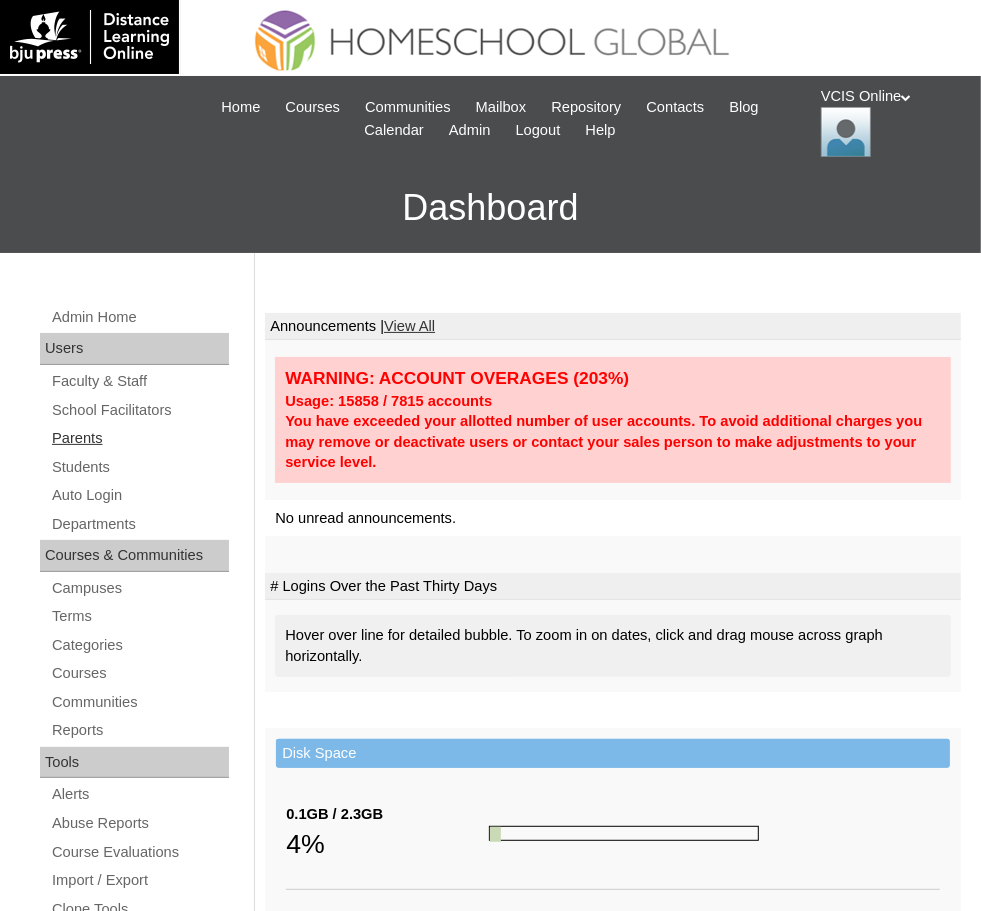 click on "Parents" at bounding box center [139, 438] 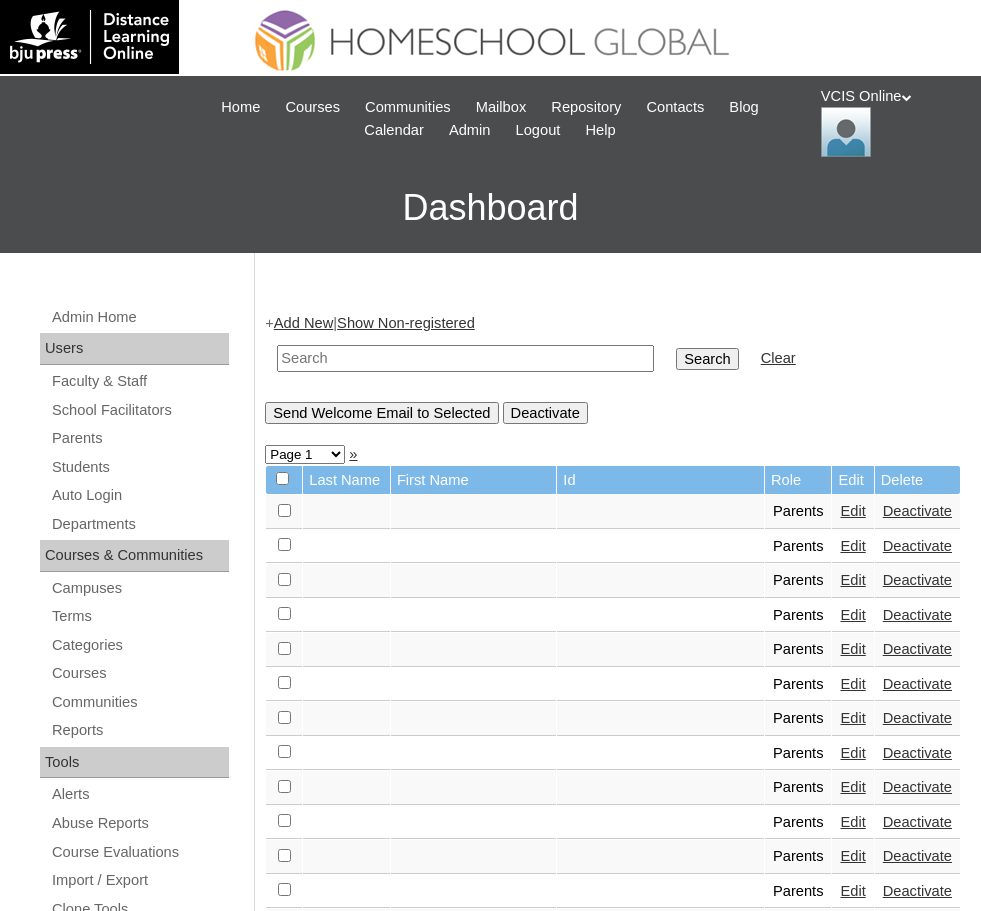 scroll, scrollTop: 0, scrollLeft: 0, axis: both 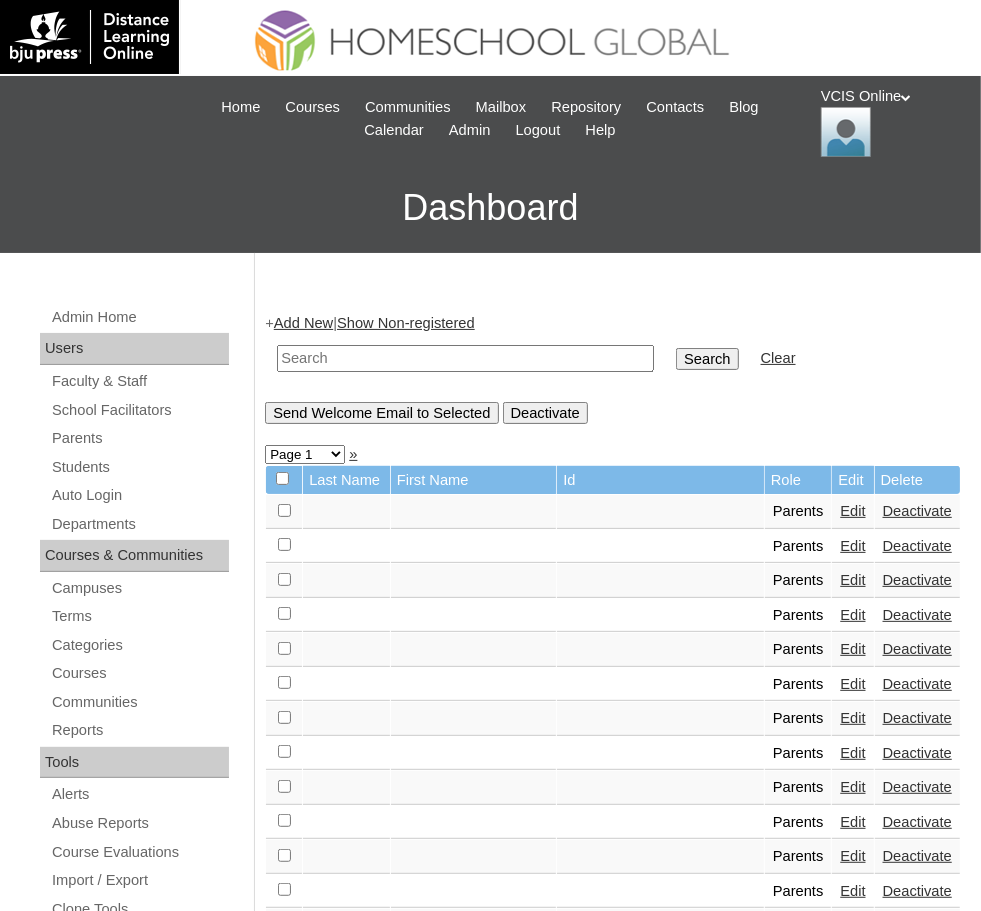 click on "Add New" at bounding box center [303, 323] 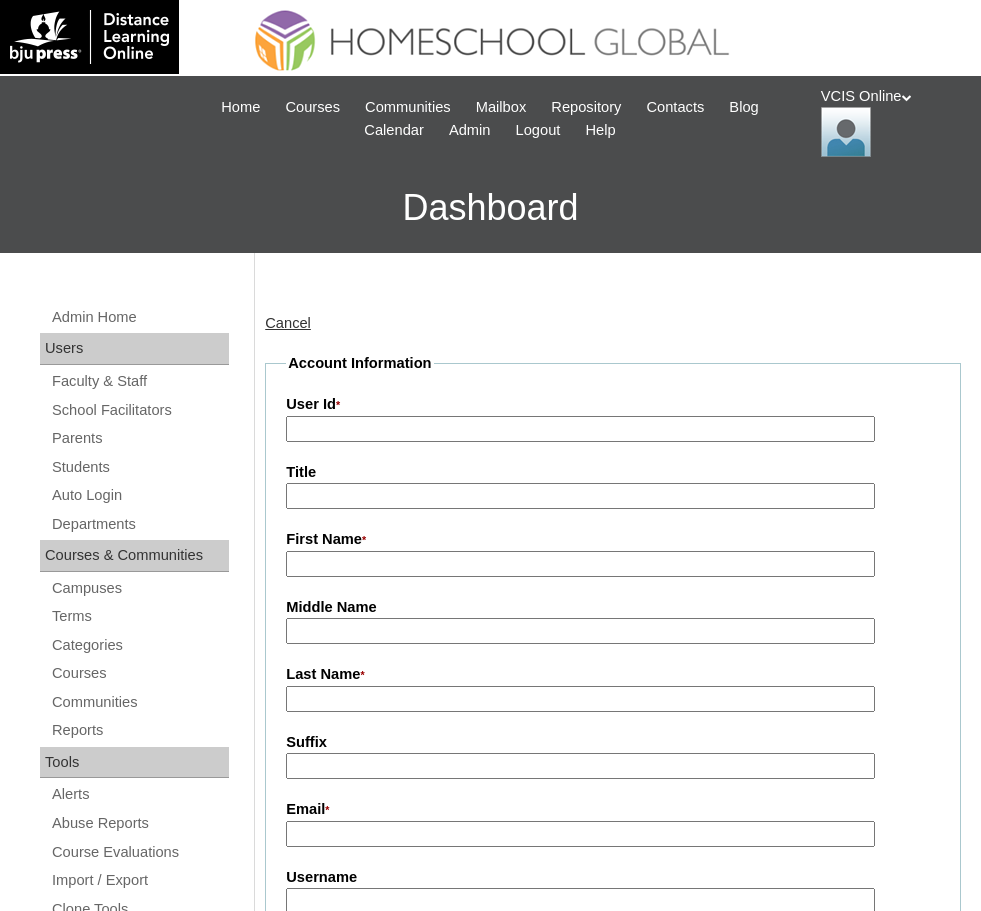 scroll, scrollTop: 0, scrollLeft: 0, axis: both 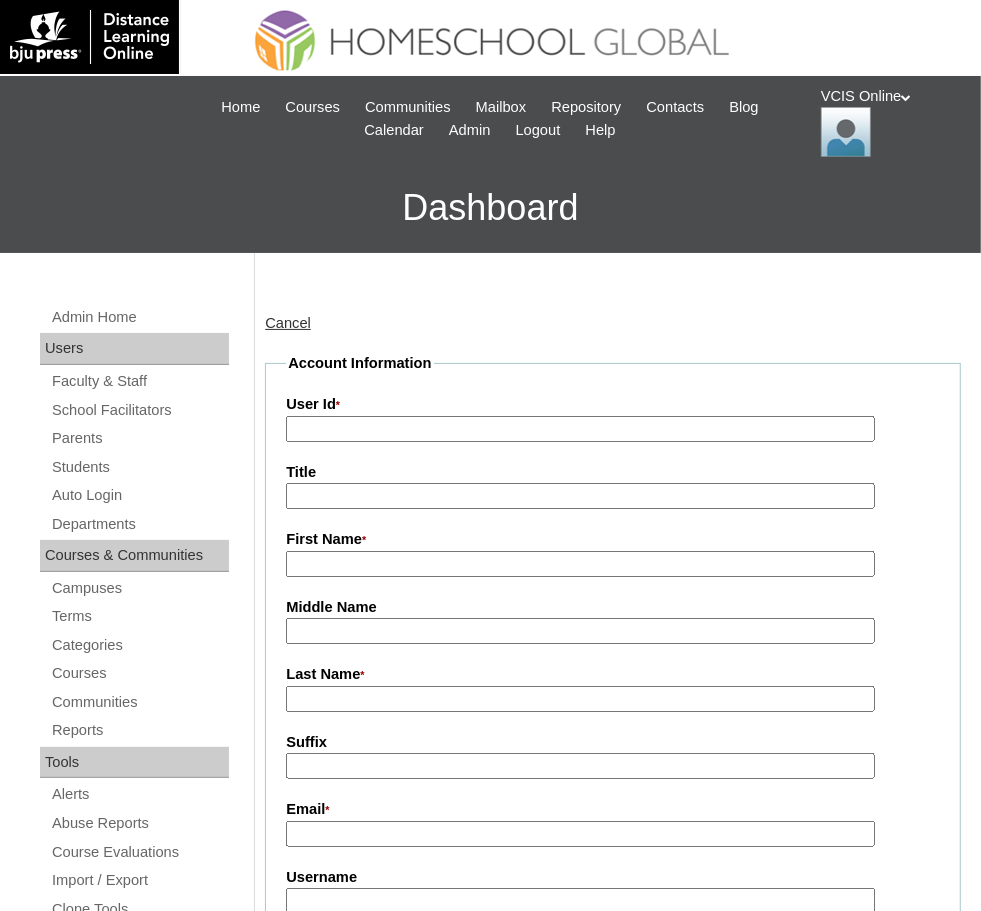 click on "User Id  *" at bounding box center (580, 429) 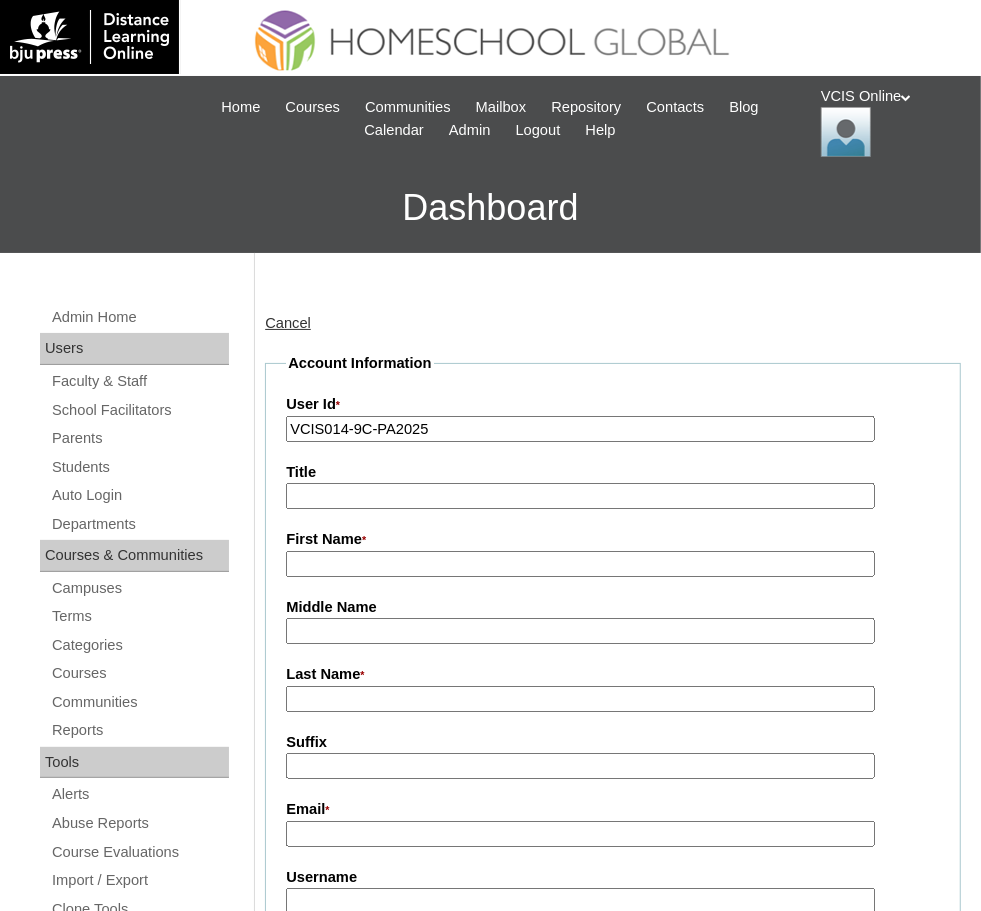 type on "VCIS014-9C-PA2025" 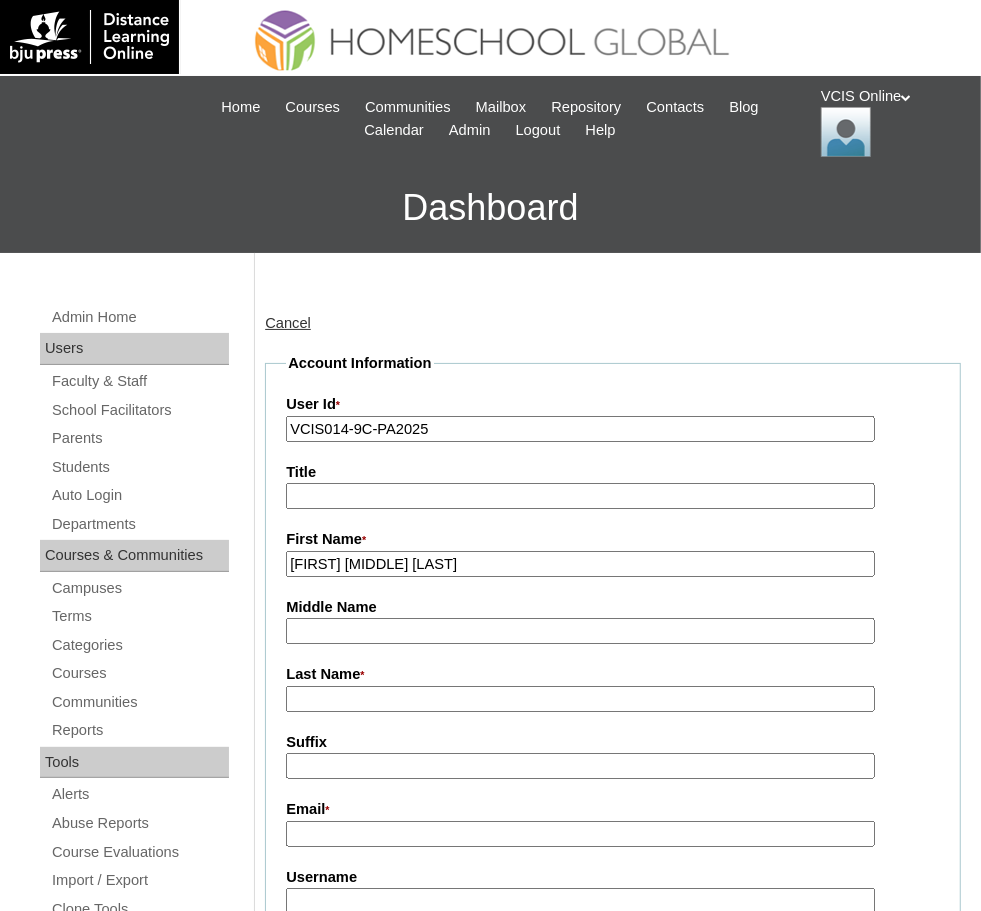 drag, startPoint x: 354, startPoint y: 560, endPoint x: 560, endPoint y: 581, distance: 207.06763 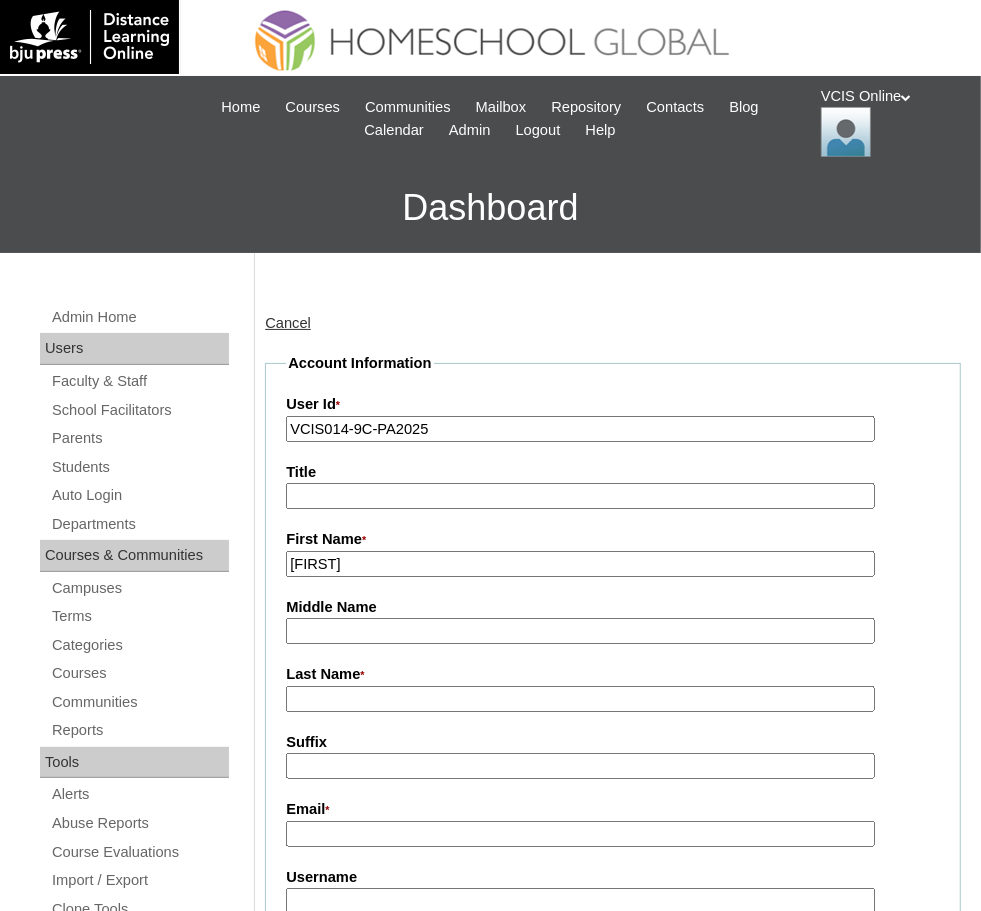 type on "Hazelyn" 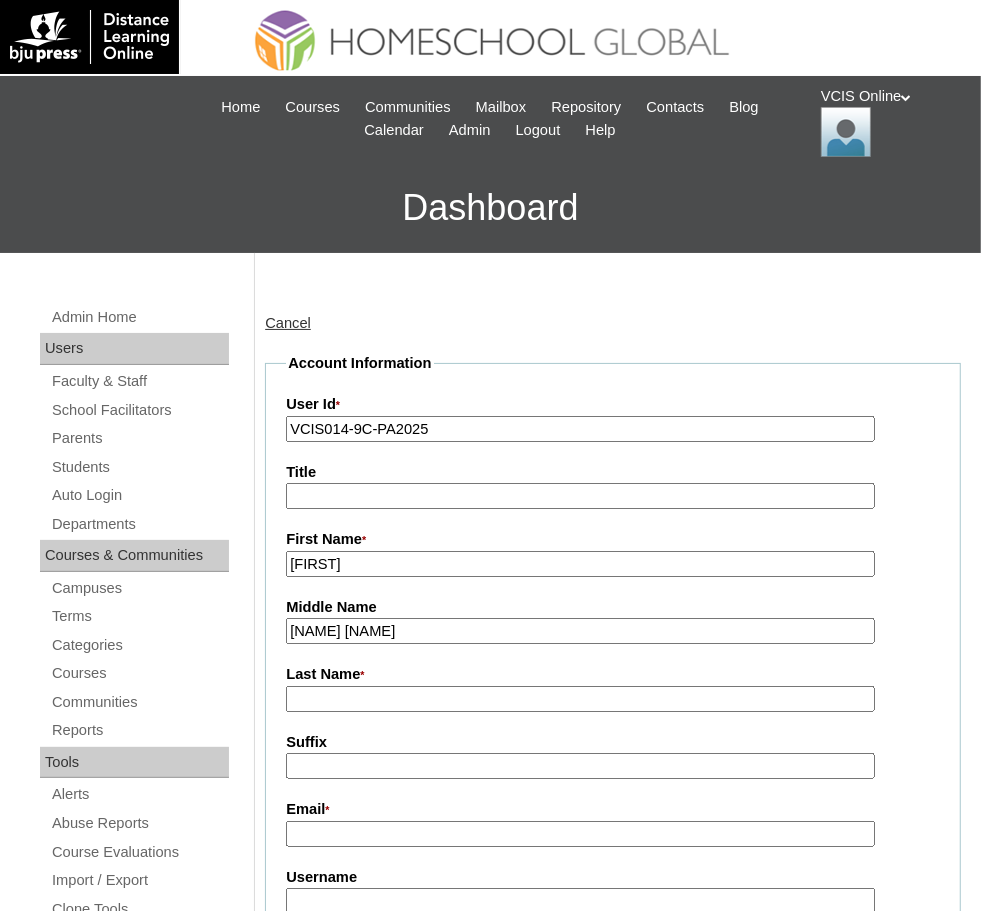 drag, startPoint x: 365, startPoint y: 633, endPoint x: 486, endPoint y: 638, distance: 121.103264 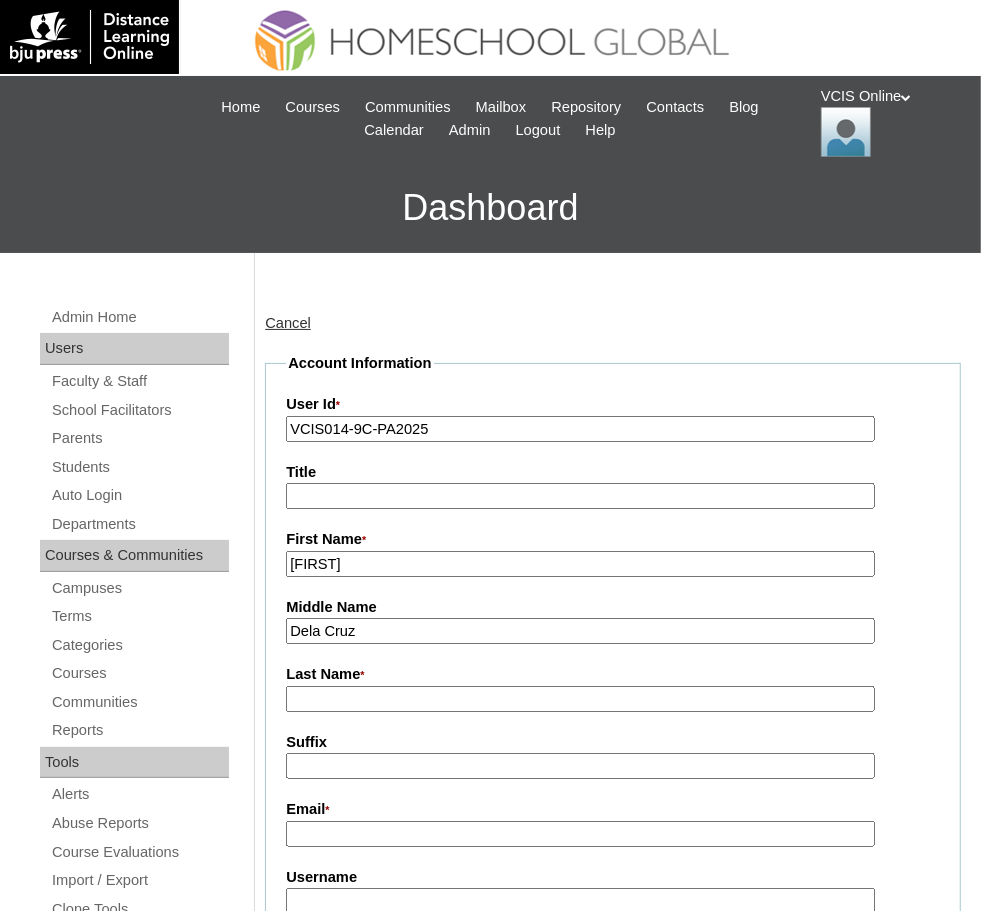 type on "Dela Cruz" 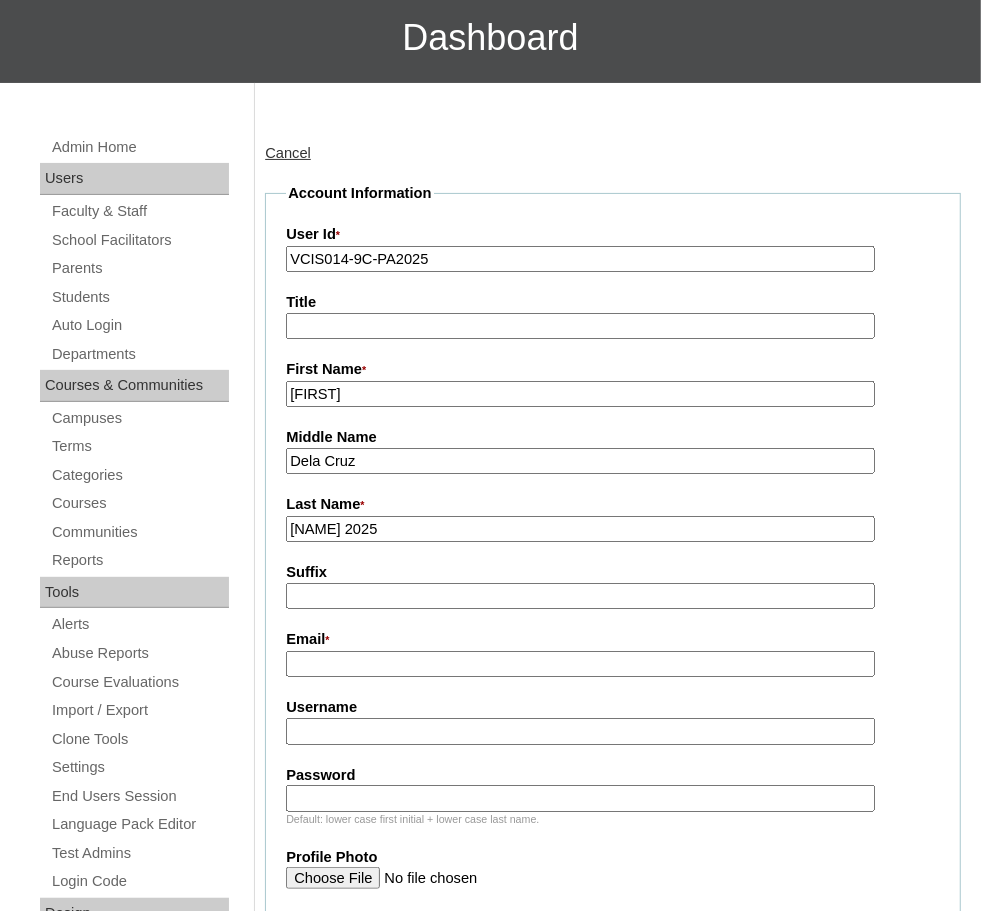 scroll, scrollTop: 170, scrollLeft: 0, axis: vertical 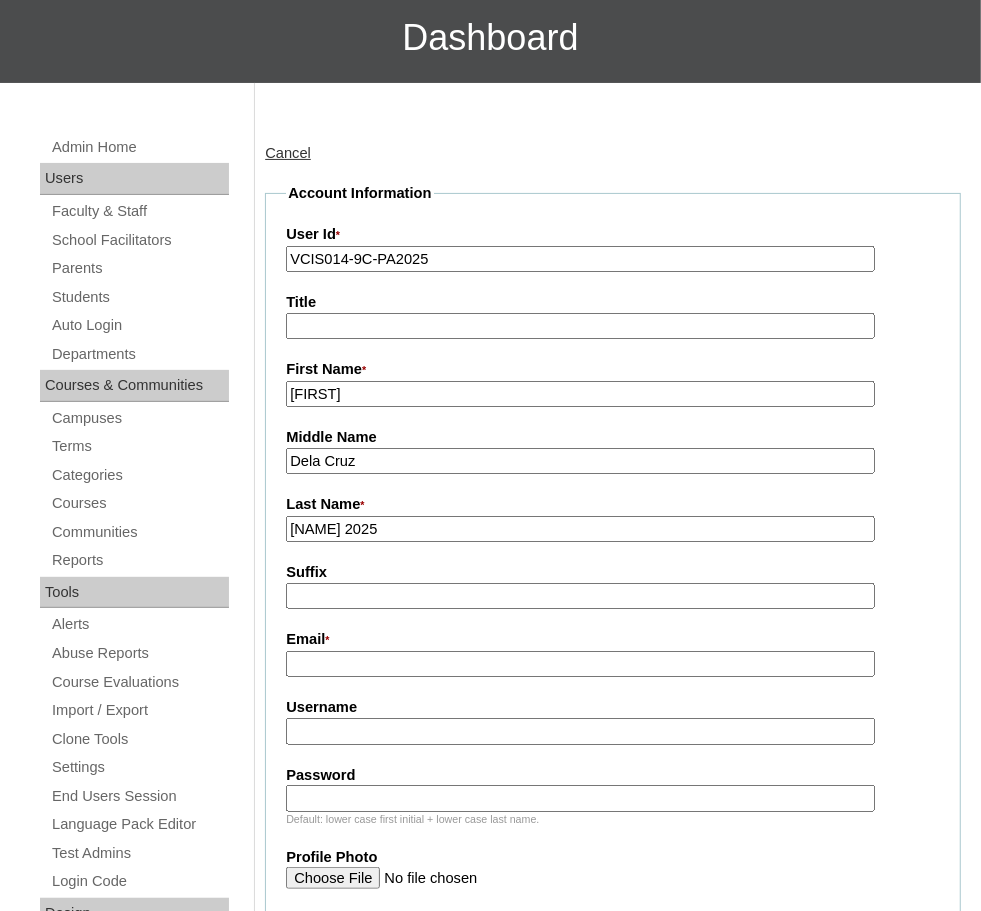 type on "Catibog 2025" 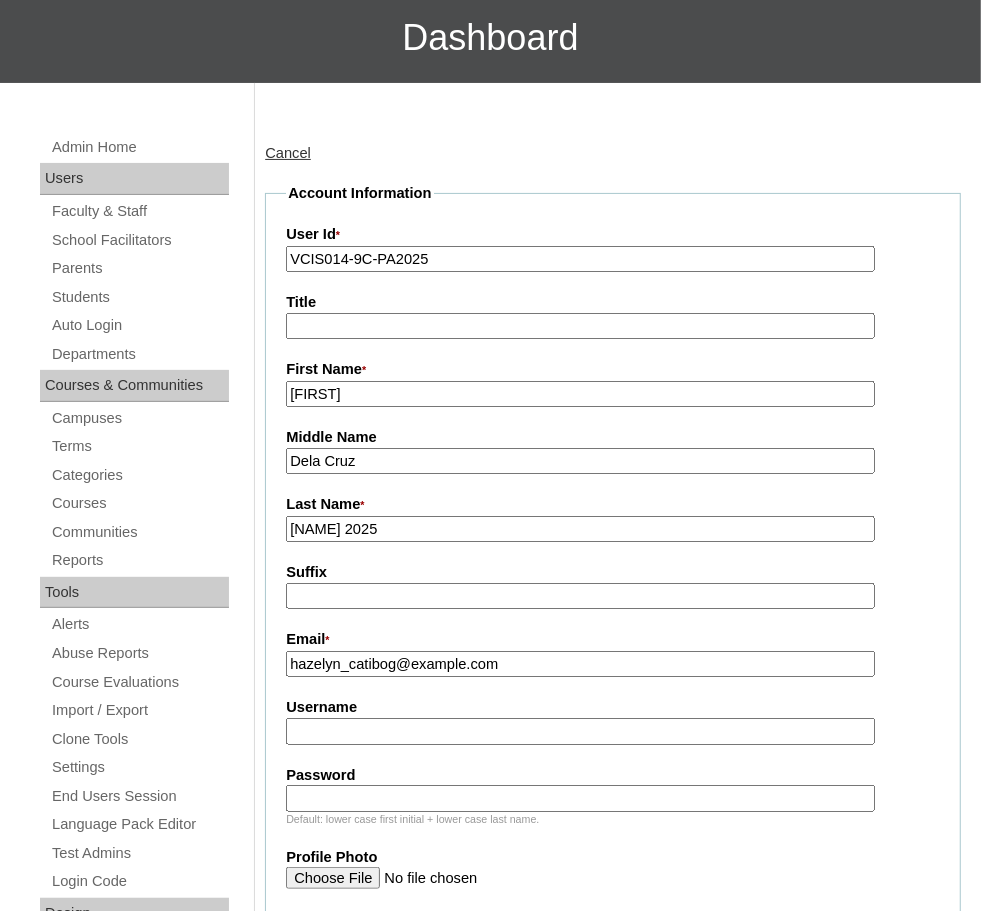 type on "hazelyn_catibog@yahoo.com" 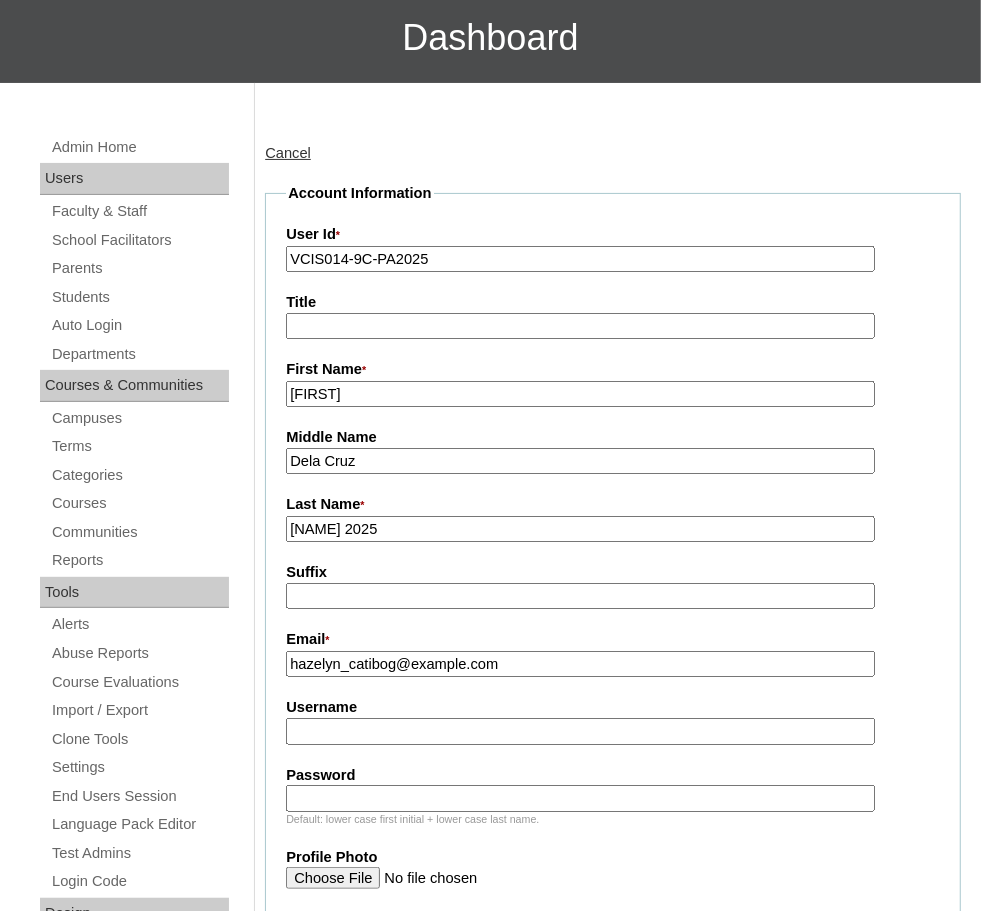 click on "Username" at bounding box center (580, 731) 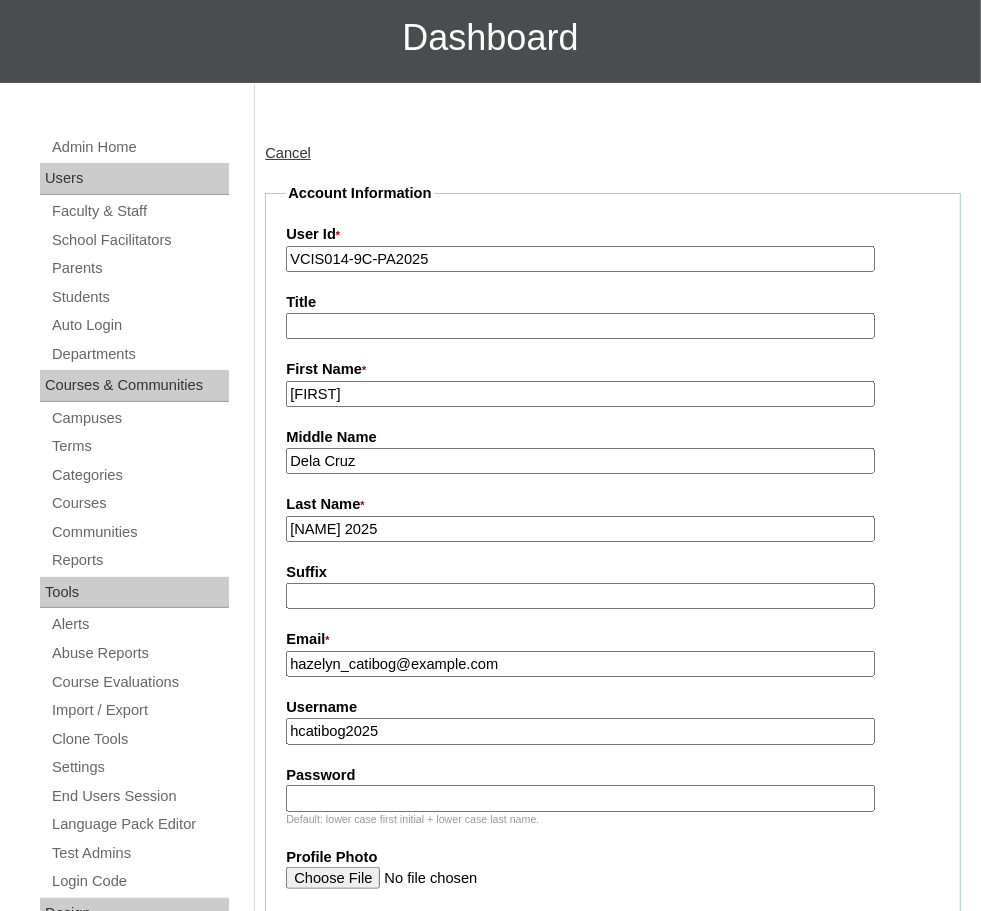 type on "hcatibog2025" 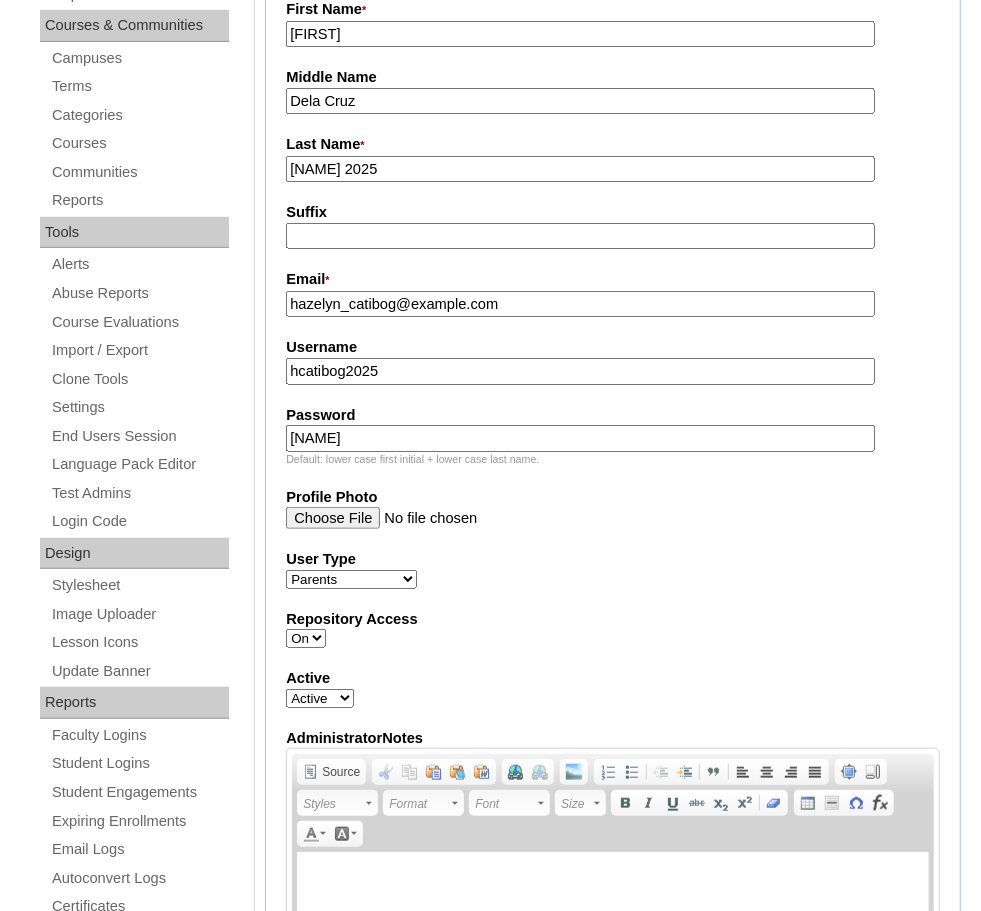 scroll, scrollTop: 533, scrollLeft: 0, axis: vertical 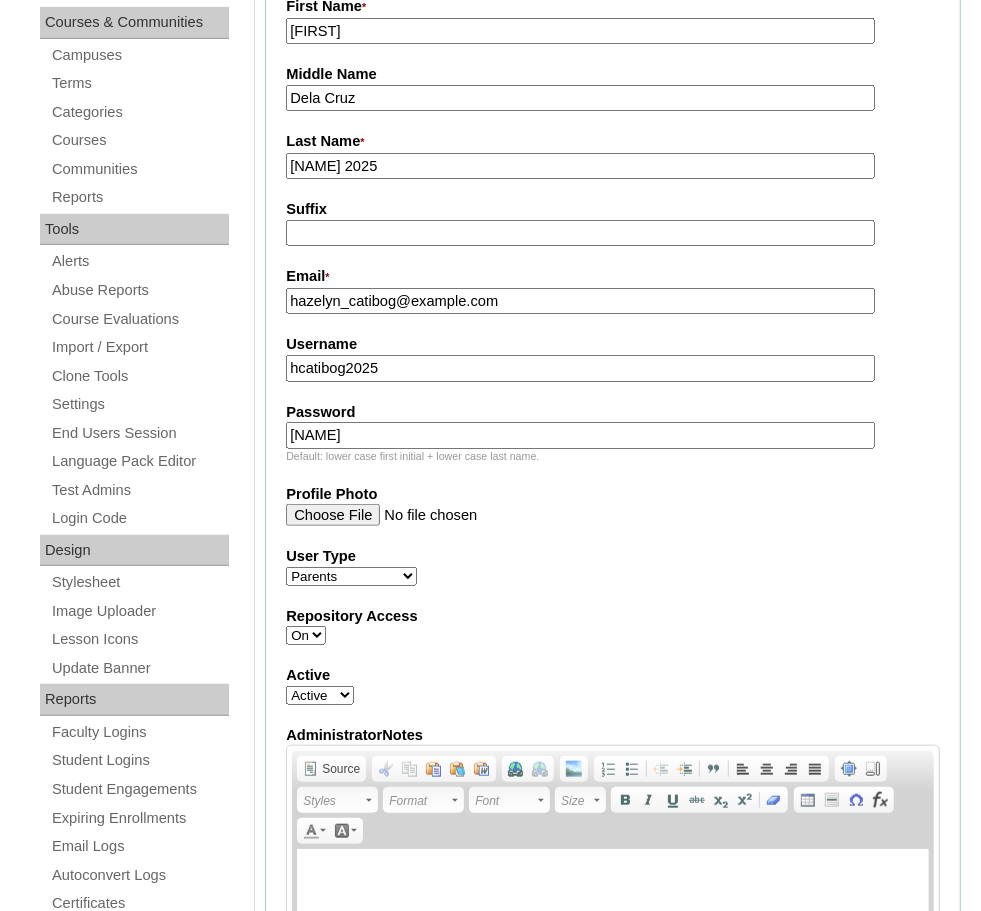 type on "HaZeYndC" 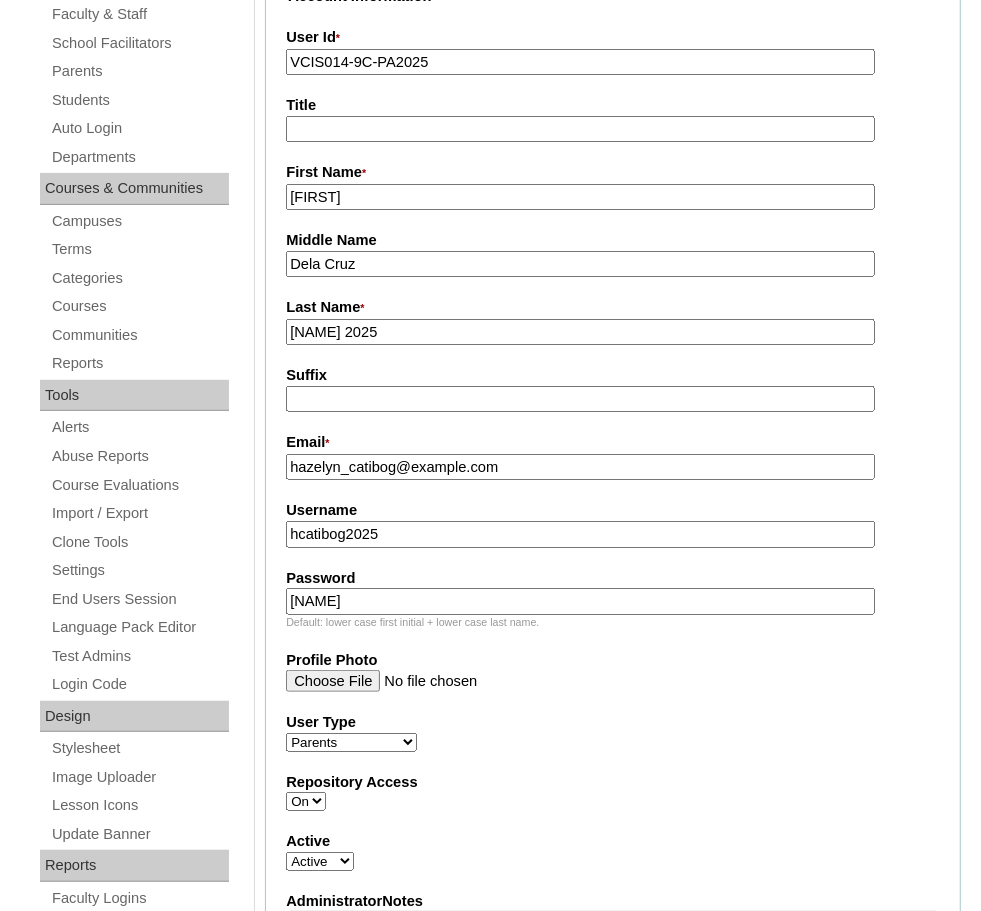 scroll, scrollTop: 10, scrollLeft: 0, axis: vertical 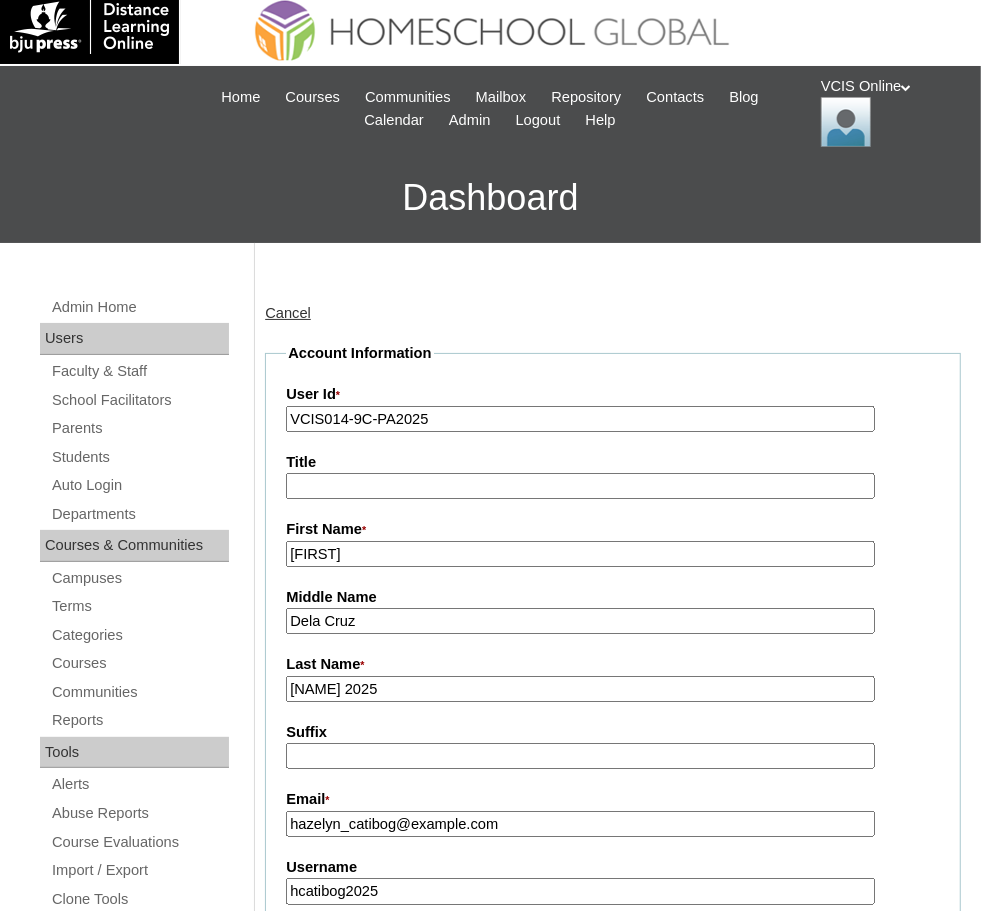drag, startPoint x: 293, startPoint y: 556, endPoint x: 450, endPoint y: 563, distance: 157.15598 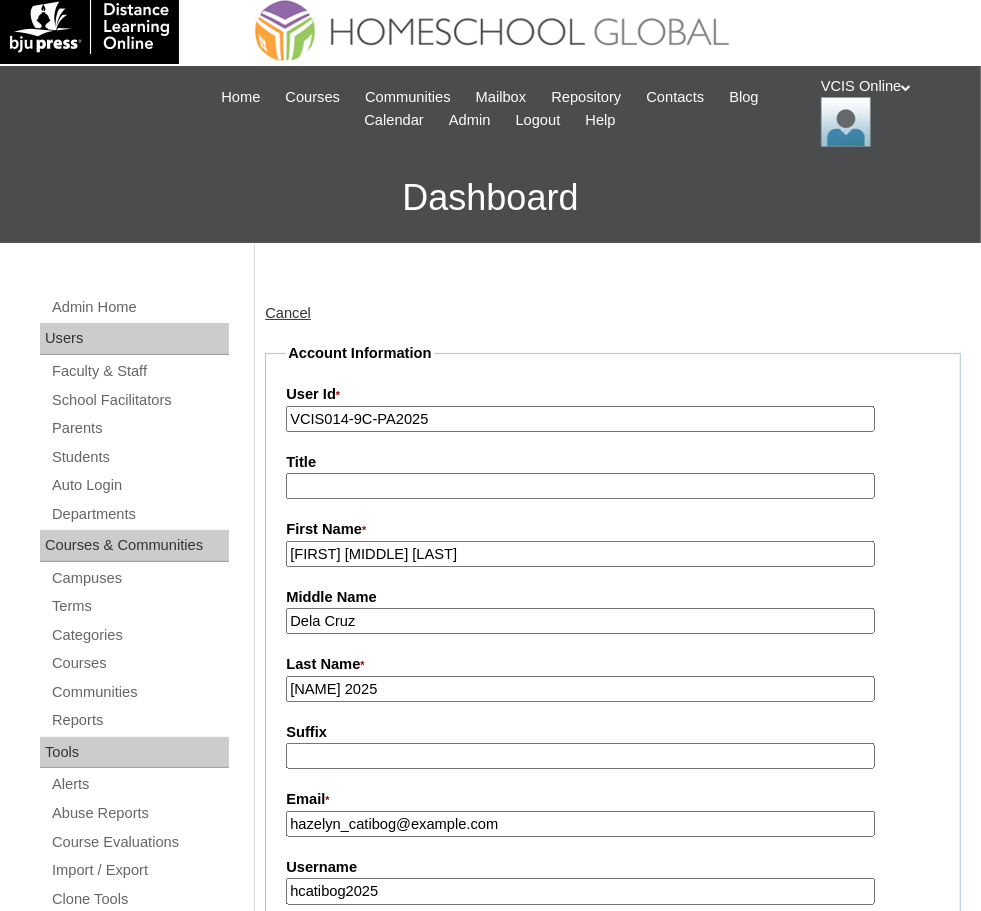 drag, startPoint x: 334, startPoint y: 554, endPoint x: 612, endPoint y: 555, distance: 278.0018 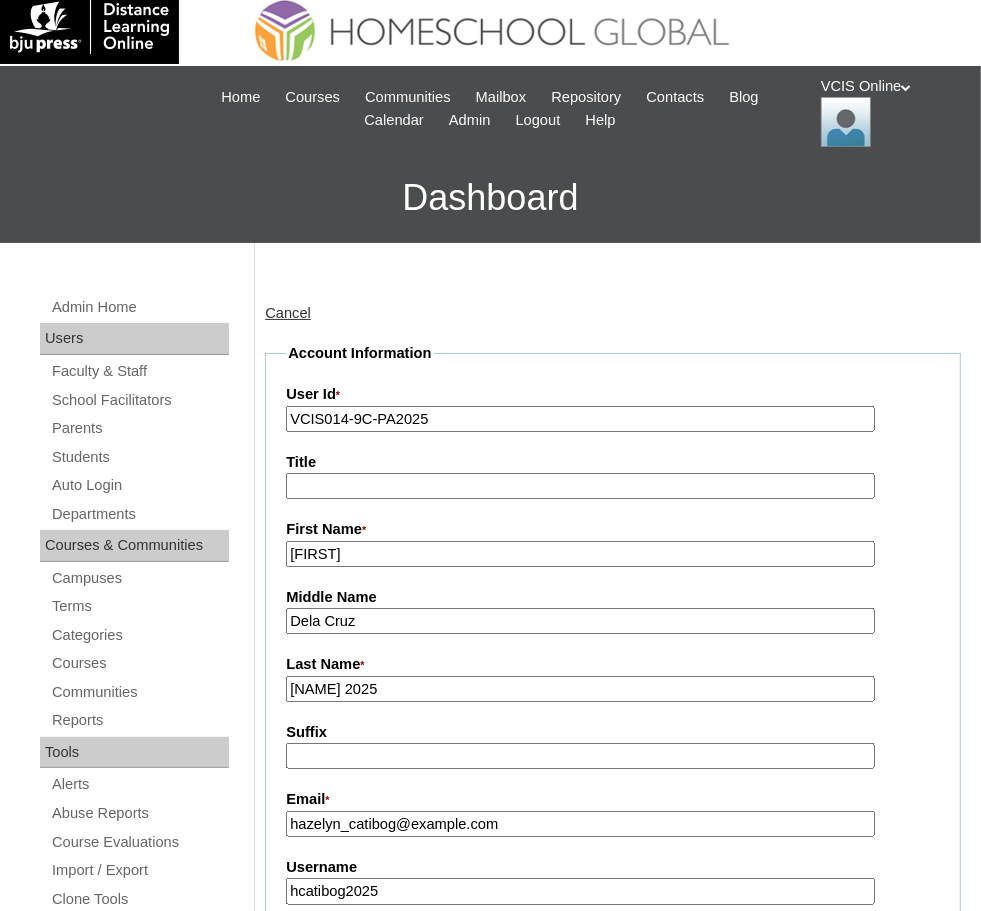 type on "Maria" 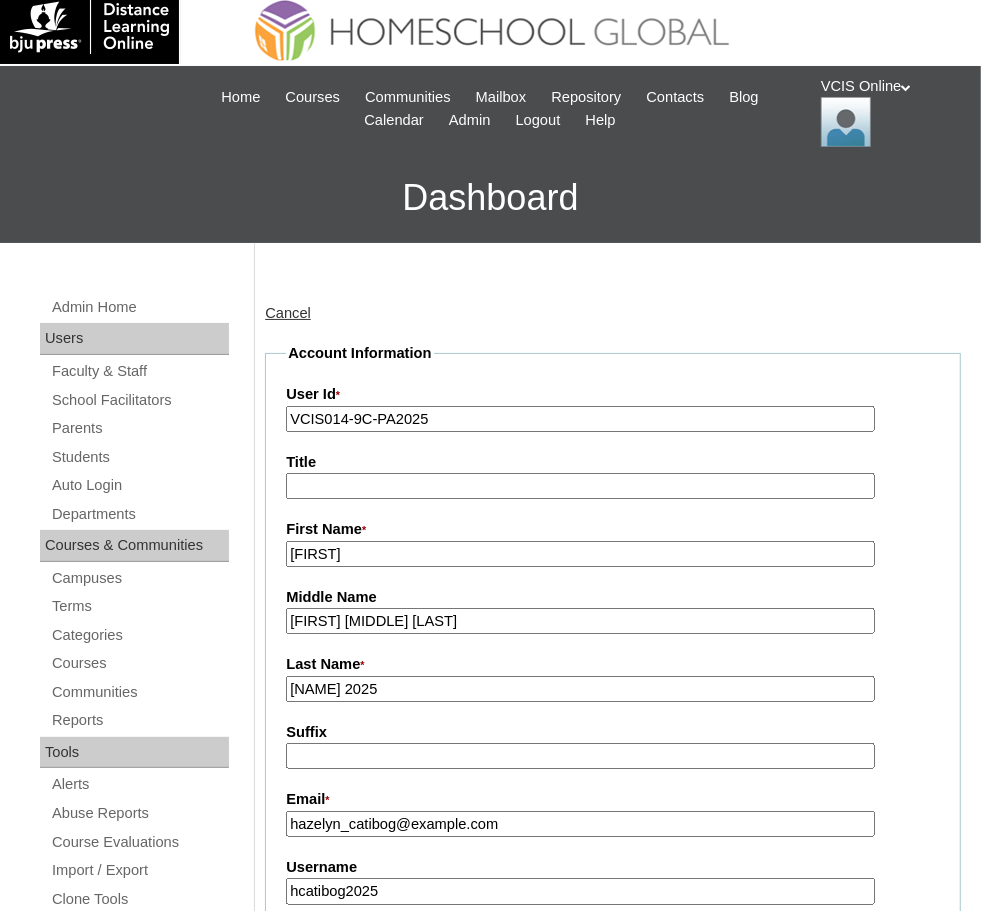 drag, startPoint x: 293, startPoint y: 620, endPoint x: 233, endPoint y: 618, distance: 60.033325 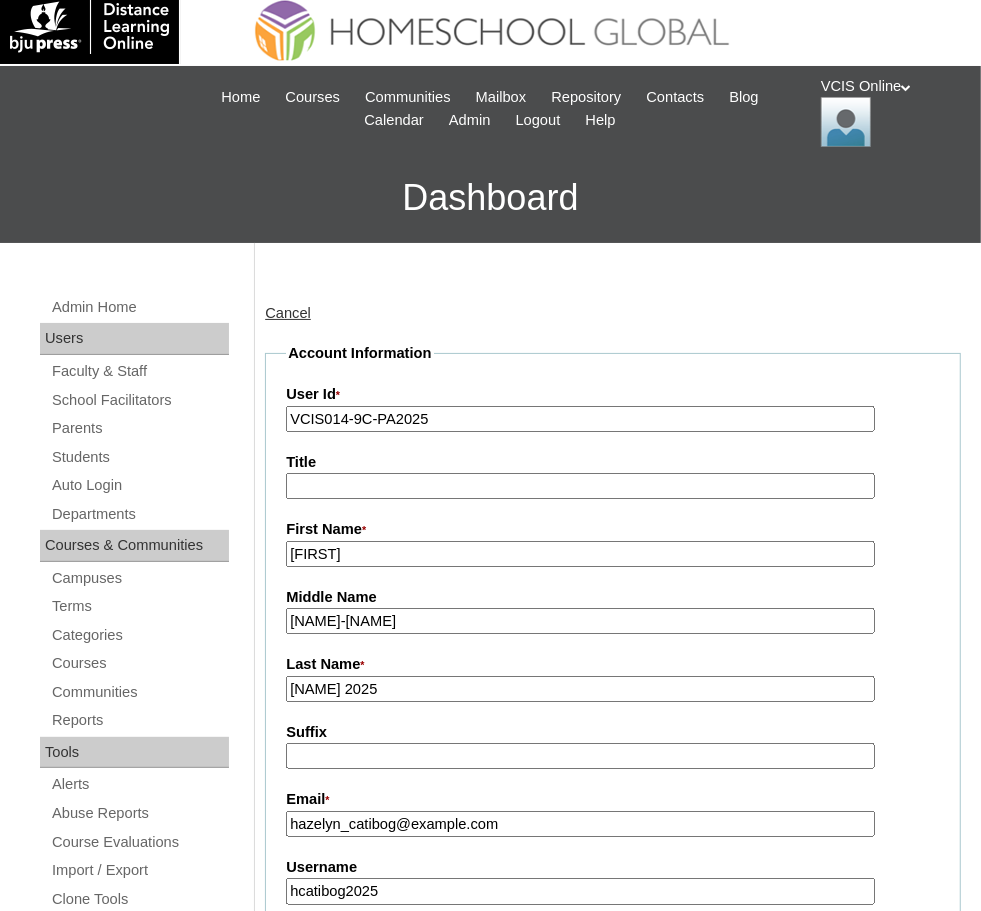 type on "Dadia-Pura" 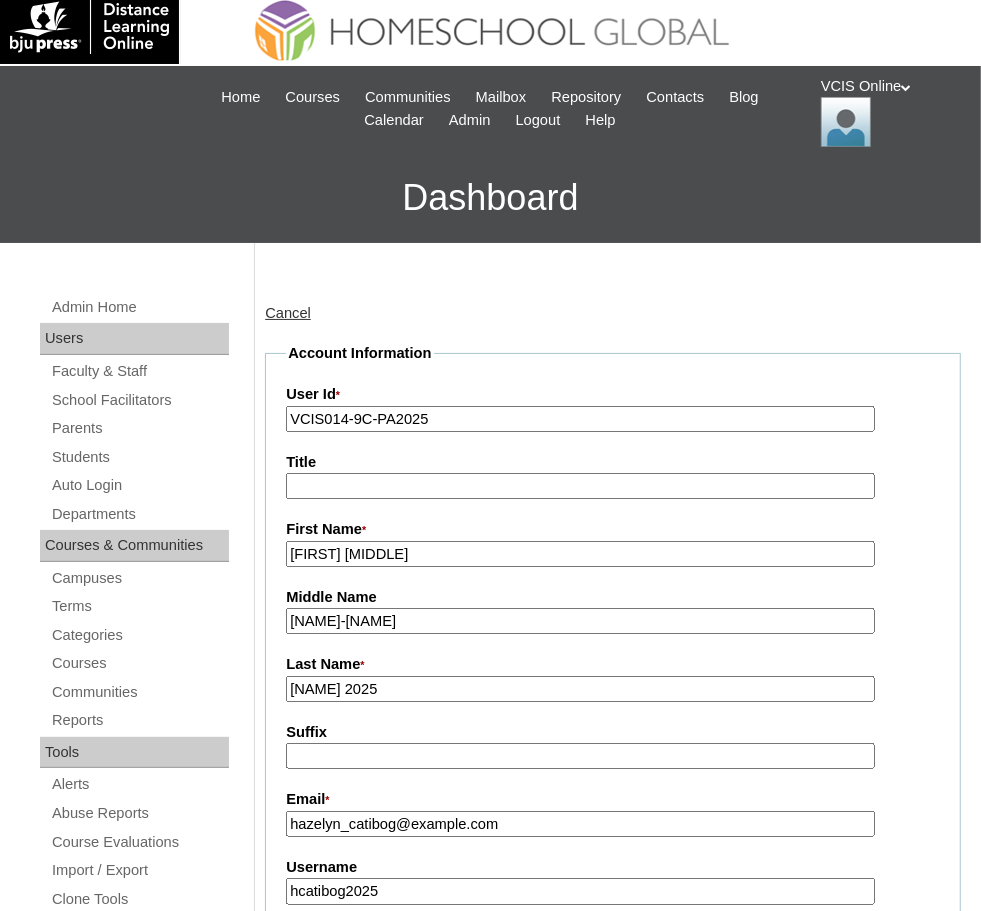 type on "Maria Cecilia" 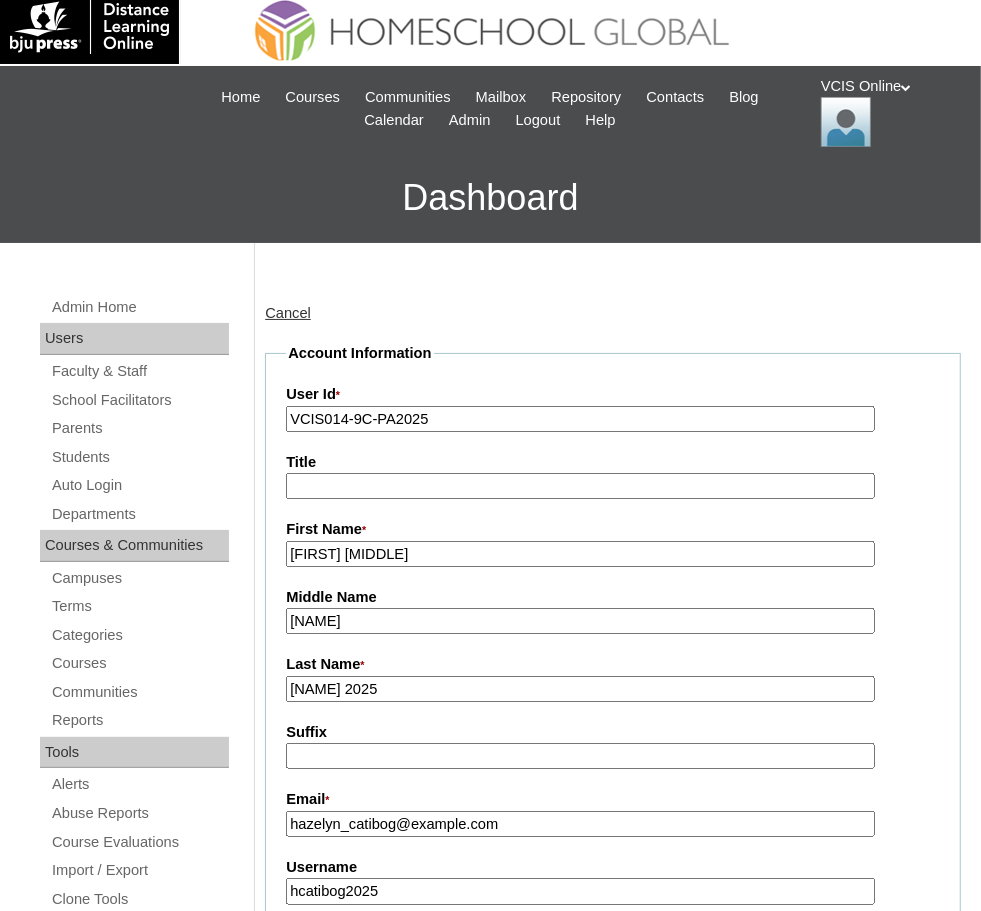 type on "Dadia" 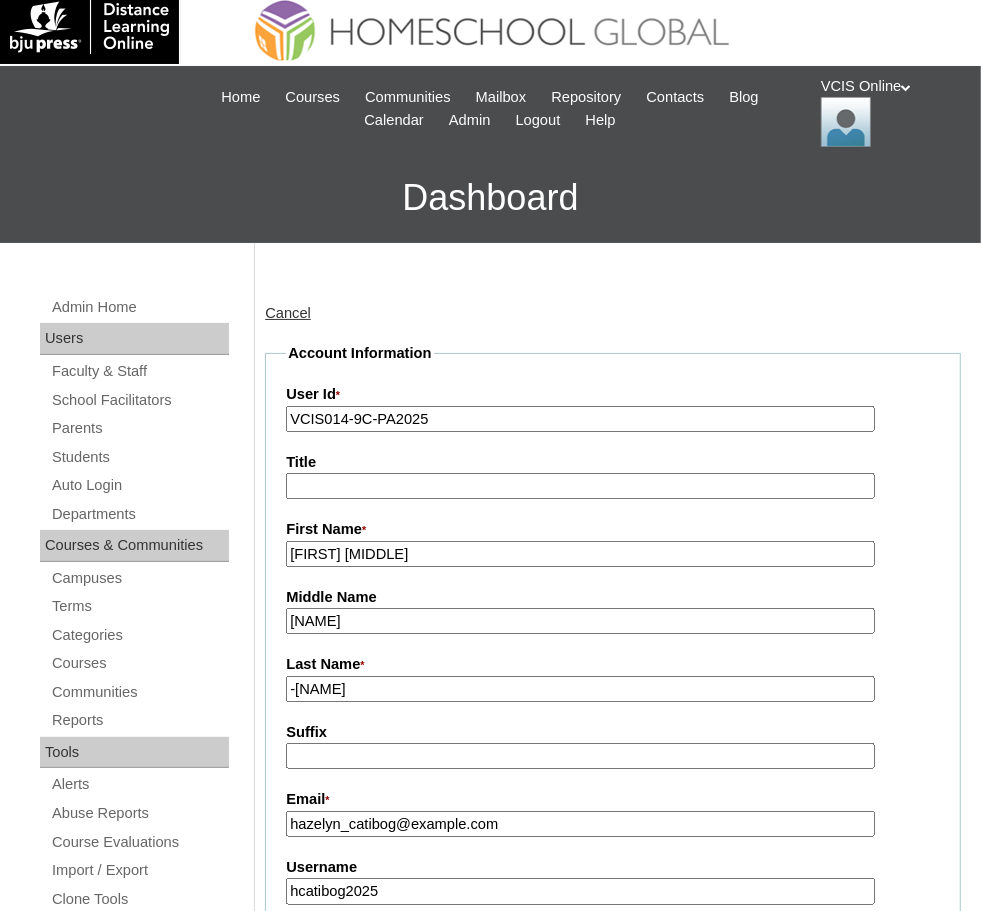 click on "-Pura" at bounding box center [580, 689] 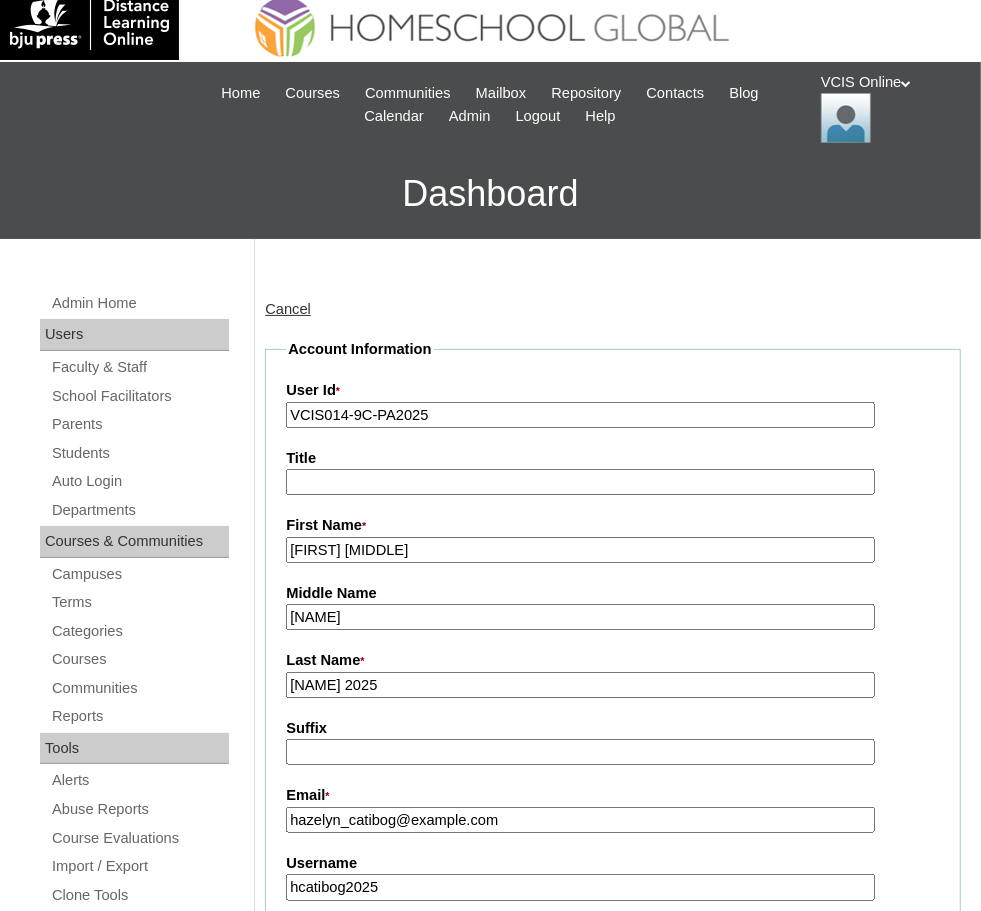 scroll, scrollTop: 15, scrollLeft: 0, axis: vertical 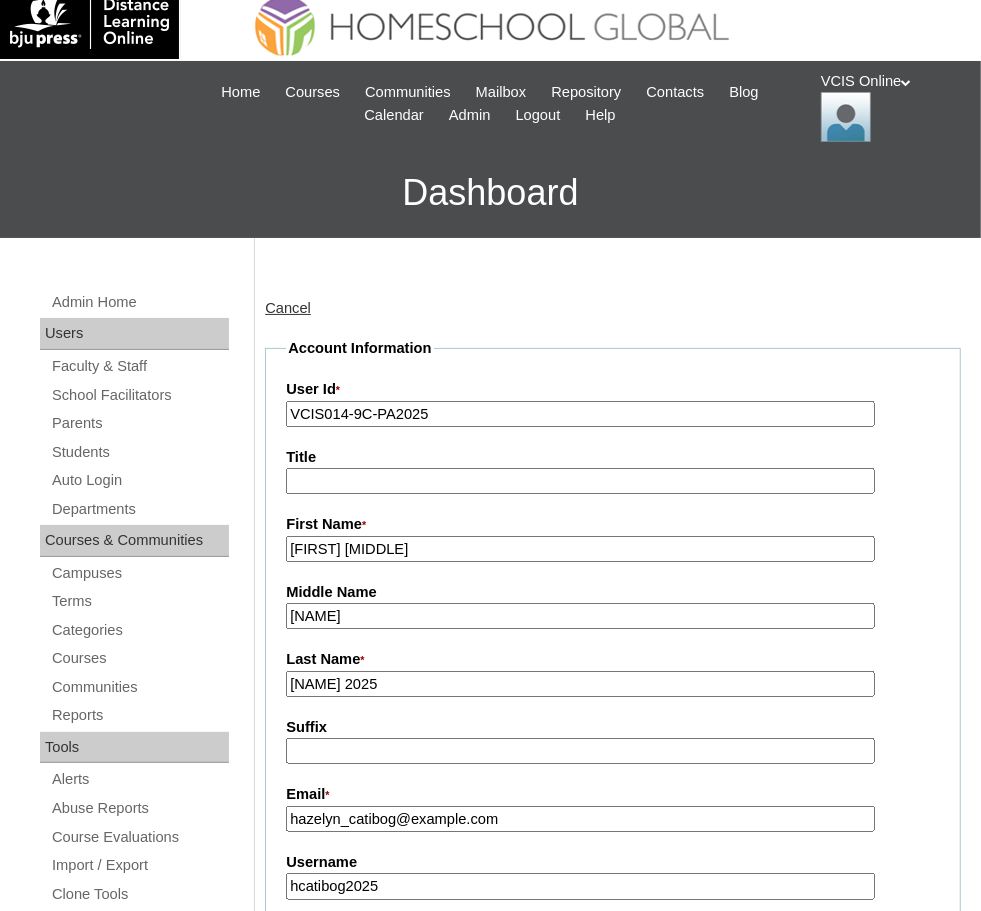 type on "Pura 2025" 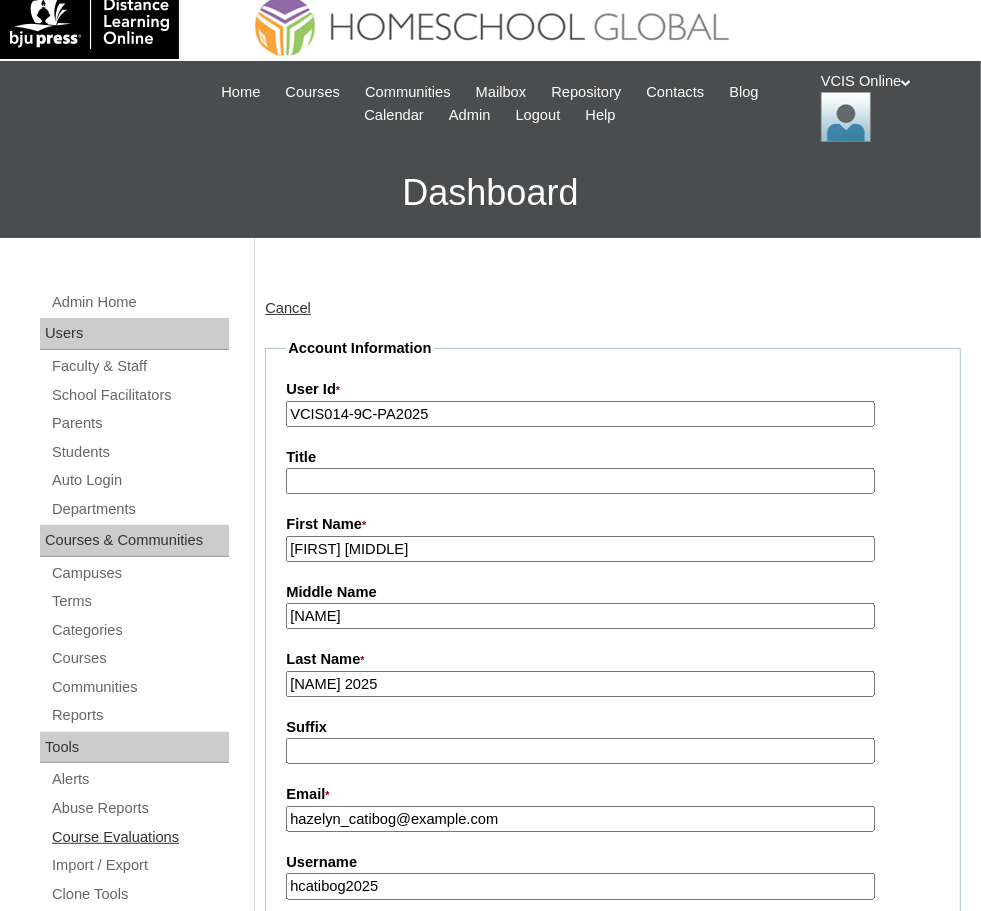 drag, startPoint x: 477, startPoint y: 827, endPoint x: 194, endPoint y: 821, distance: 283.0636 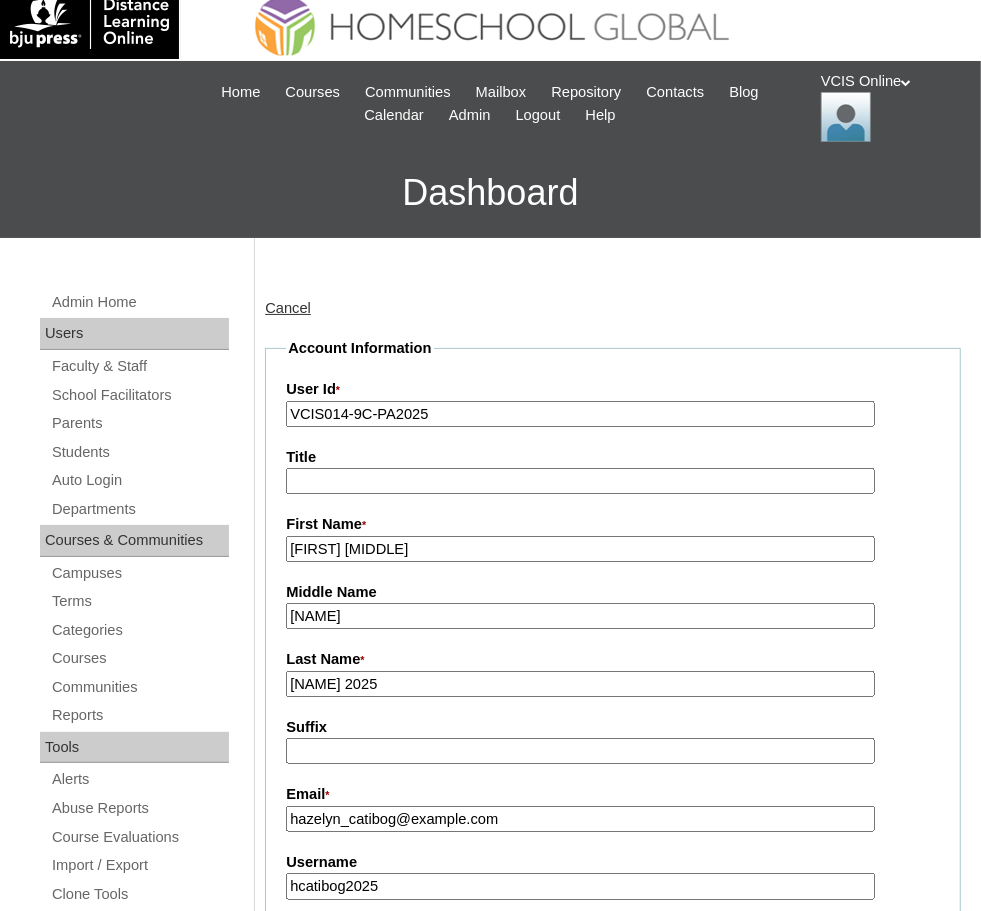 paste on "katechenelle" 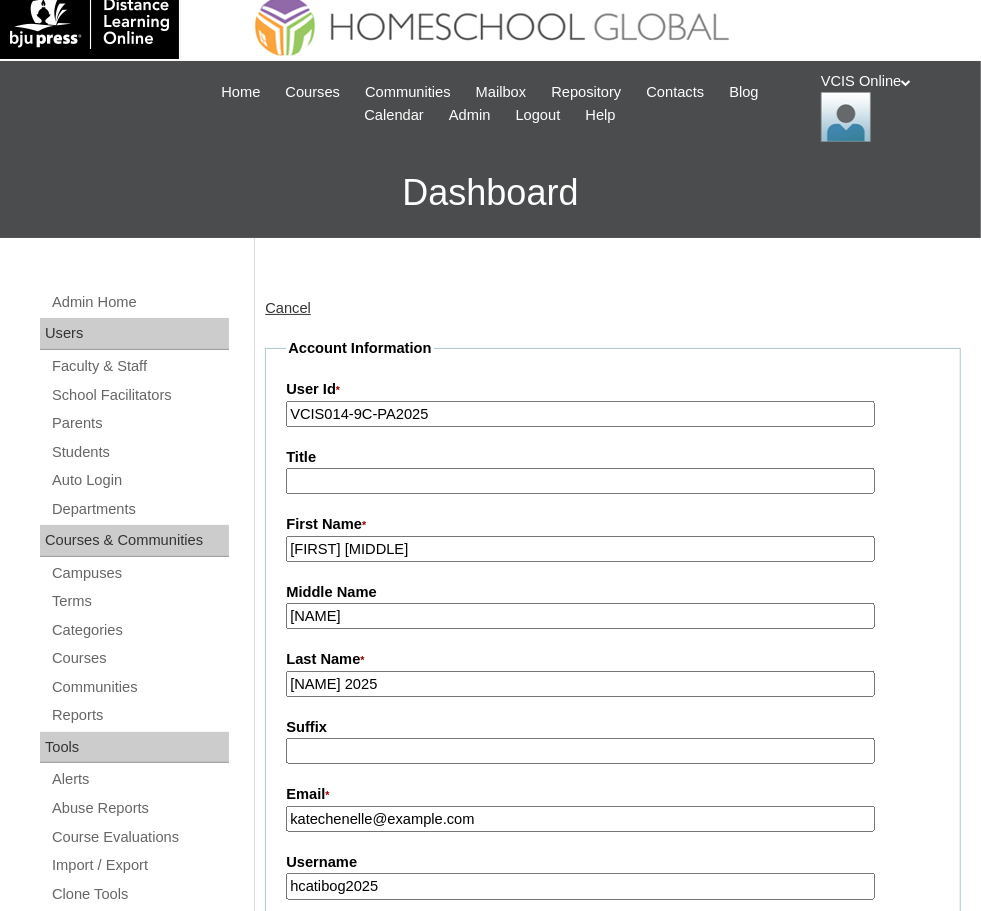type on "katechenelle@yahoo.com" 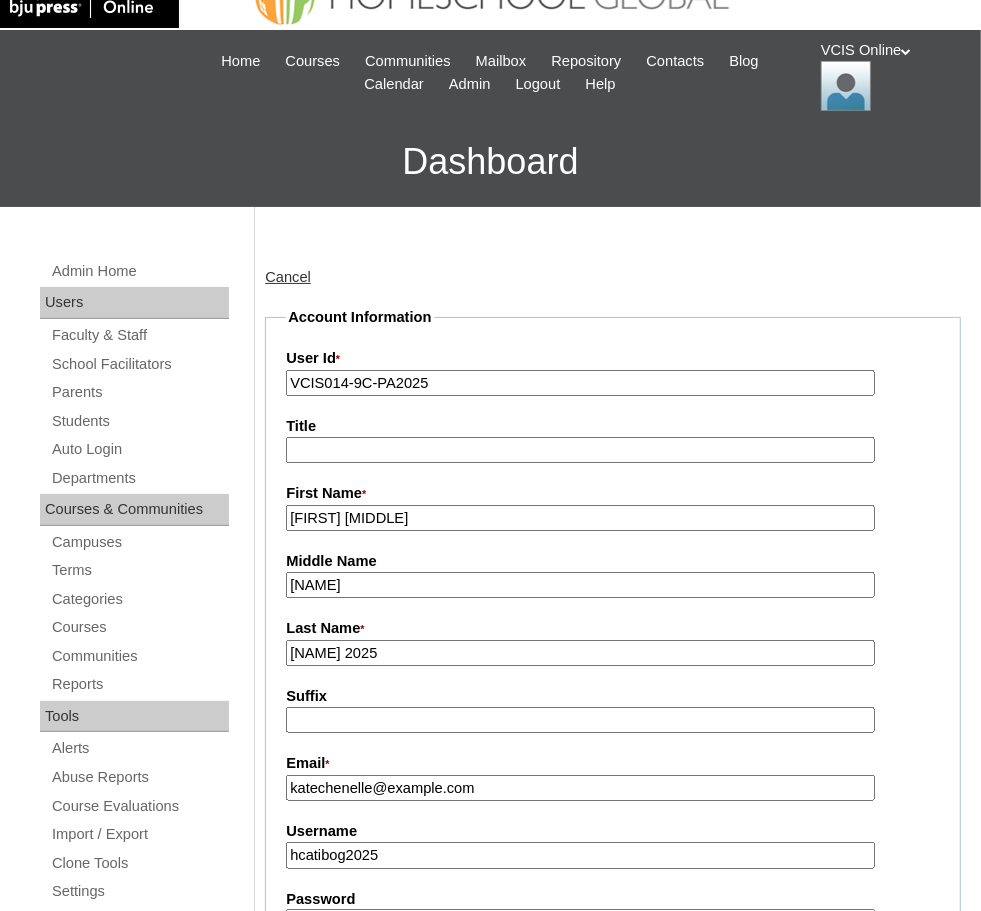 scroll, scrollTop: 169, scrollLeft: 0, axis: vertical 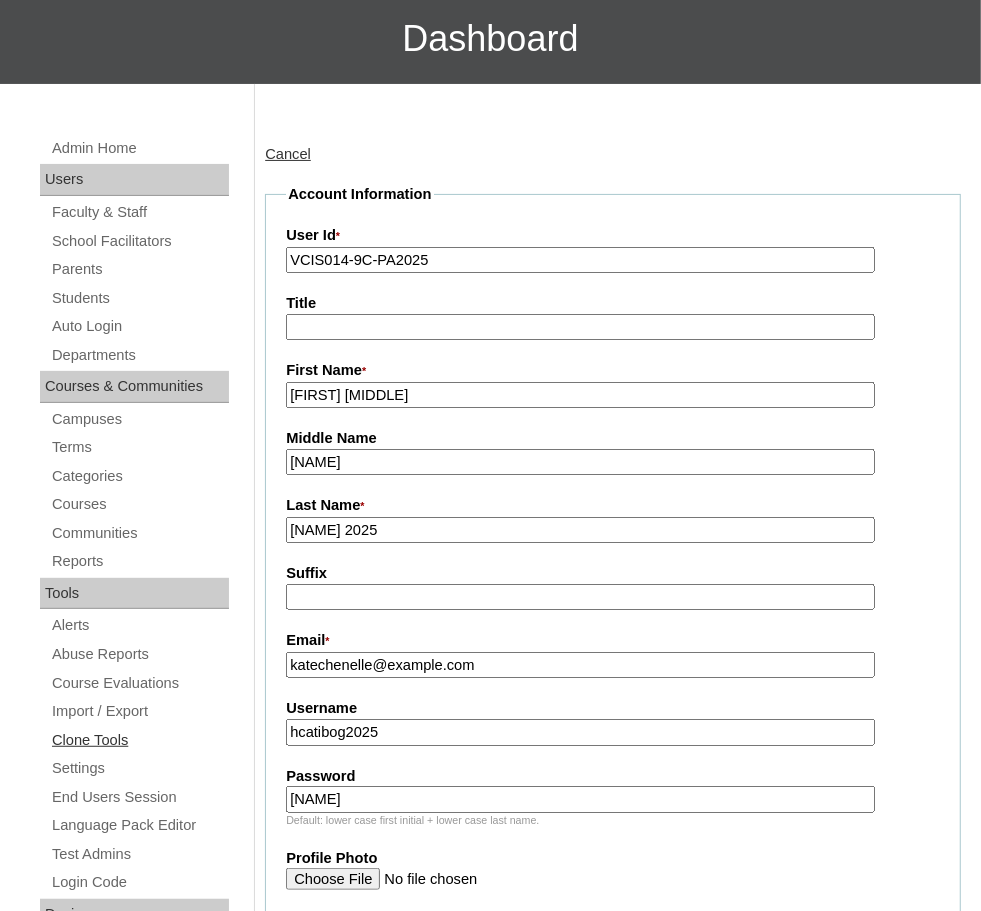 drag, startPoint x: 418, startPoint y: 738, endPoint x: 142, endPoint y: 733, distance: 276.0453 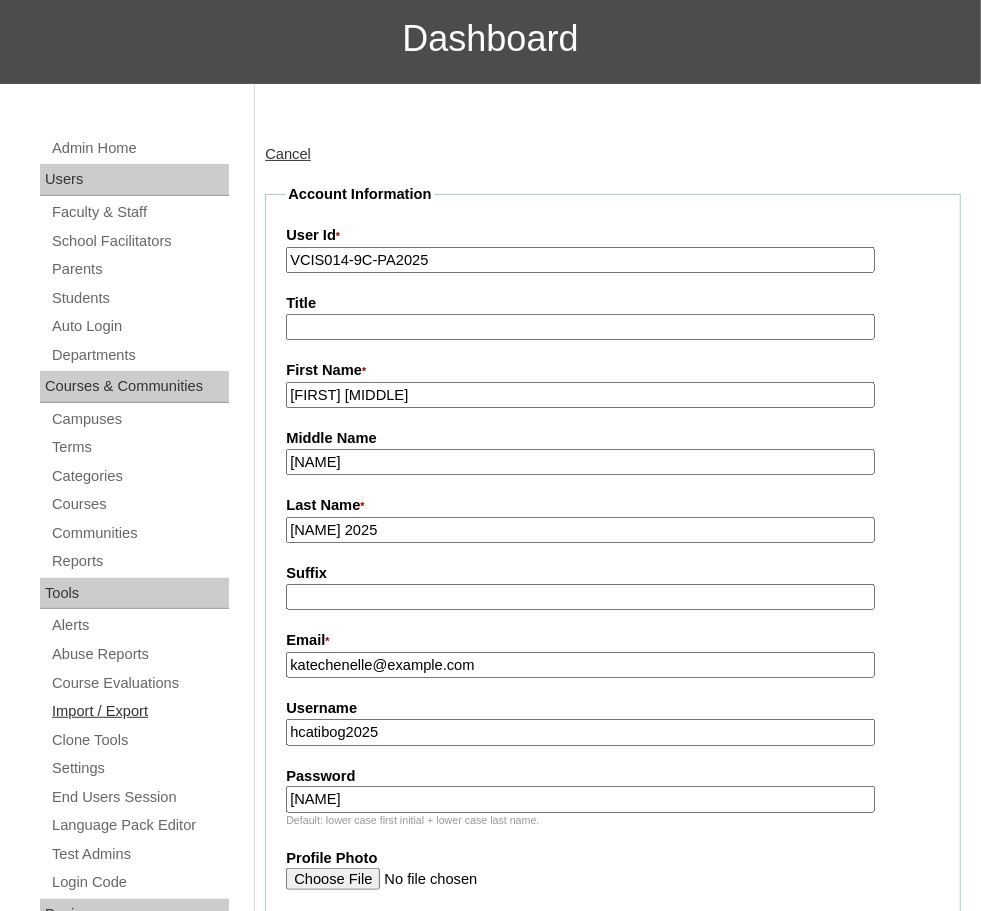 paste on "mpura" 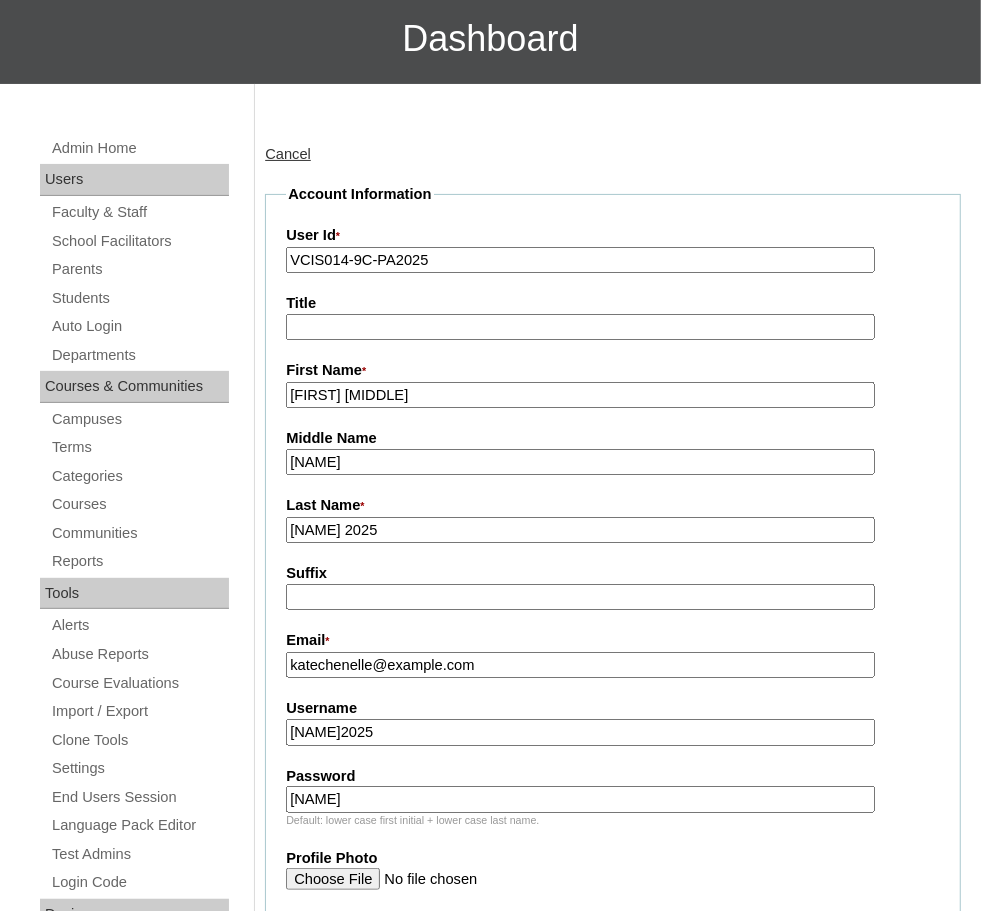 type on "mpura2025" 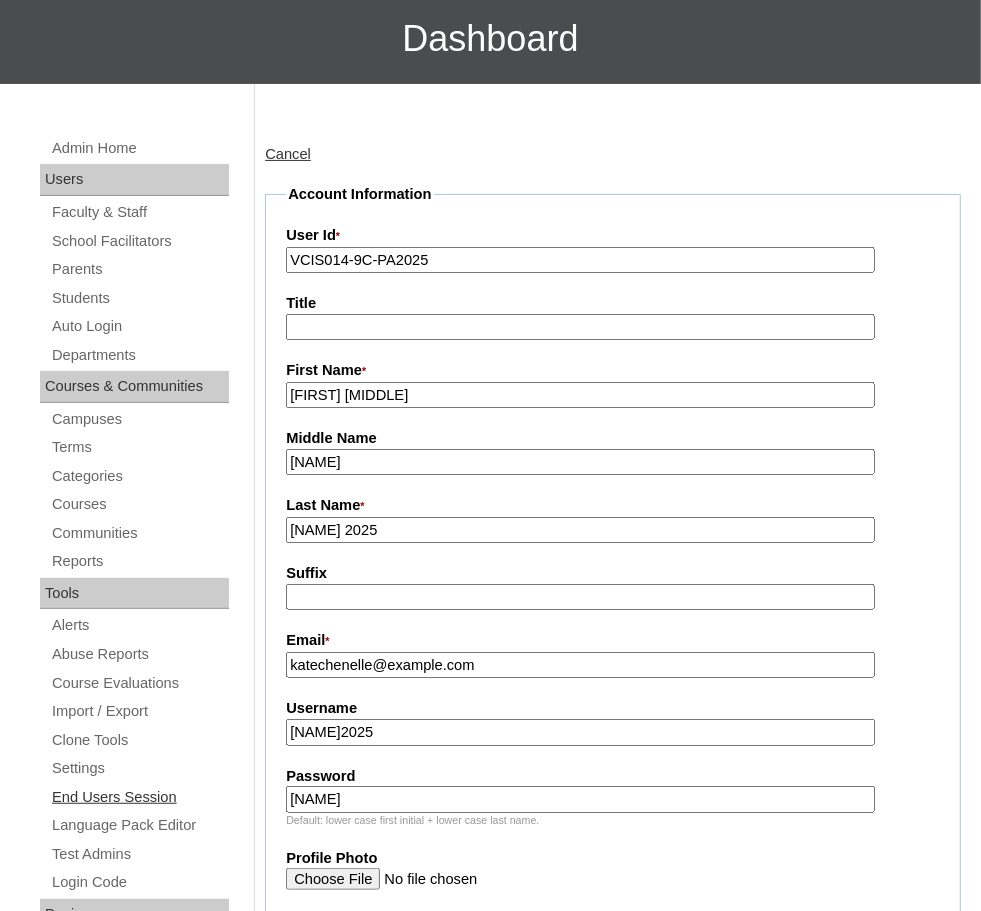 drag, startPoint x: 381, startPoint y: 800, endPoint x: 193, endPoint y: 803, distance: 188.02394 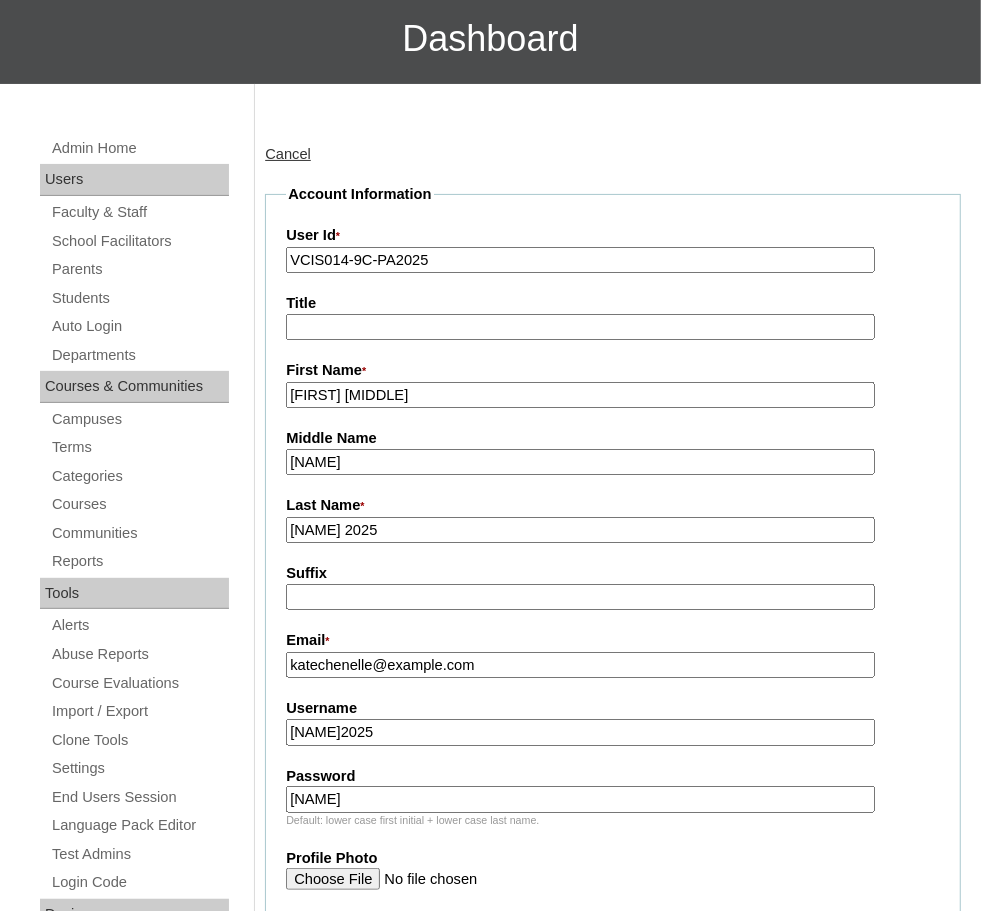 paste on "MaCeLdPu" 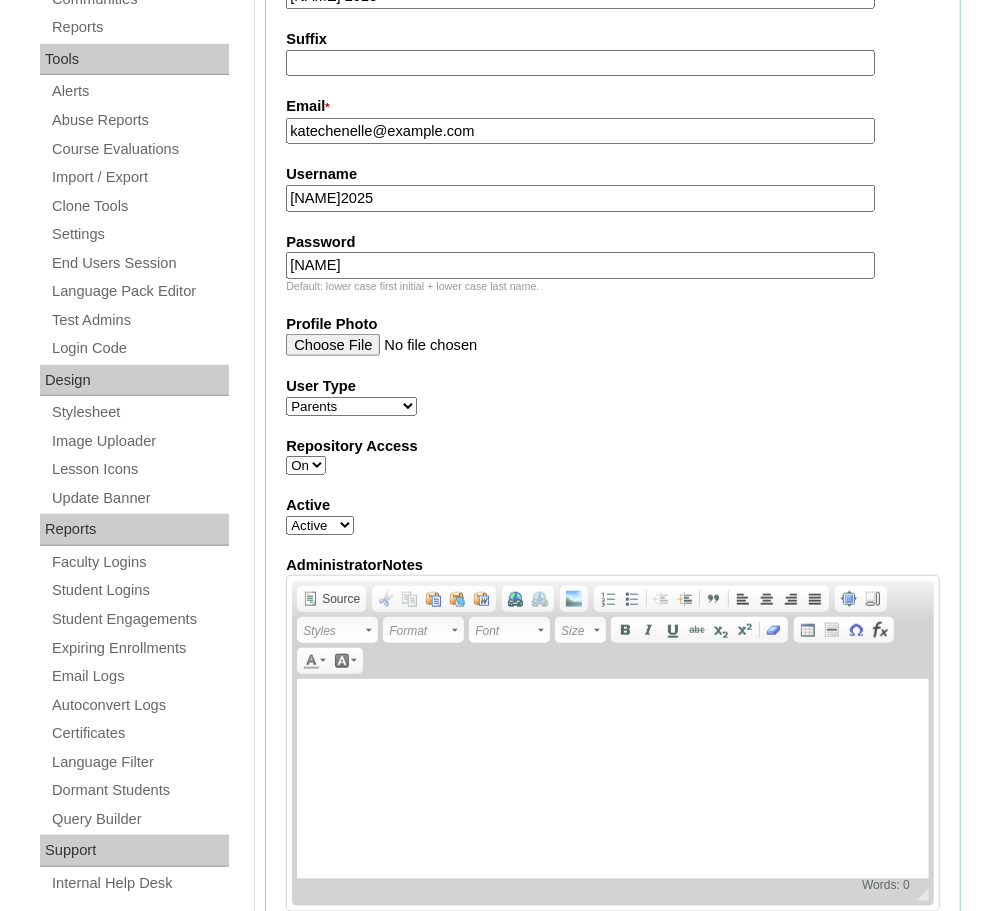 scroll, scrollTop: 842, scrollLeft: 0, axis: vertical 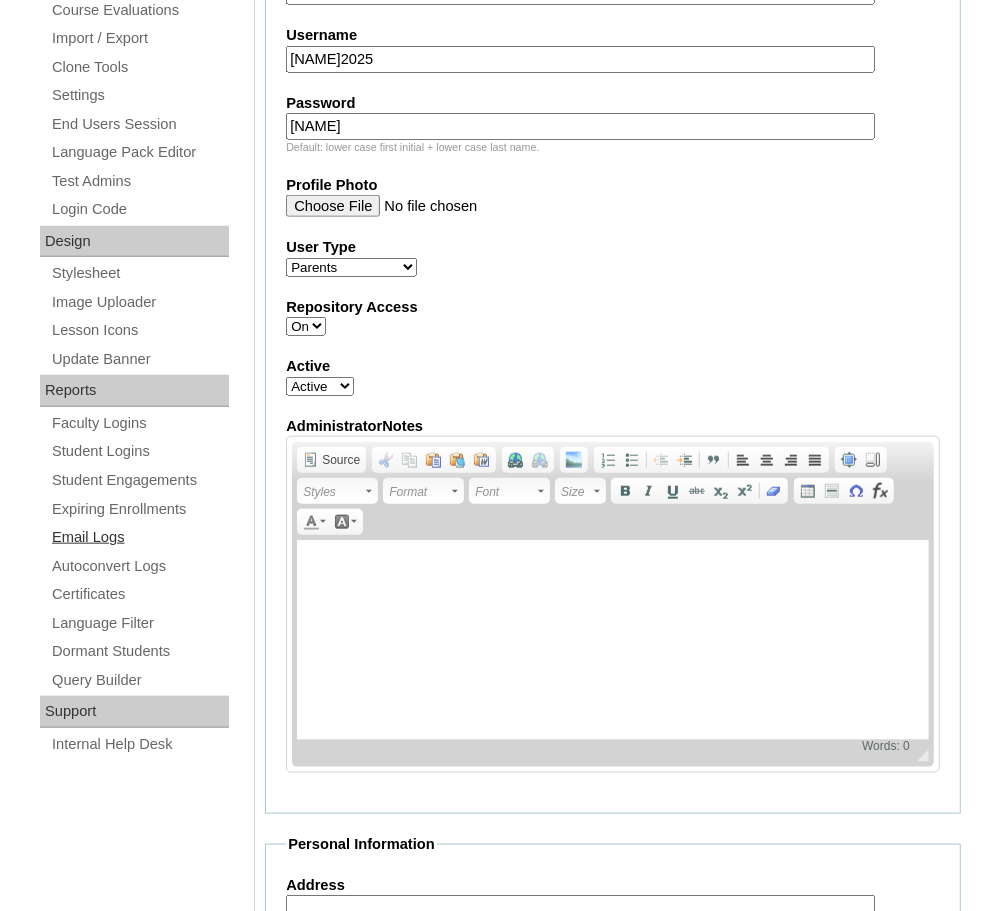 type on "MaCeLdPu" 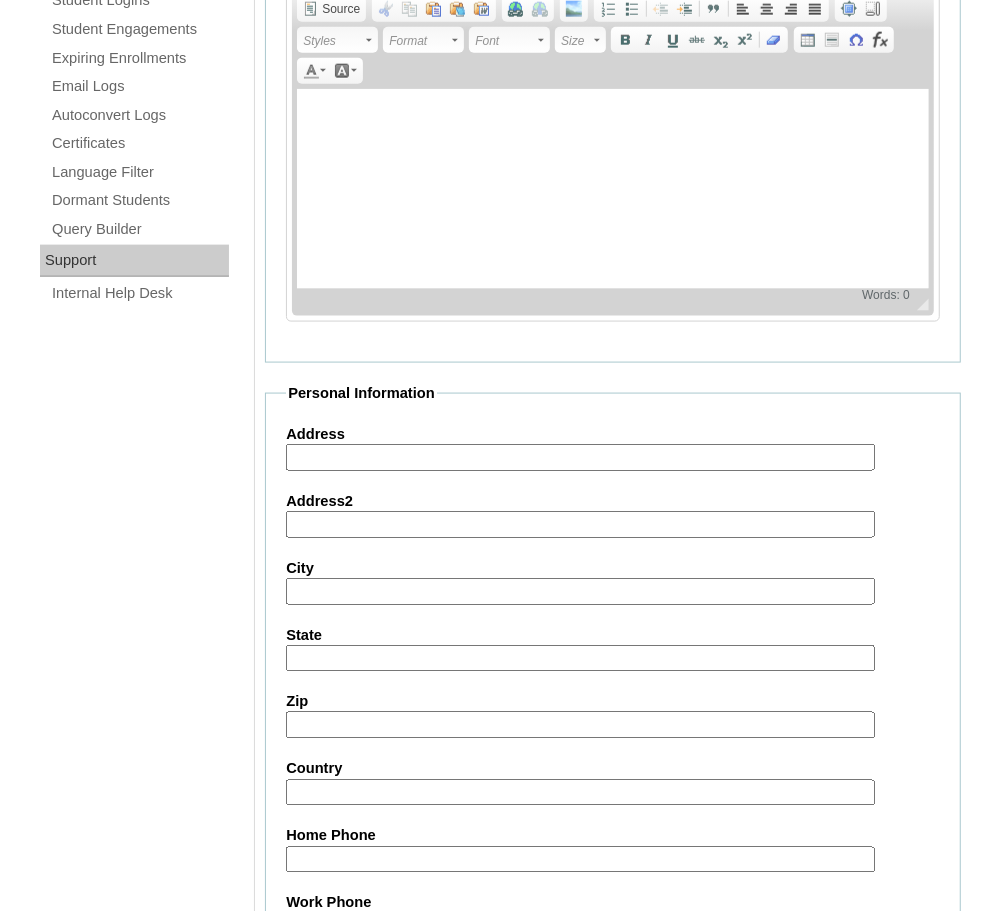 scroll, scrollTop: 1320, scrollLeft: 0, axis: vertical 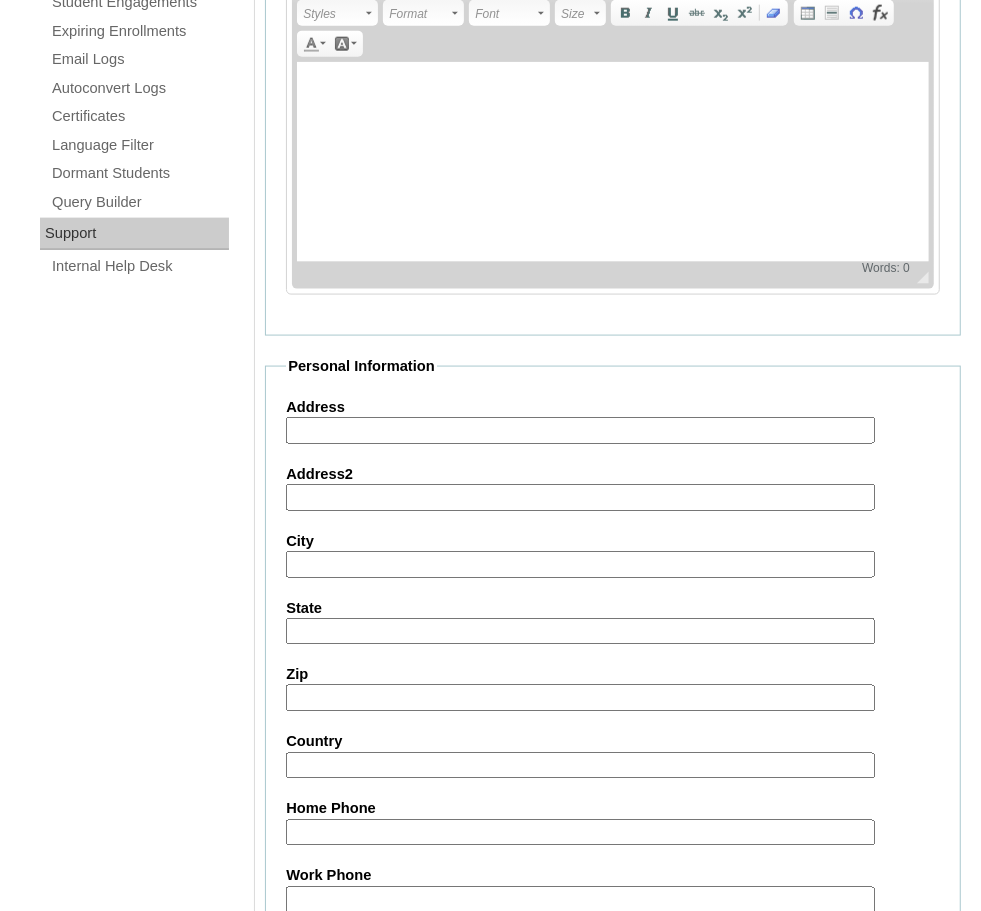 click on "Work Phone" at bounding box center [580, 900] 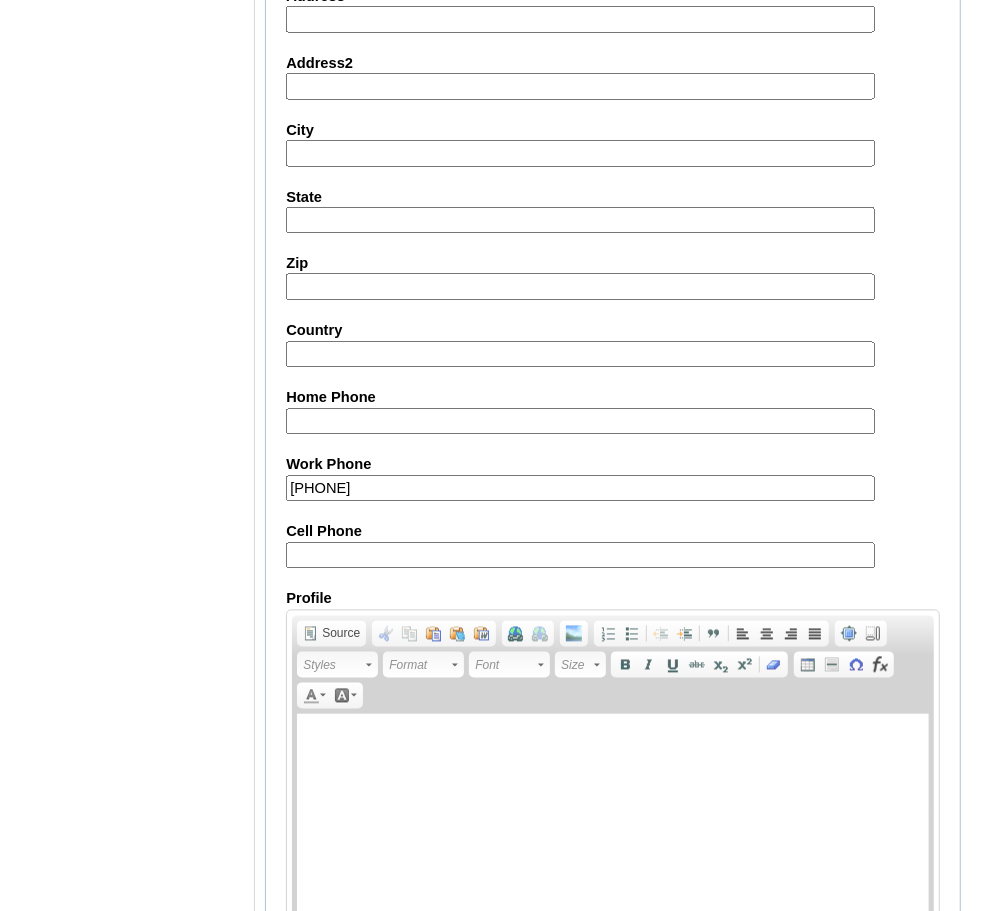 scroll, scrollTop: 1736, scrollLeft: 0, axis: vertical 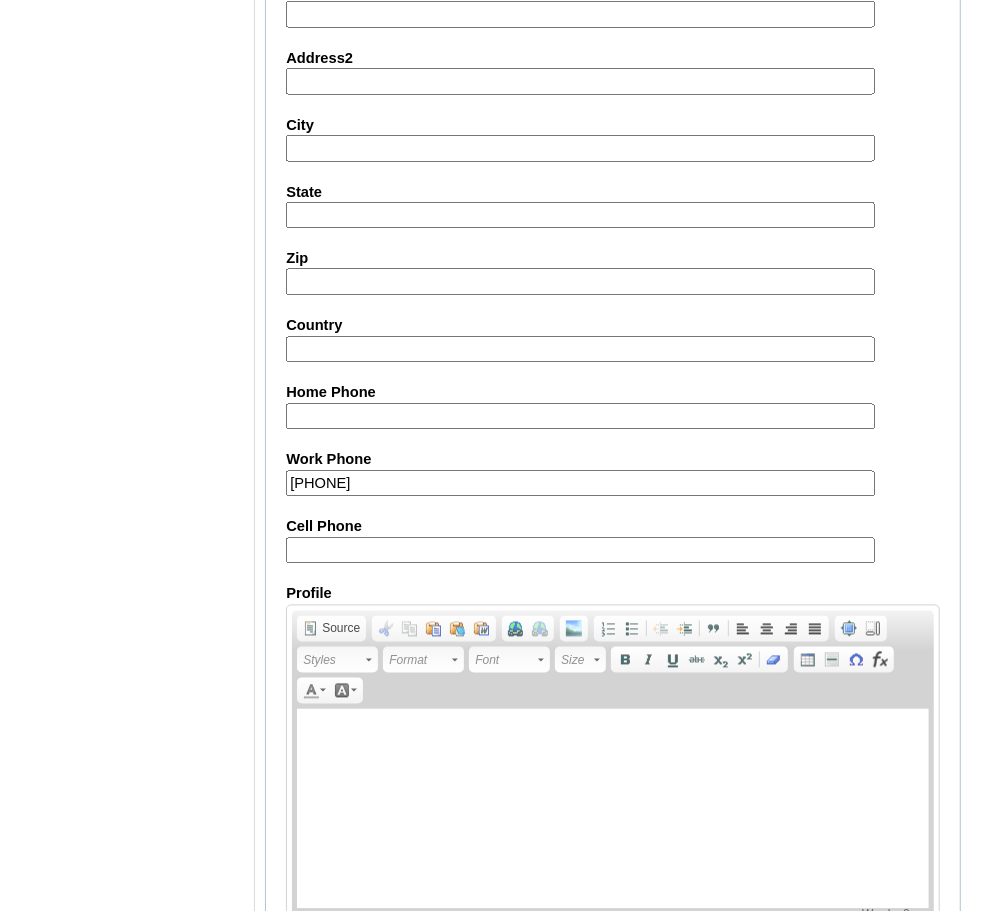 drag, startPoint x: 353, startPoint y: 472, endPoint x: 153, endPoint y: 461, distance: 200.30228 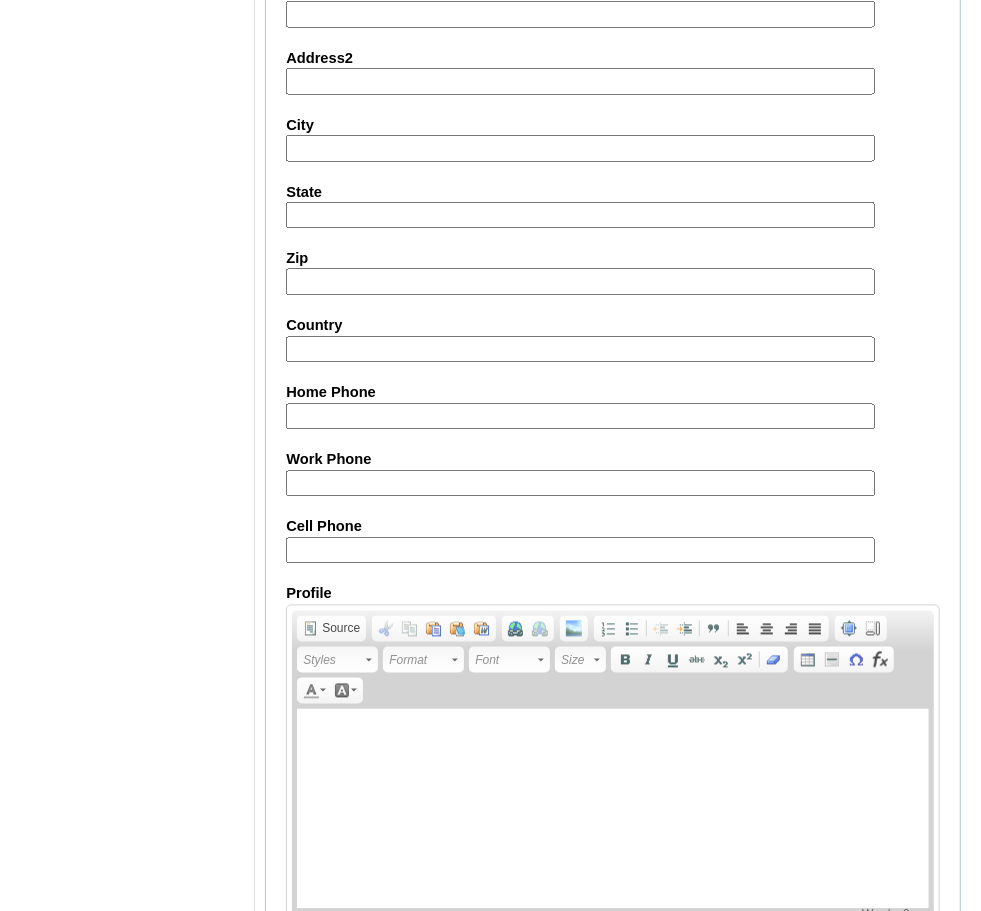 click on "Cell Phone" at bounding box center [580, 551] 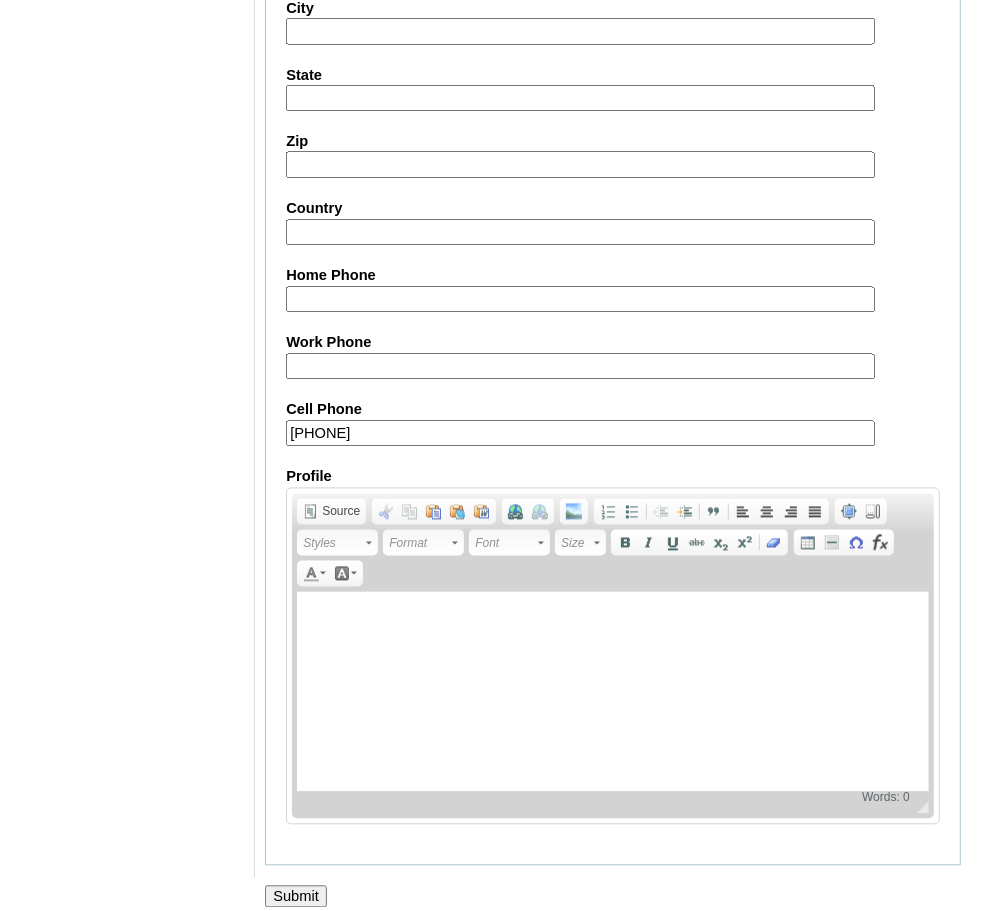 scroll, scrollTop: 1863, scrollLeft: 0, axis: vertical 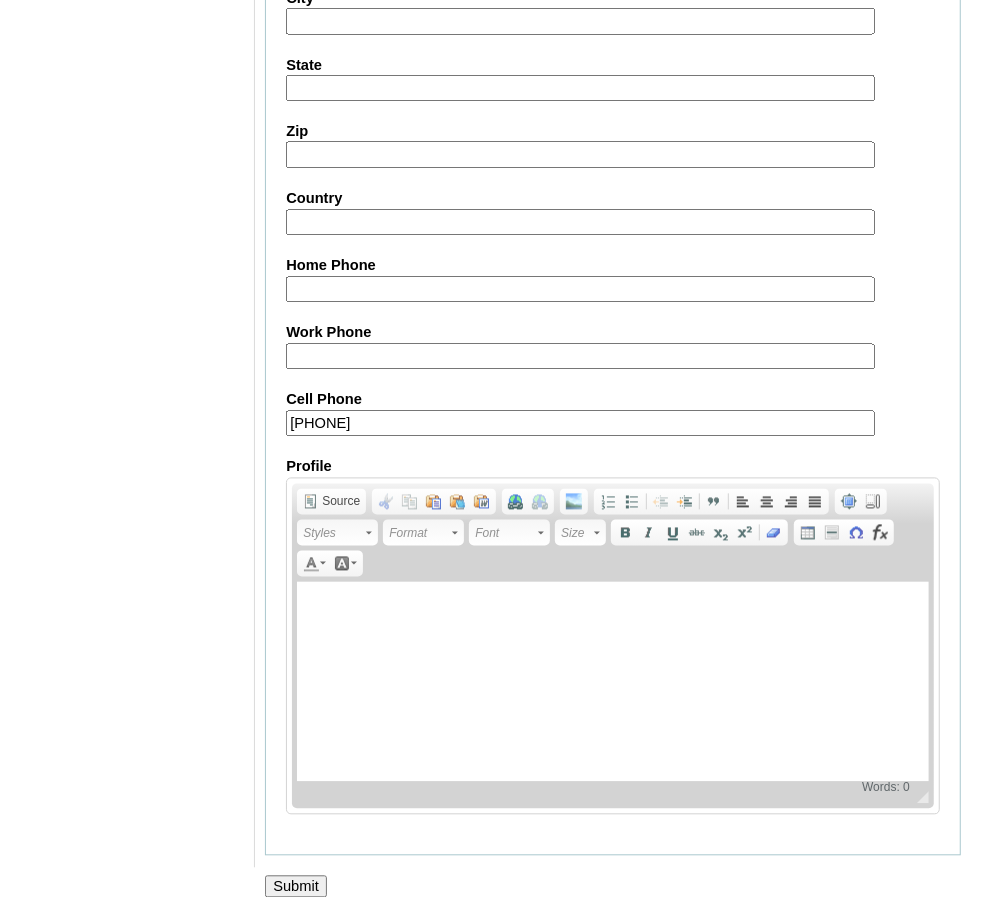type on "971544352999" 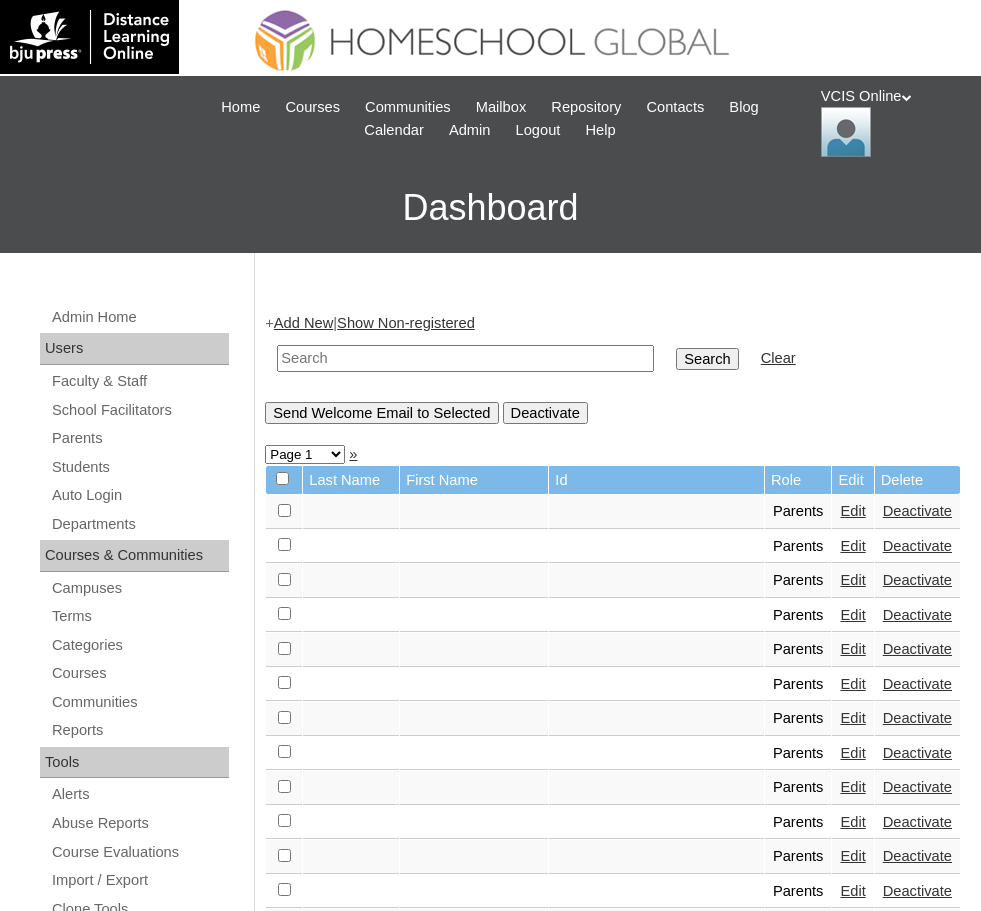 scroll, scrollTop: 0, scrollLeft: 0, axis: both 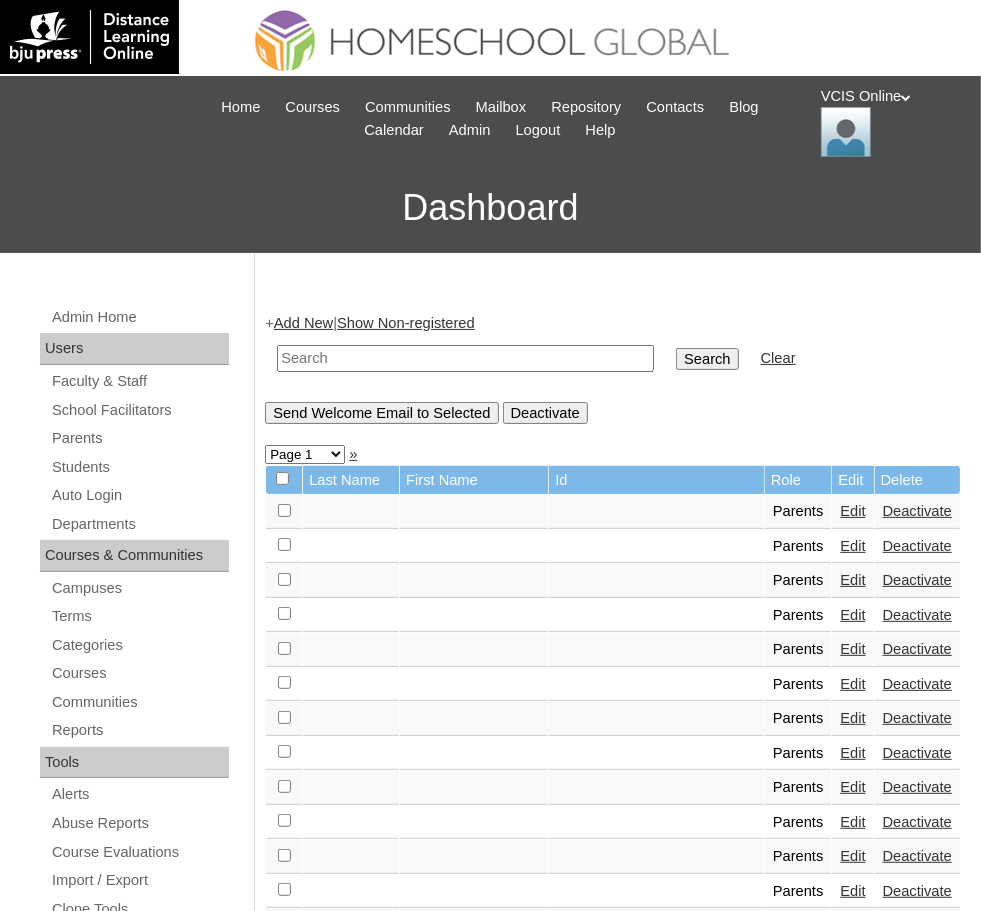 click at bounding box center [465, 358] 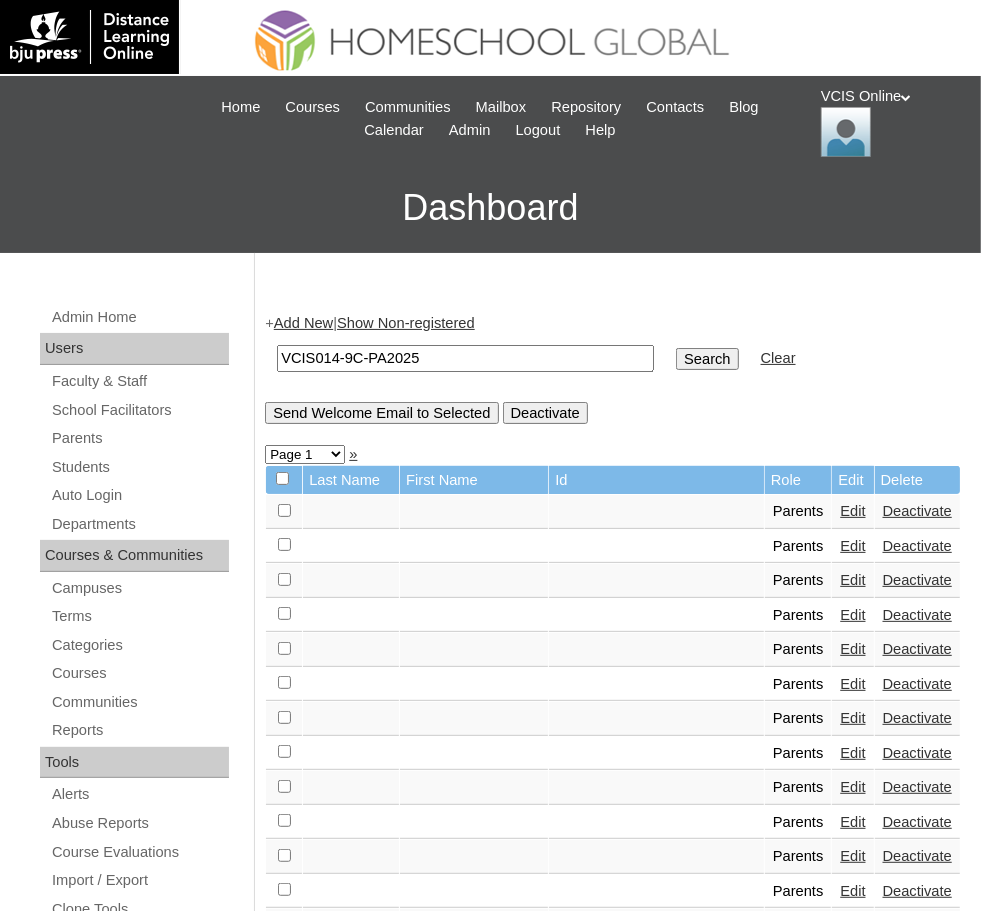 type on "VCIS014-9C-PA2025" 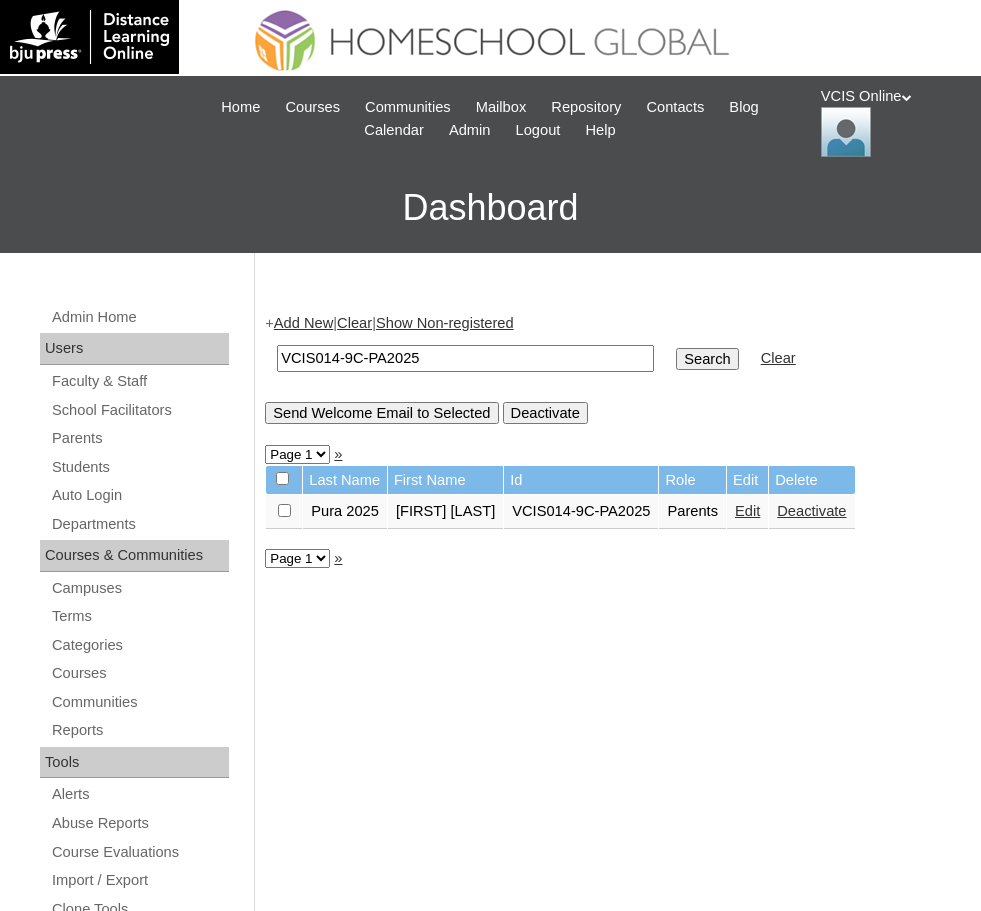 scroll, scrollTop: 0, scrollLeft: 0, axis: both 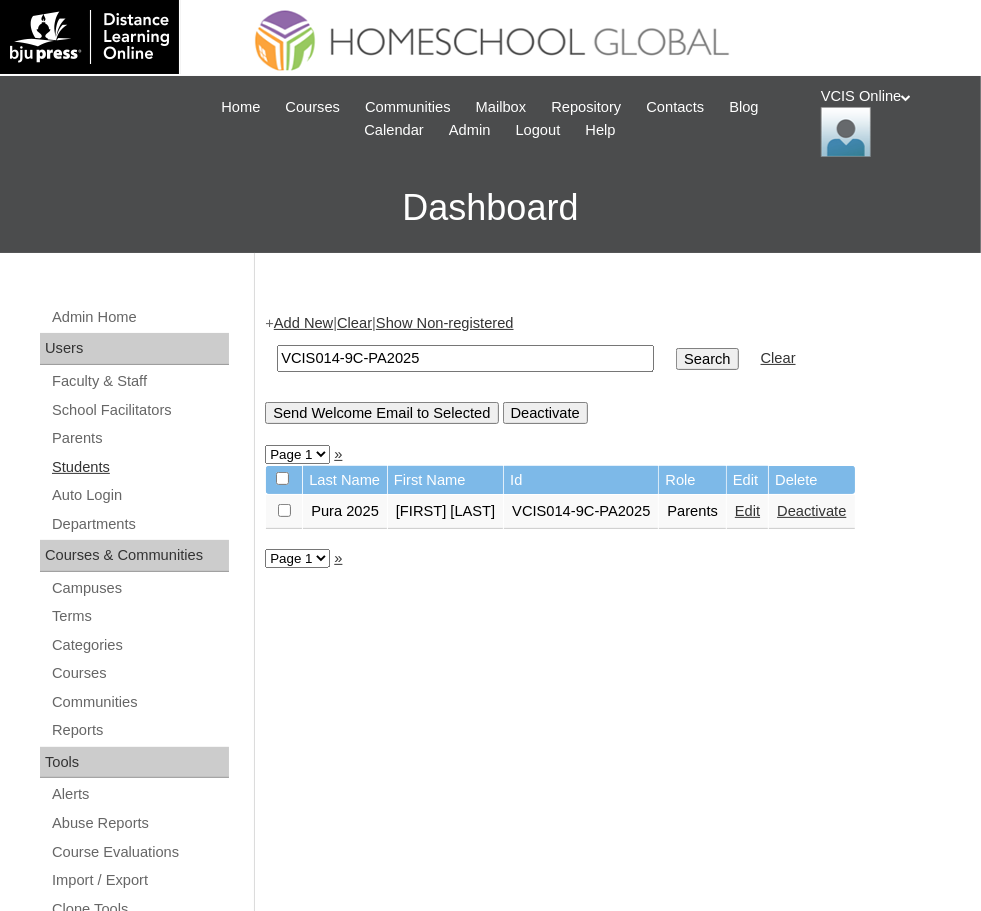 click on "Students" at bounding box center (139, 467) 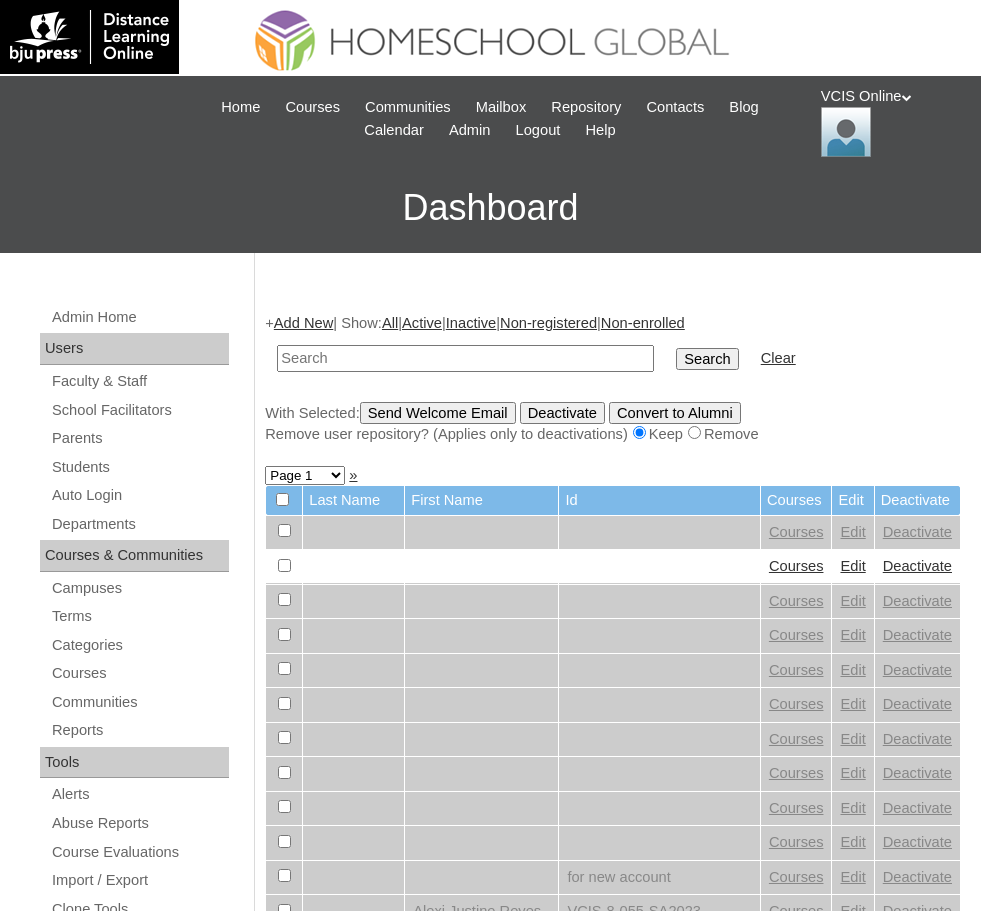 scroll, scrollTop: 0, scrollLeft: 0, axis: both 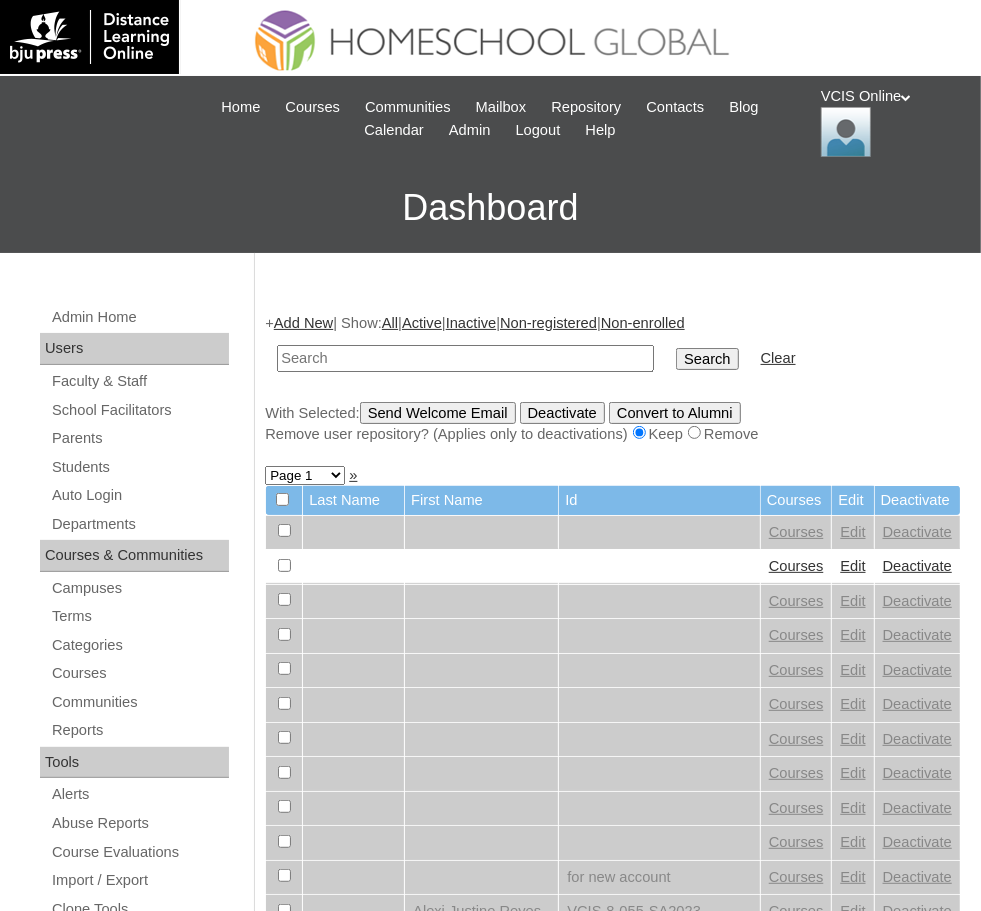 click on "Add New" at bounding box center [303, 323] 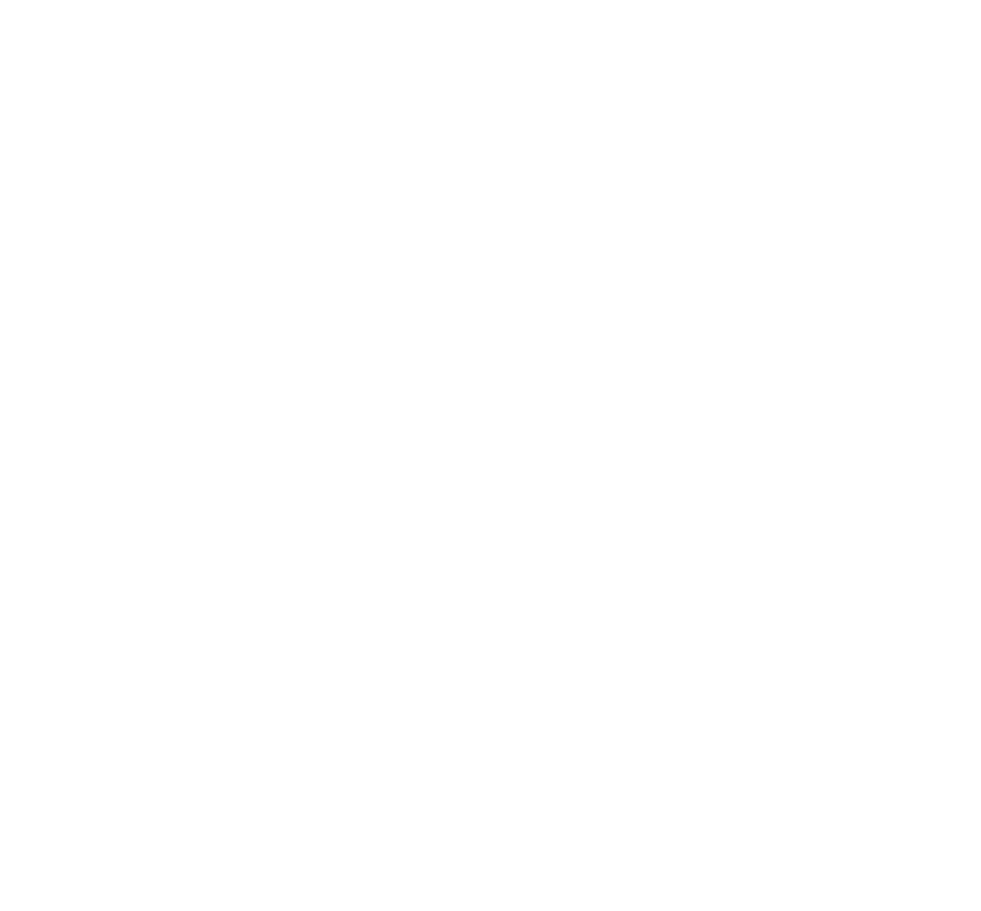 scroll, scrollTop: 0, scrollLeft: 0, axis: both 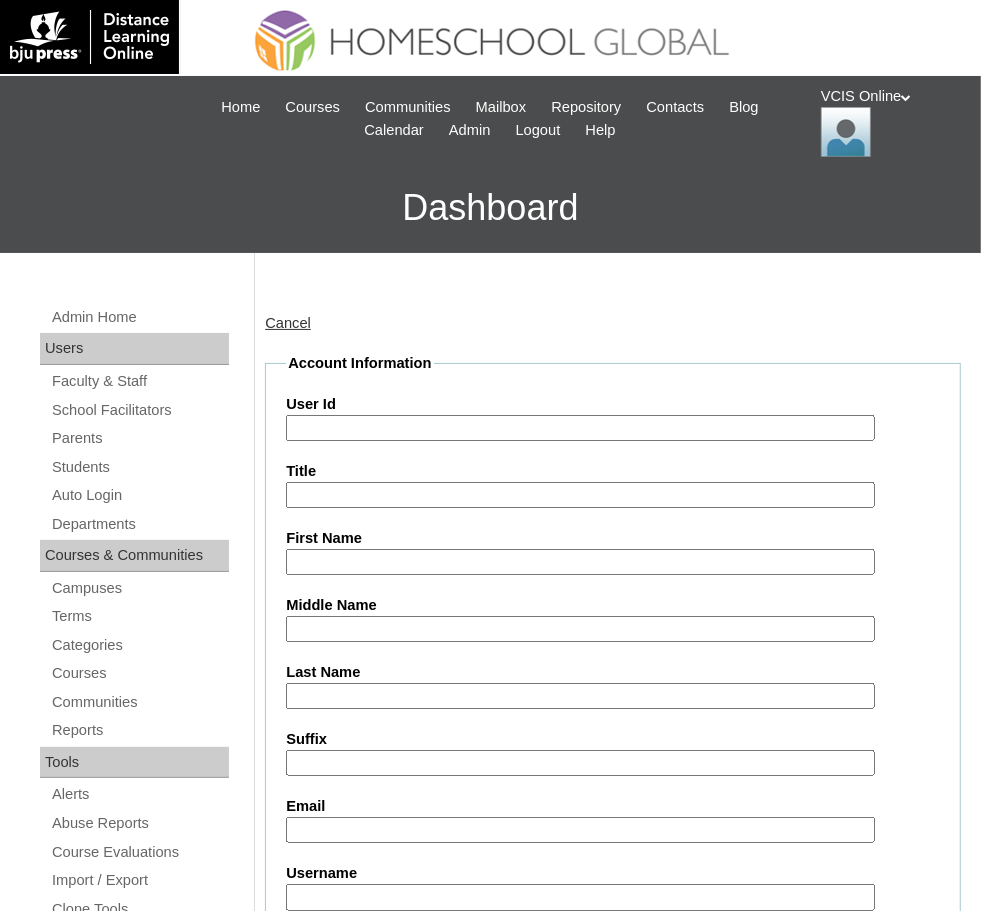 click on "User Id" at bounding box center [580, 428] 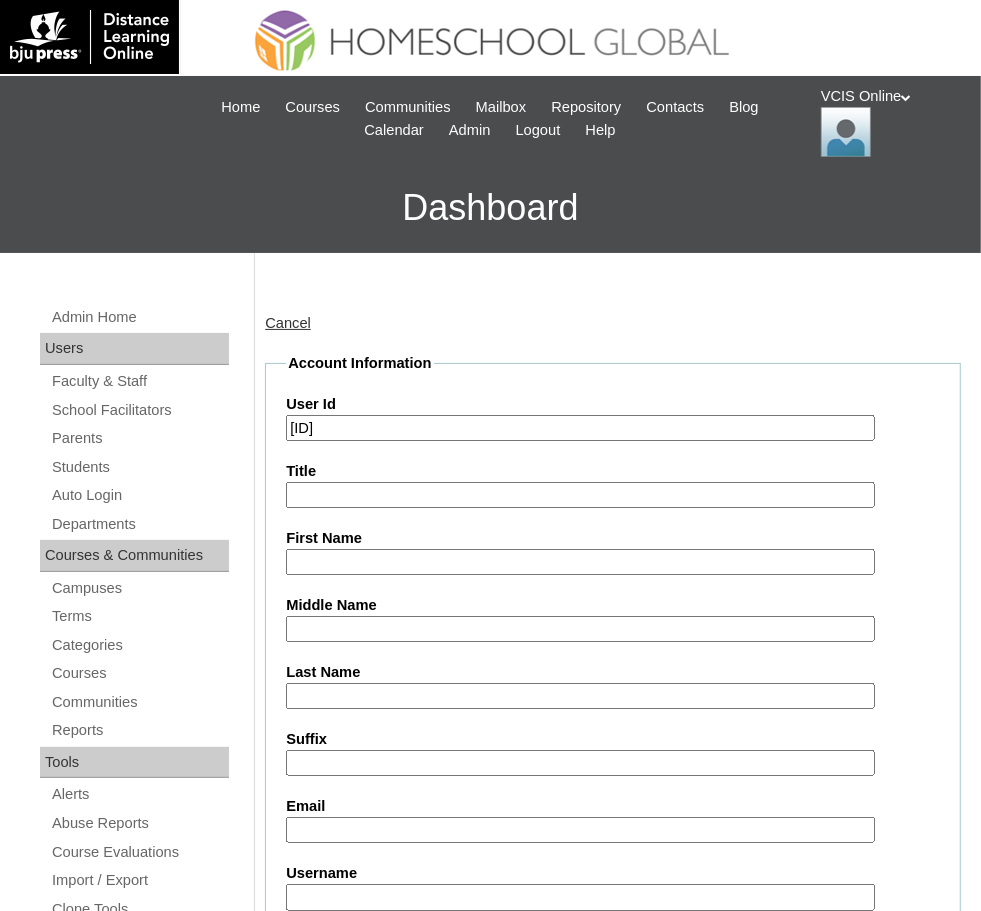 type on "VCIS016-9C-SA2025" 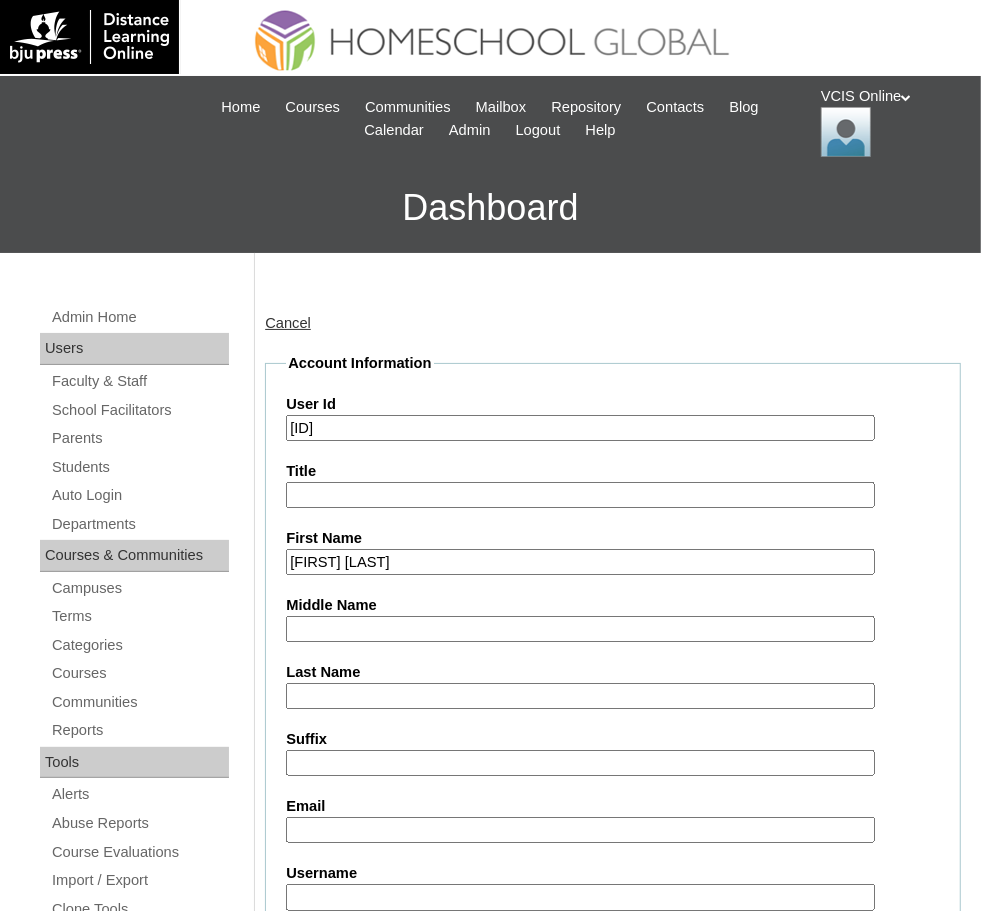 type on "Ixia Kate" 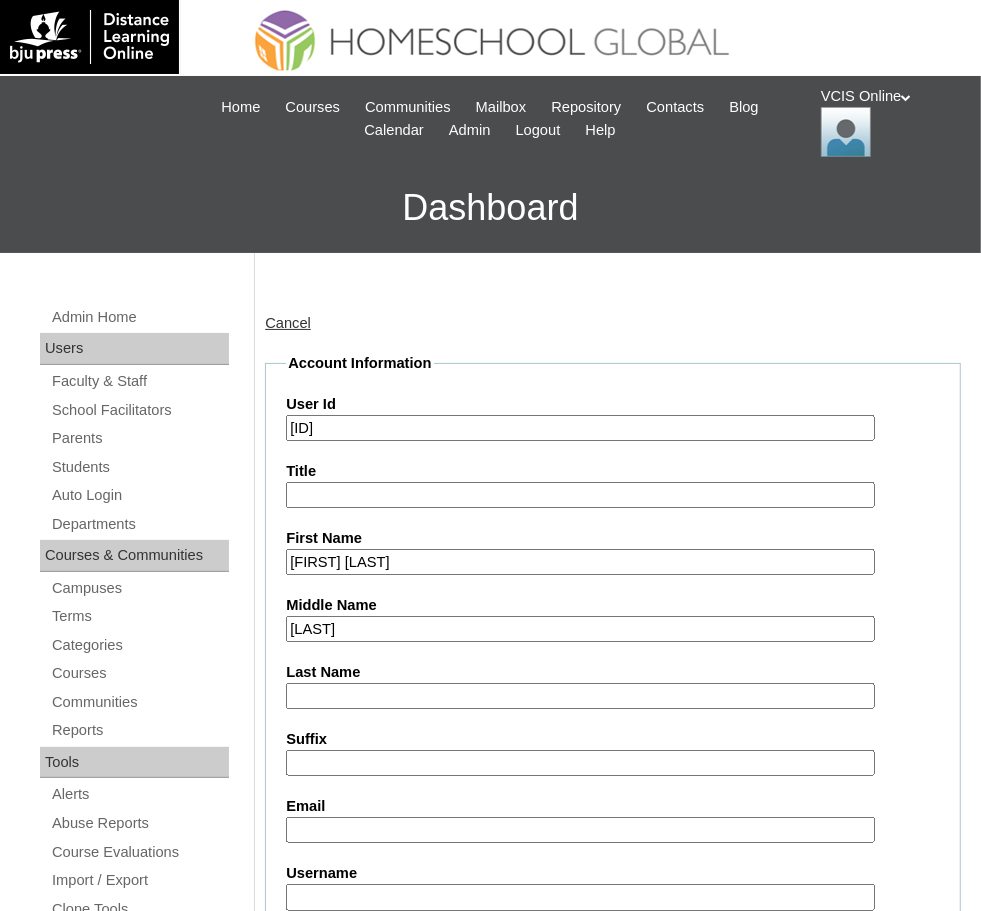 type on "Dadia" 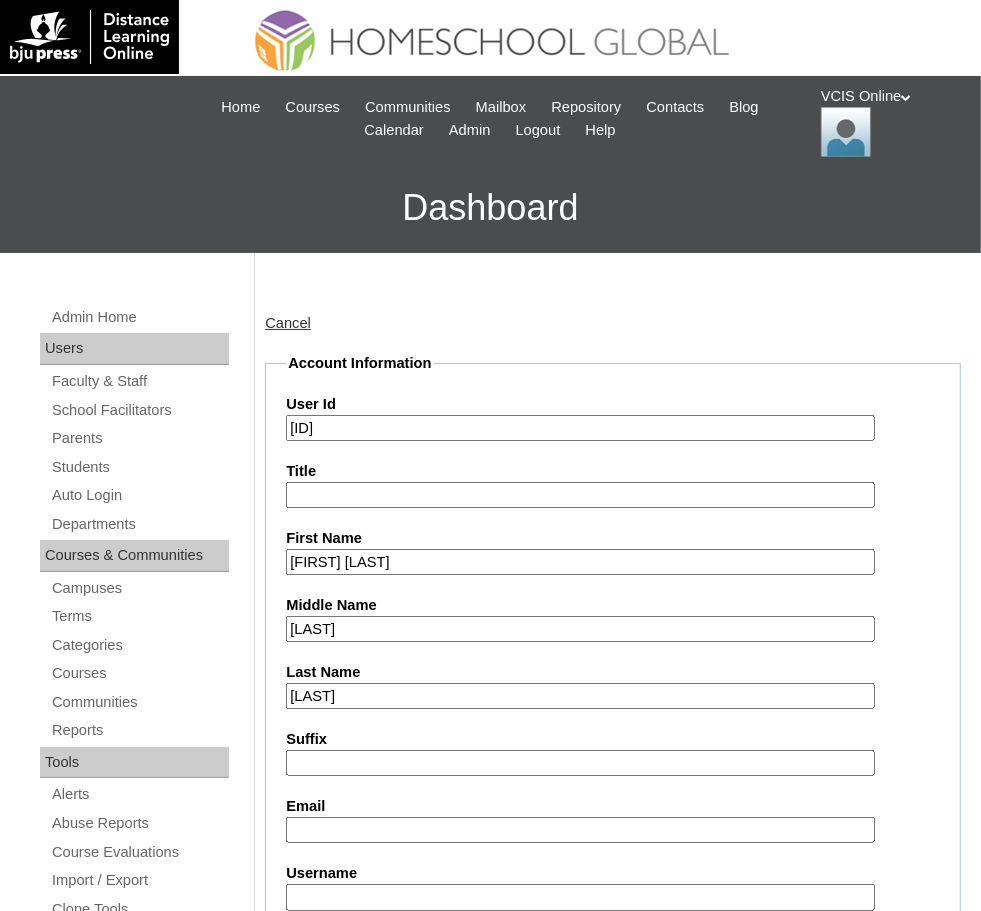 type on "Pura" 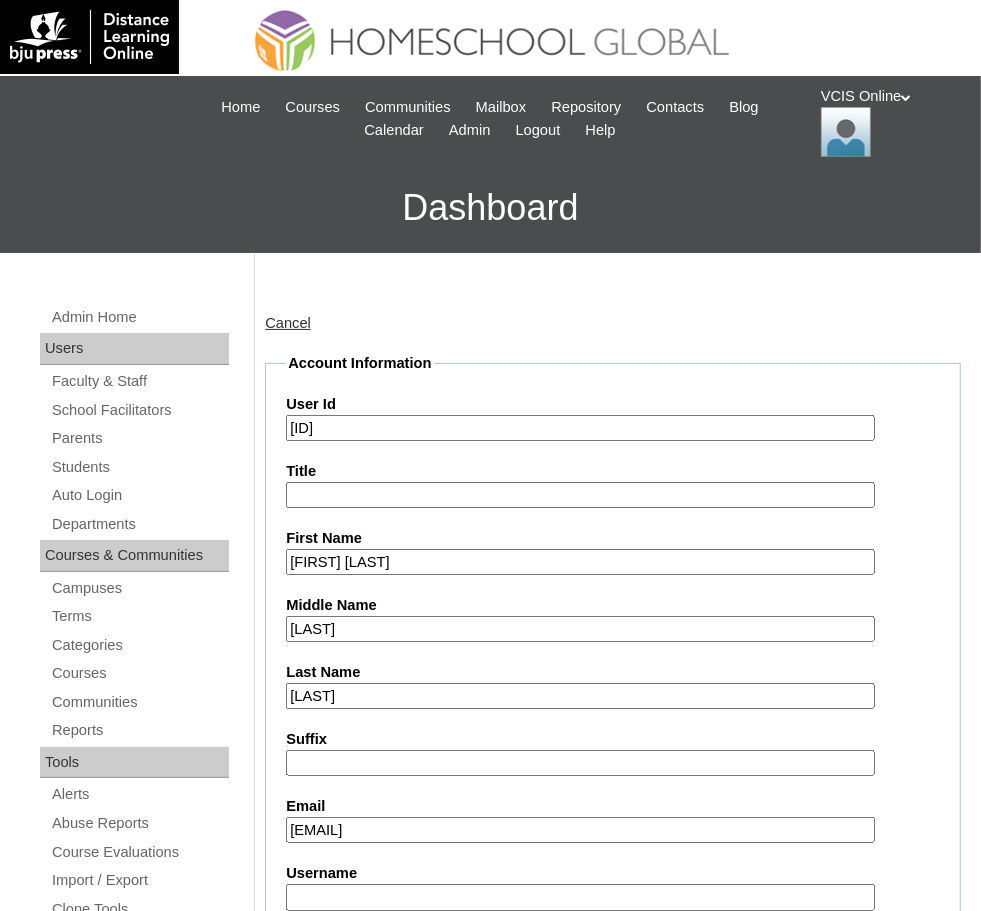 type on "katechenelle@yahoo.com" 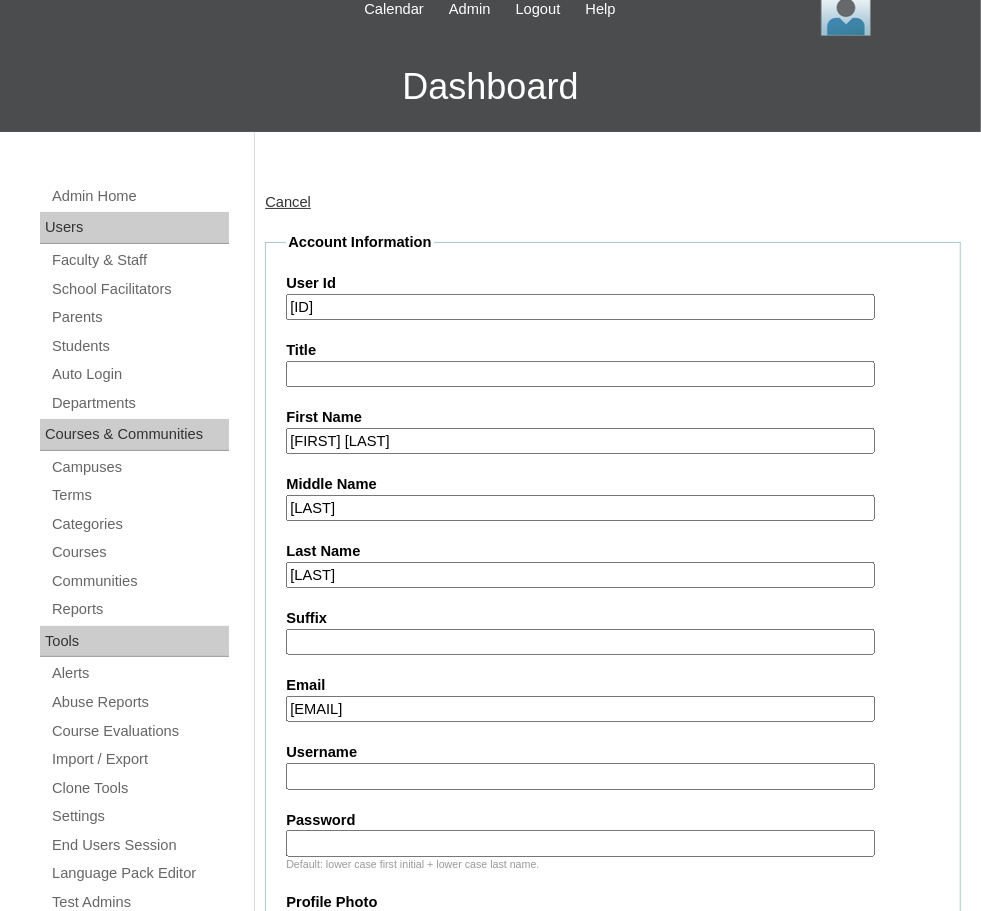 scroll, scrollTop: 141, scrollLeft: 0, axis: vertical 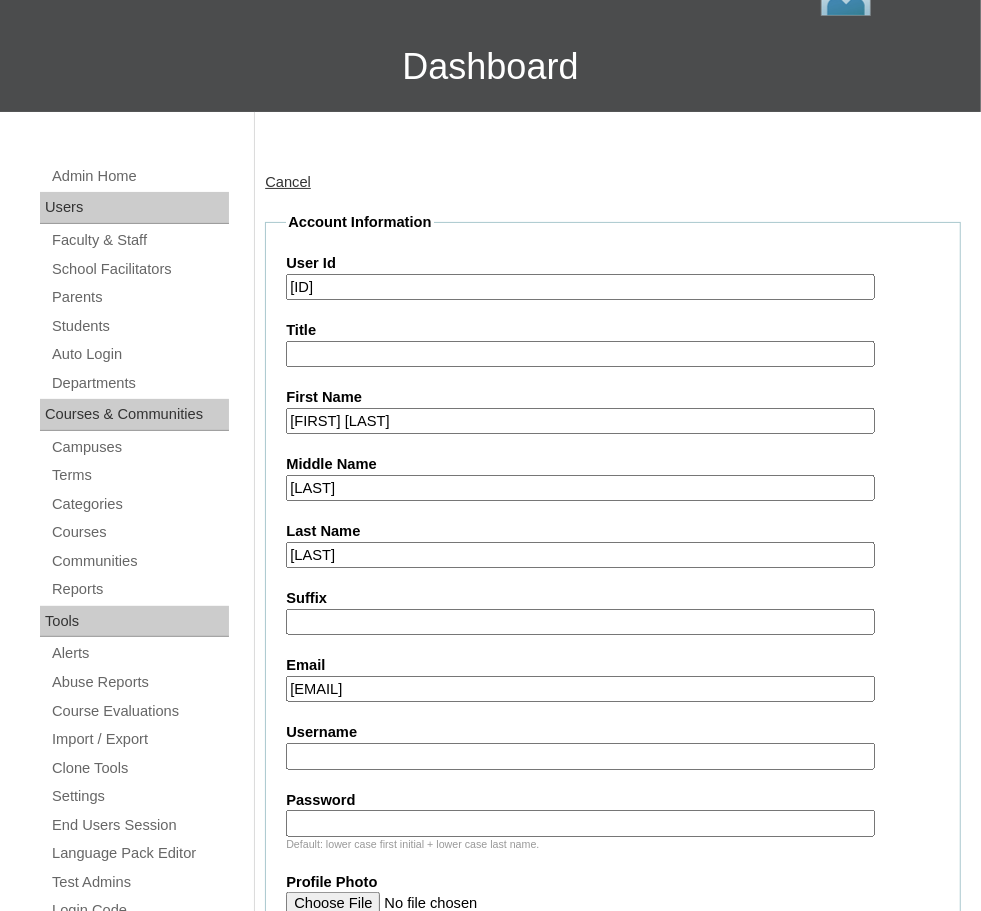 click on "Account Information
User Id
VCIS016-9C-SA2025
Title
First Name
Ixia Kate
Middle Name
Dadia
Last Name
Pura
Suffix
Email
katechenelle@yahoo.com
Username
Password
Default: lower case first initial + lower case last name.
Profile Photo
User Type
Faculty Staff Student Parents School Facilitators
Repository Access
On Off
*Note: This allows access to course resources
Parents
Select Parent
,
,
,
,
,
,
,
,
,
,
,
,
,
,
,
,
,
,
,
,
,
,
,
,
,
,
,
,
,
,
,
,
,
,
,
,
,
,
,
, Earl
, Leona Mae
, Mark and Rem Facilitators Account
Abastillas, Ruby Anne
Adelantar, Christine
AGUILAR, PAULA BIANCA DE GUIA
AGUTO ABAD, MARIA KIMBERLY
Allego, (OLD) Jacqueline V.
Apostol (2025), Ma. Angelique" at bounding box center (613, 1036) 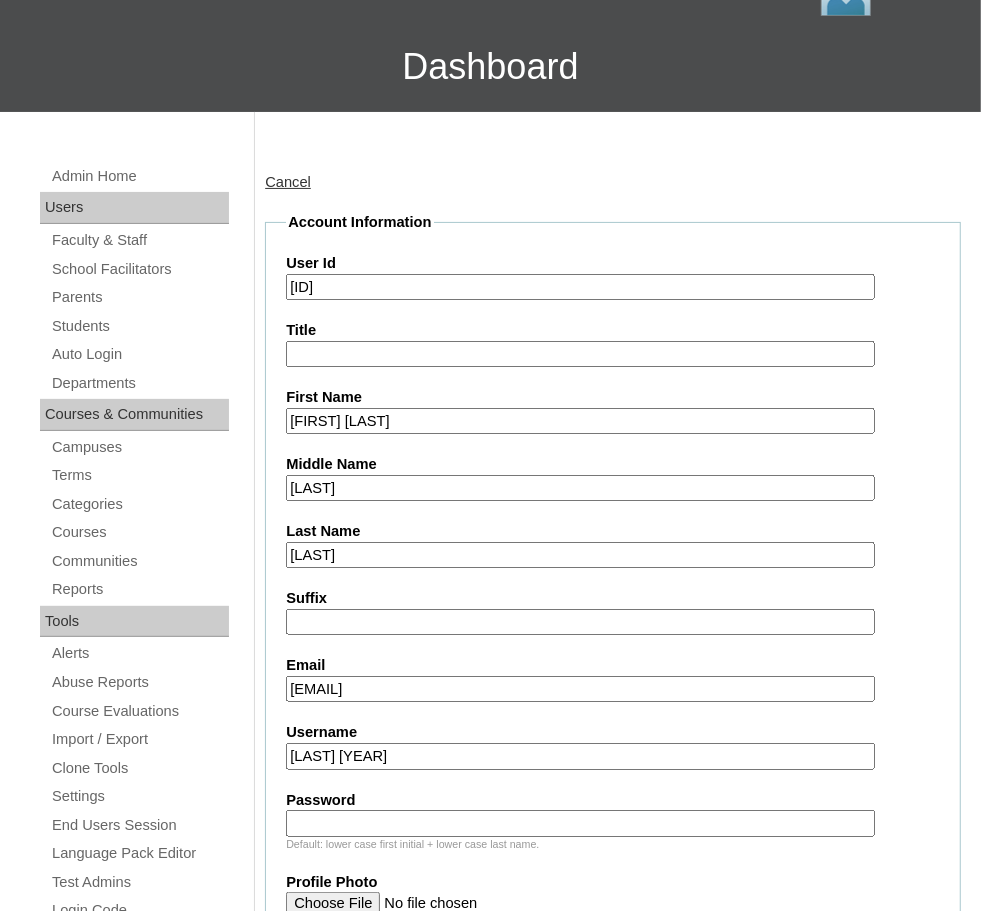 type on "ixia.pura2025" 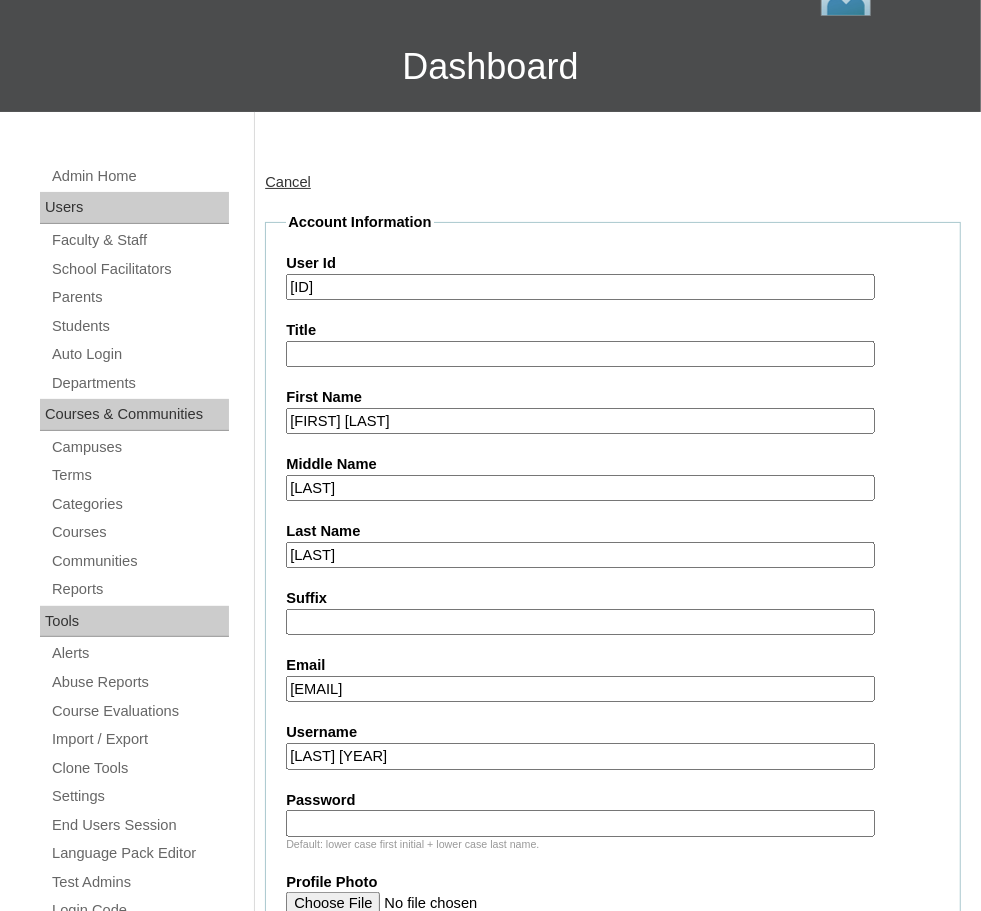 scroll, scrollTop: 185, scrollLeft: 0, axis: vertical 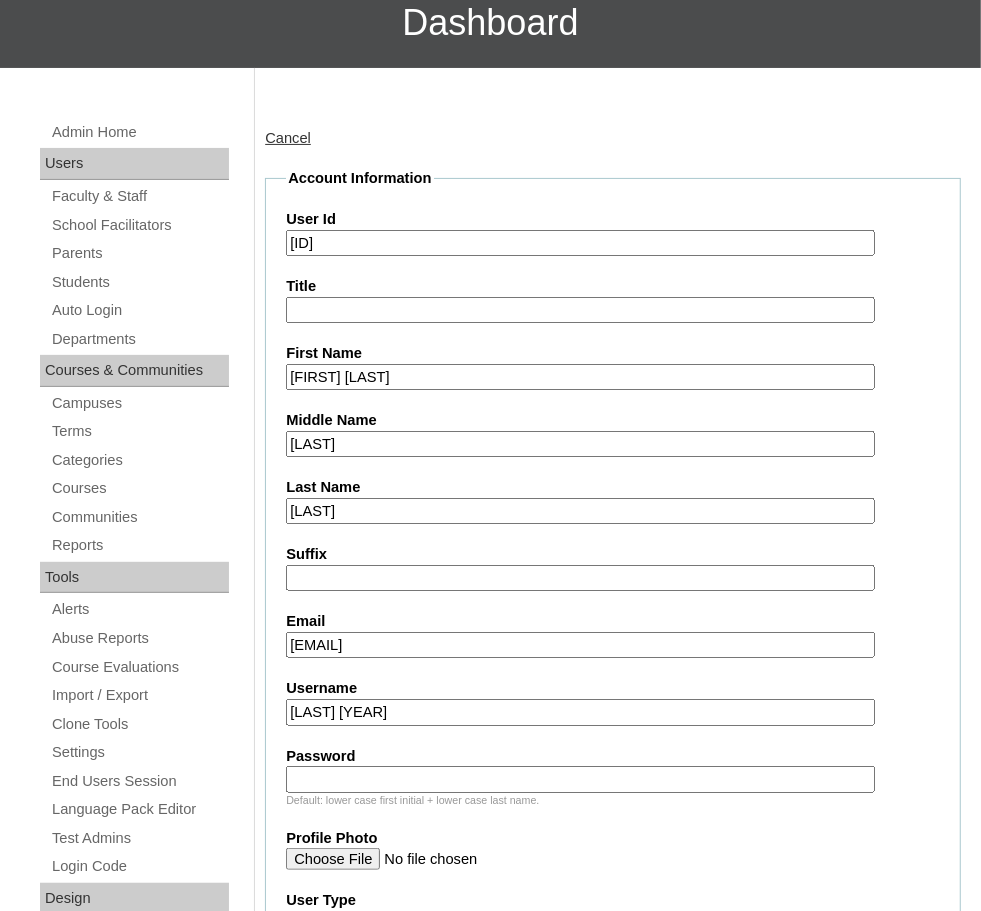 click on "Password" at bounding box center (580, 779) 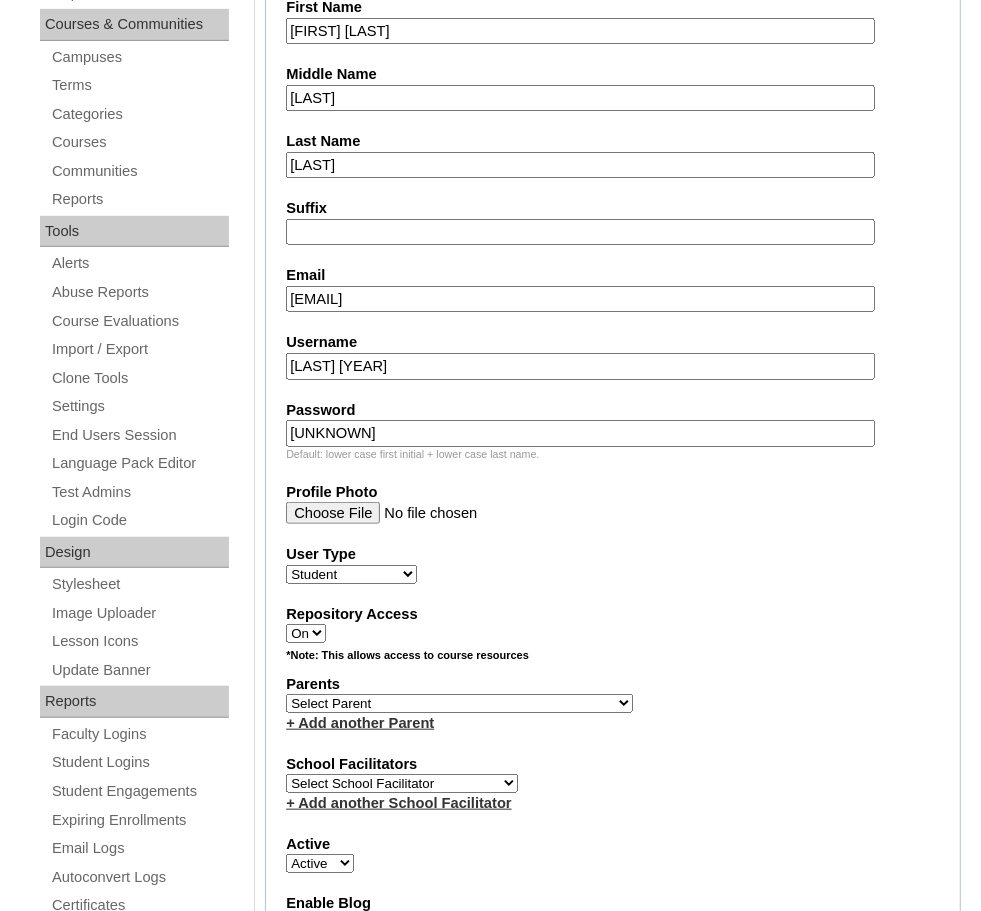 scroll, scrollTop: 607, scrollLeft: 0, axis: vertical 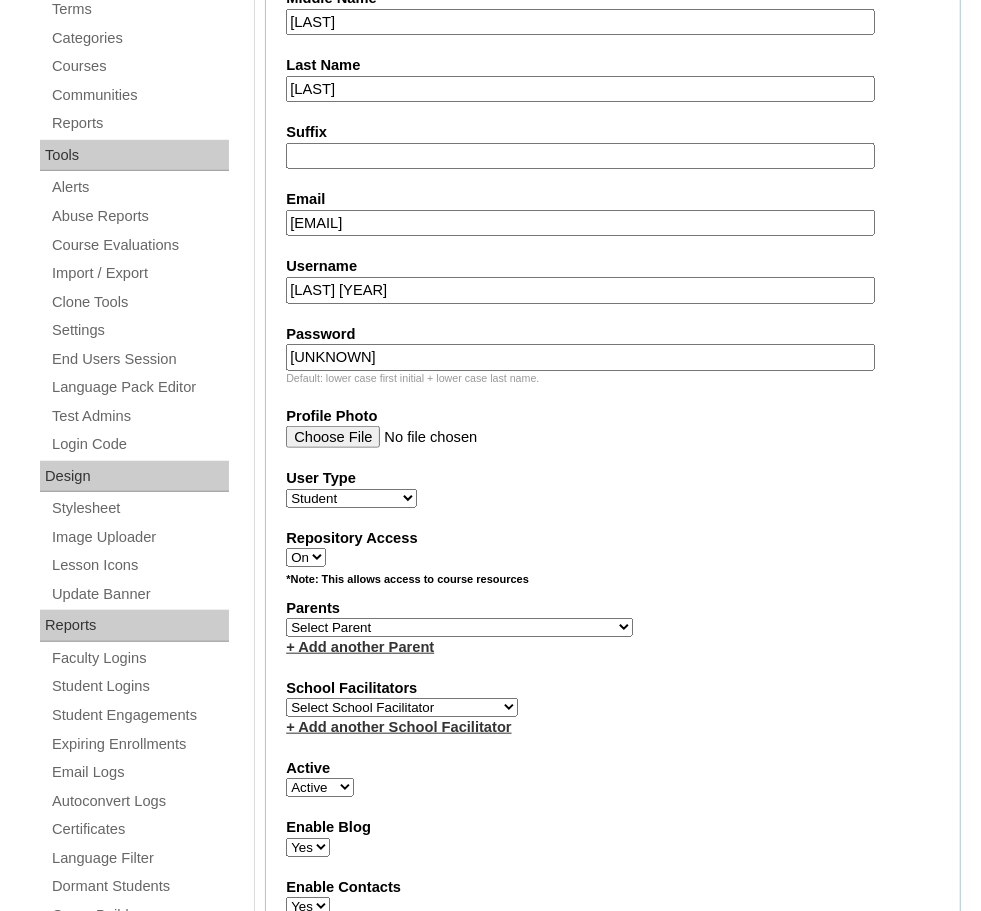 type on "XiAkTePu" 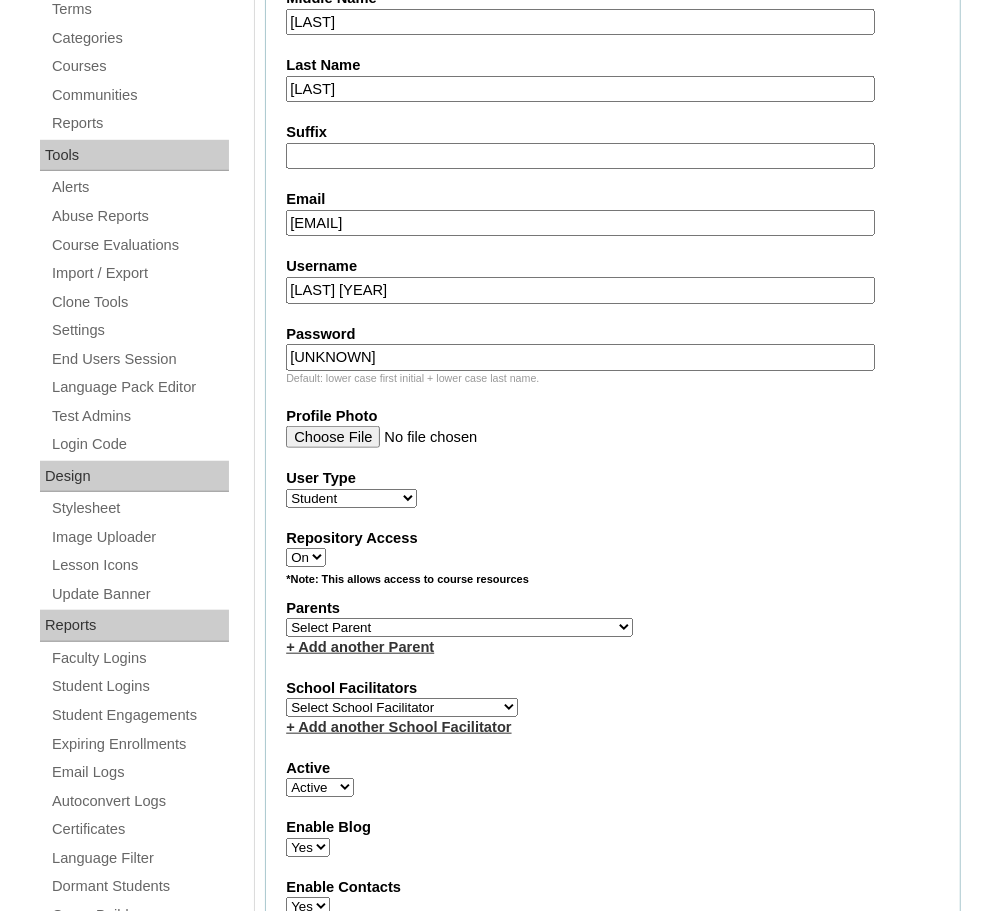 select on "42892" 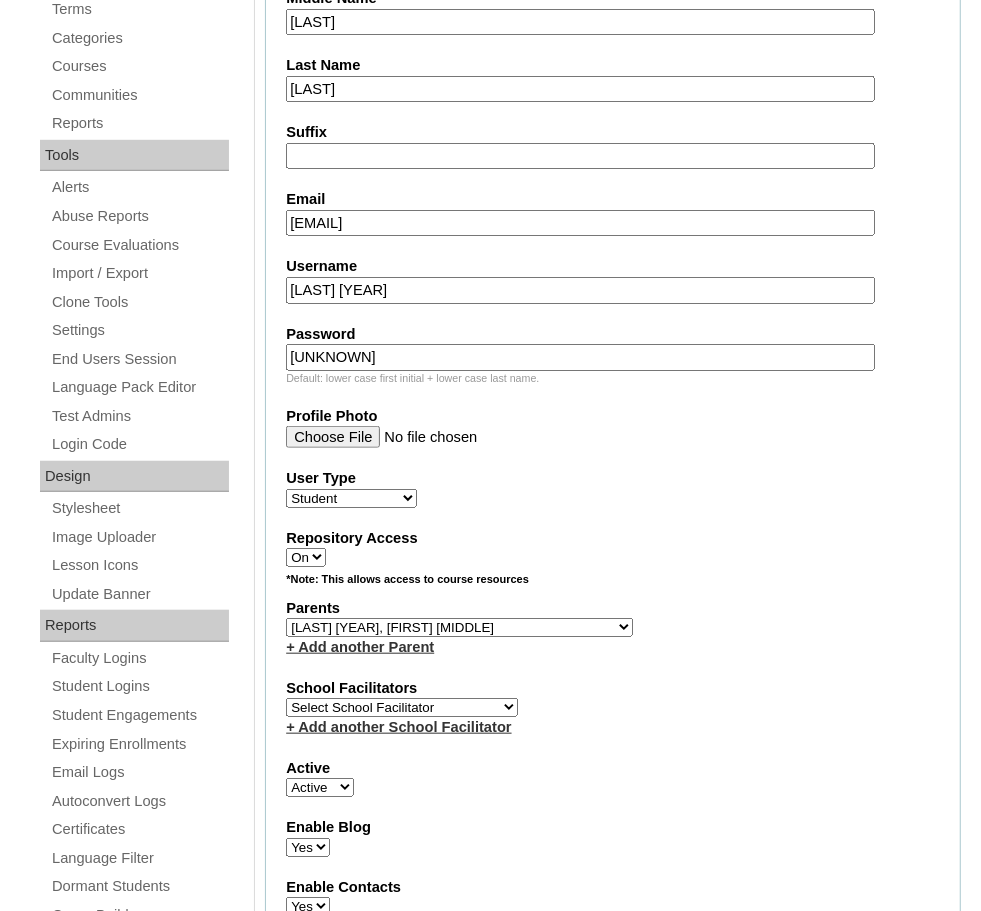 click on "Select School Facilitator
Norman Añain
Ruffa Abadijas
Mary Abella
Gloryfe Abion
Ariel Micah Albuero
Ariel Albuero OLD
KC Arciaga
Denise Ayado
Ruth Maye Bacani
May Bautista
Zaida Belbar
Daniella Benitez
Marielle Bermas
Jamie Ann Bleza
Mark Christian Braganza
Anj Brequillo
Melody Broqueza
Ruth Catherine Caña
Kit Cachuela
Jethro Francis Cagas
Camille Canlas
Mescel Capoquian
Mitchelle Carlos
Rose Castillo
Paula Mae Catalan
Jeremy Ann Catunao
Charlene Mae Chiong
Cla Chua
Cyrene Chua
Joshua Cobilla
Clarissa Joy Colimbino
Alvin Cruz
Ma. Katrina Helena Dabu
Krizle Fidelis De Vera
Henrick Jess Del Mundo
Precious Haziel Del Rosario
Reyna Lou Dela Pasion
Ritchel Densing
Alex Diaz
Alexandra Diaz
Alexandra Diaz
Patricia Diomampo-Co
Therese Margaurite Domingo
dontuse dontuse
Charrise Encina
VCIS TEACHER ENGLISH 5678
Chiaralyn Escamillas
Princess  Farrales
Kaye Felipe
Lery Garcia
Carmina Generalao
Racel Gonzales" at bounding box center [402, 707] 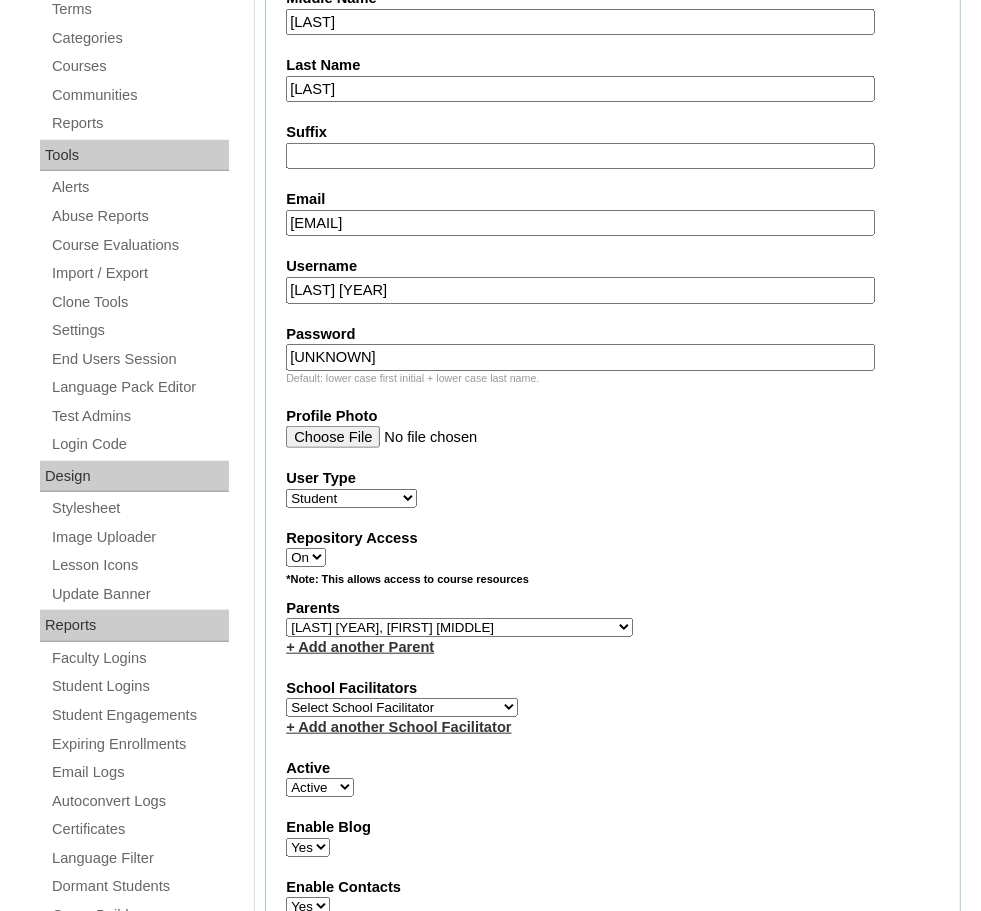 select on "36583" 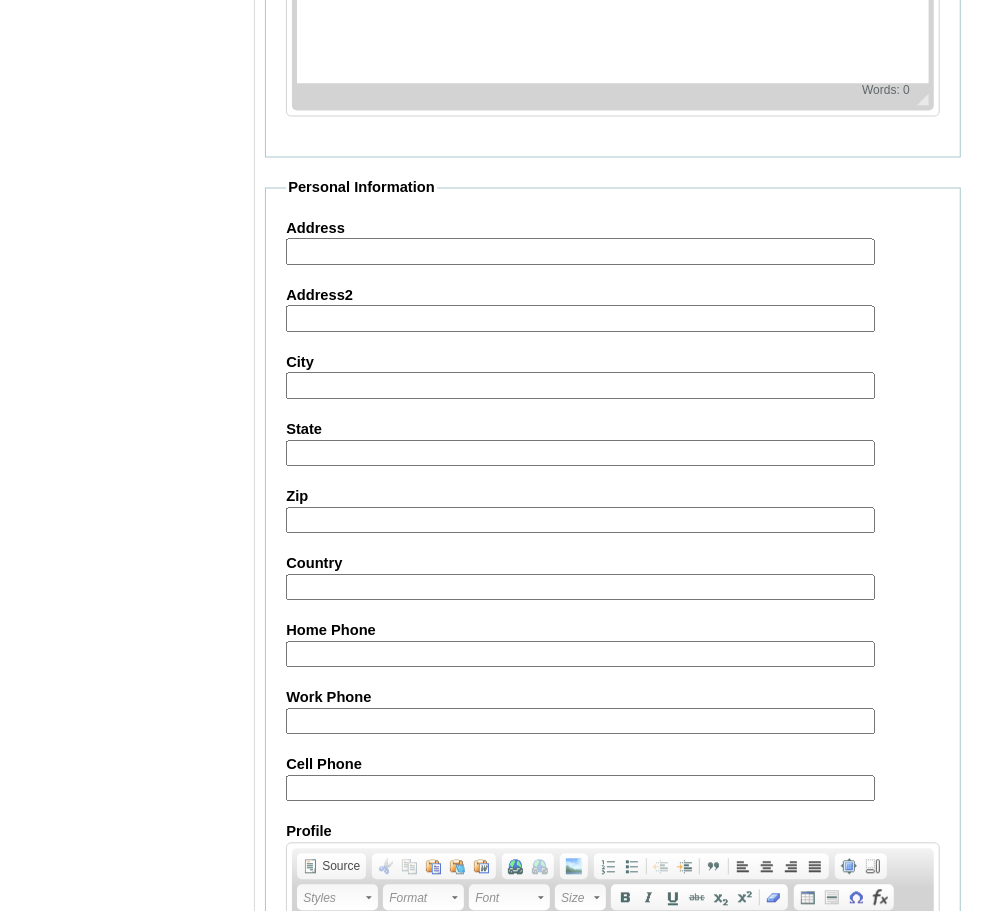 scroll, scrollTop: 1946, scrollLeft: 0, axis: vertical 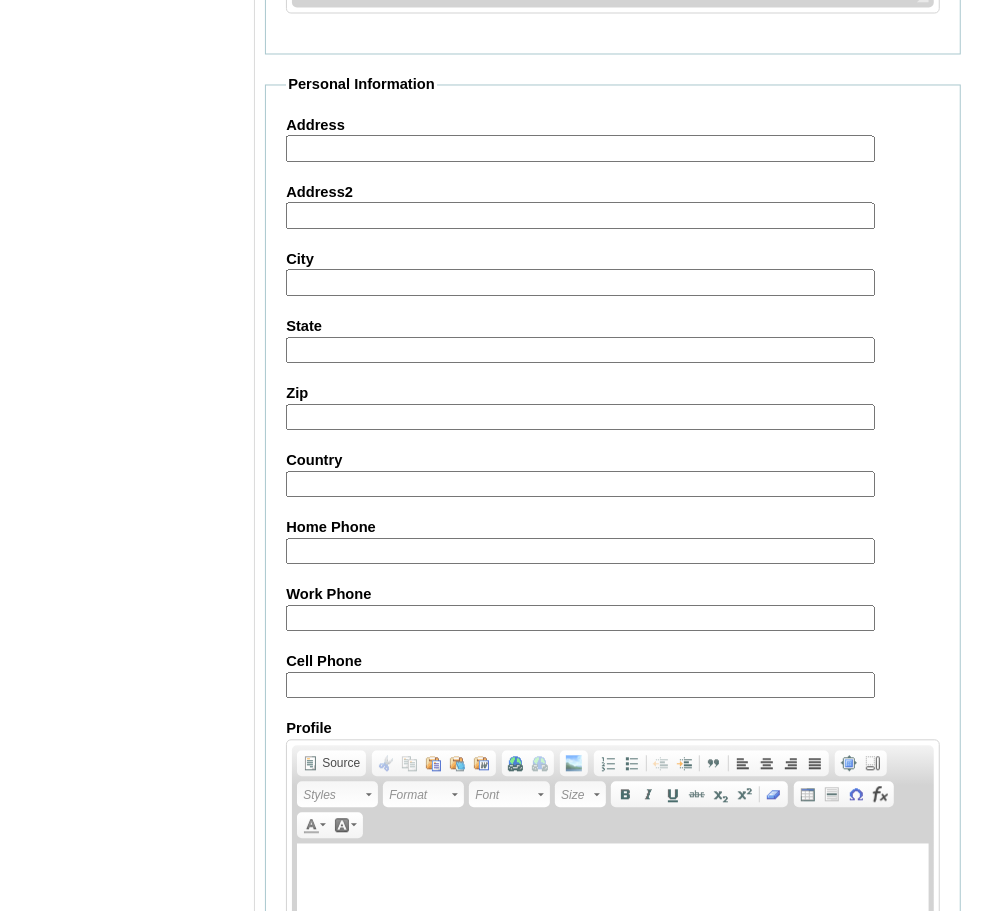 click on "Cell Phone" at bounding box center (580, 686) 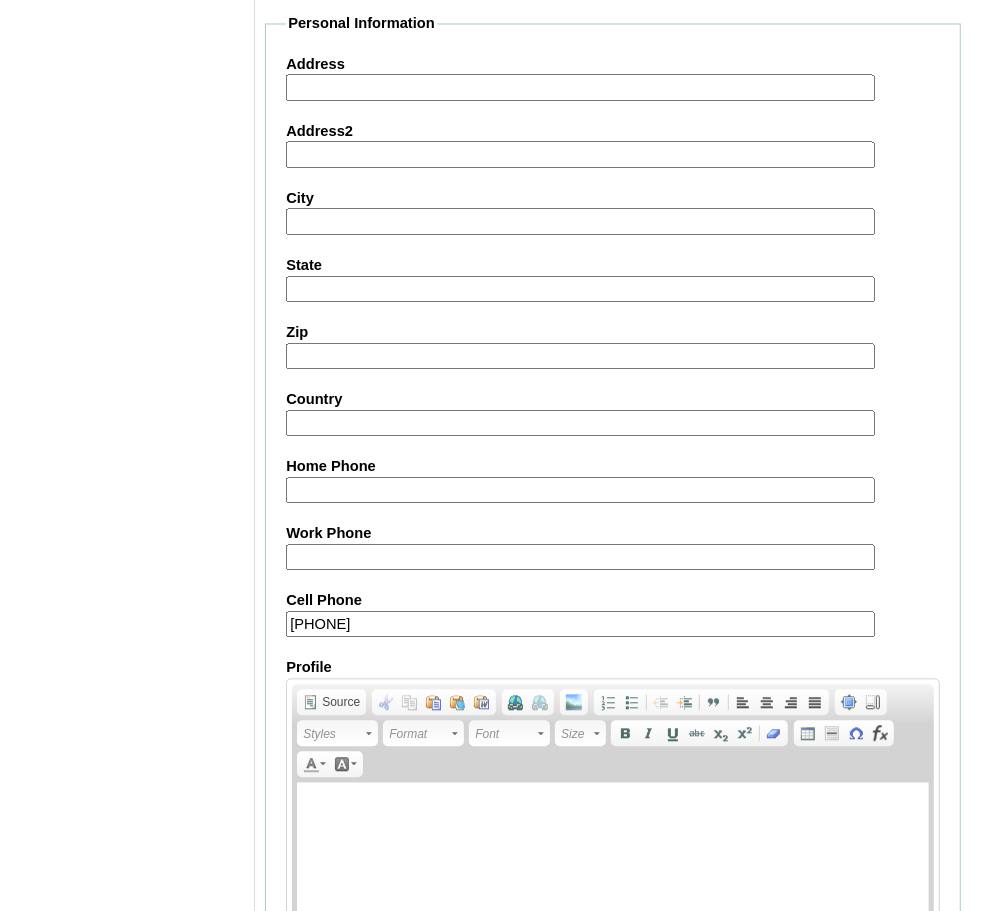 scroll, scrollTop: 2197, scrollLeft: 0, axis: vertical 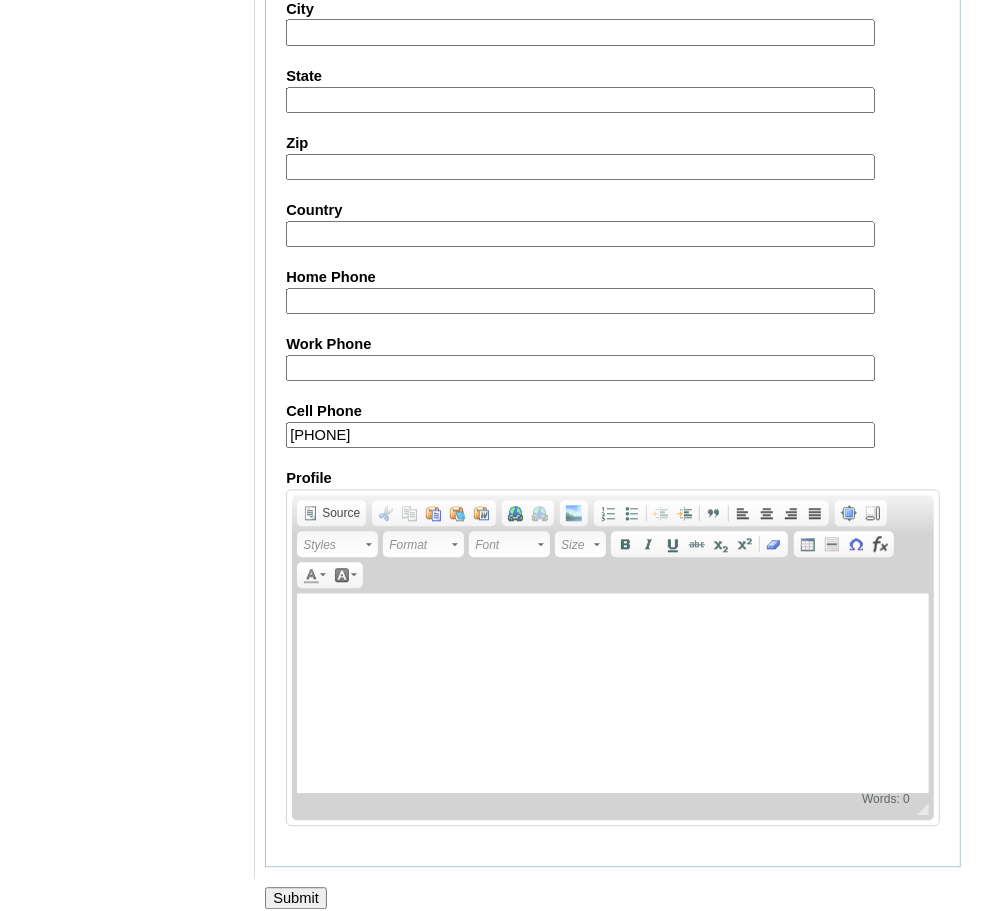 type on "971544352999" 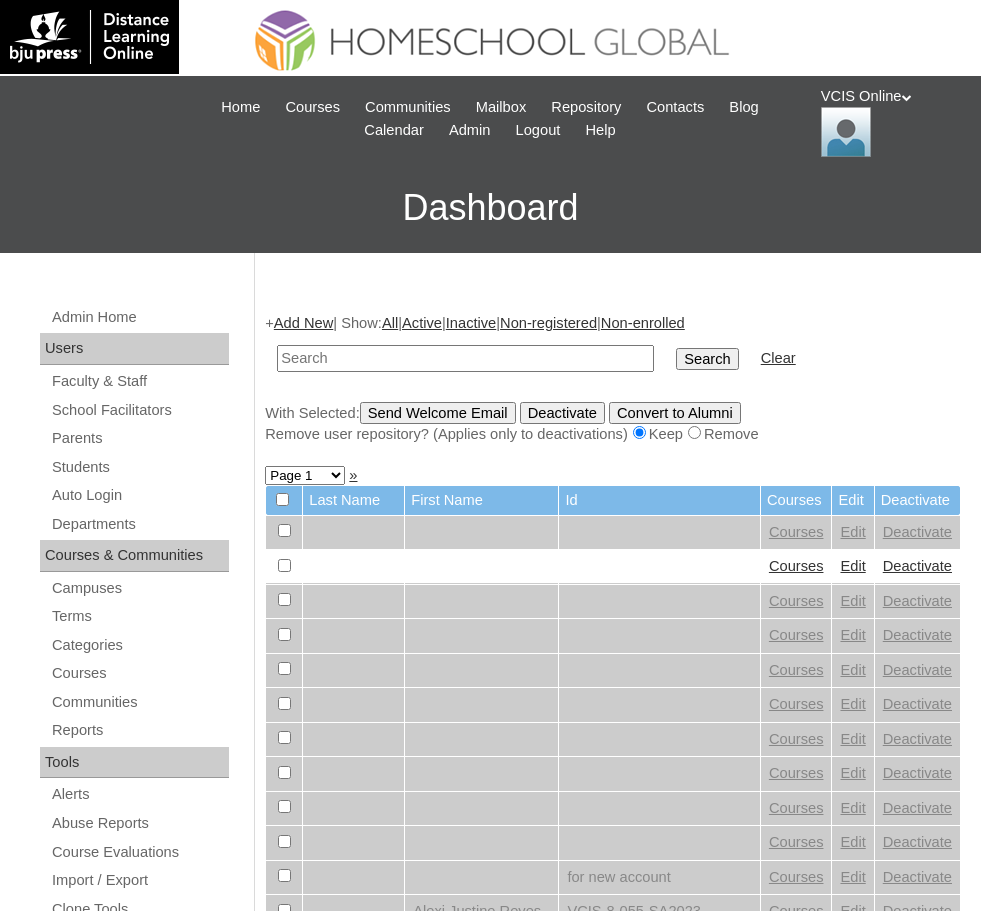 scroll, scrollTop: 0, scrollLeft: 0, axis: both 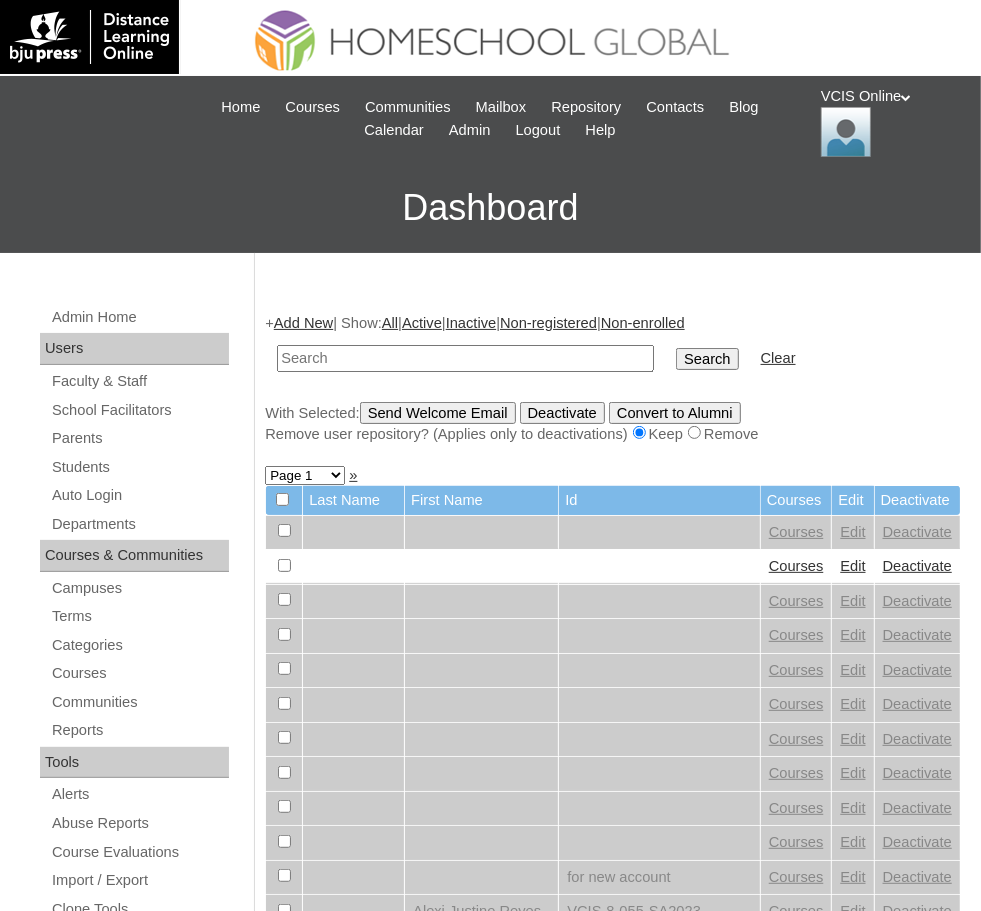 click at bounding box center [465, 358] 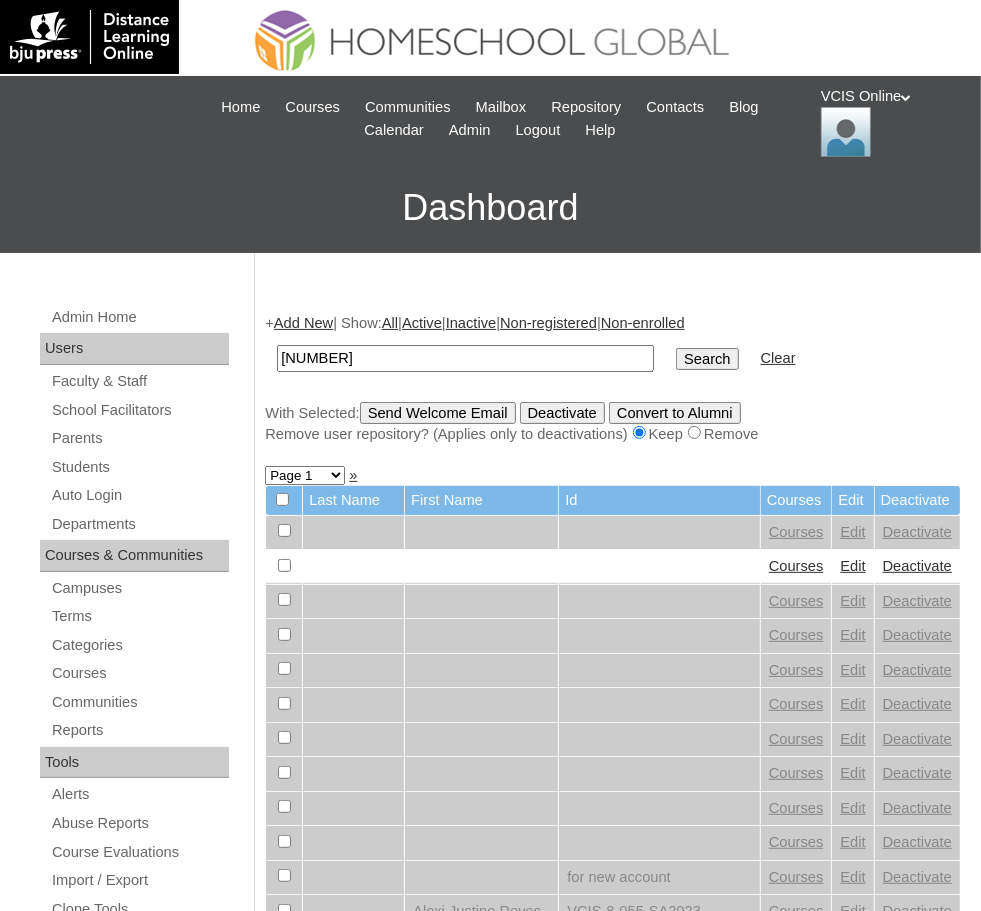 type on "[NUMBER]" 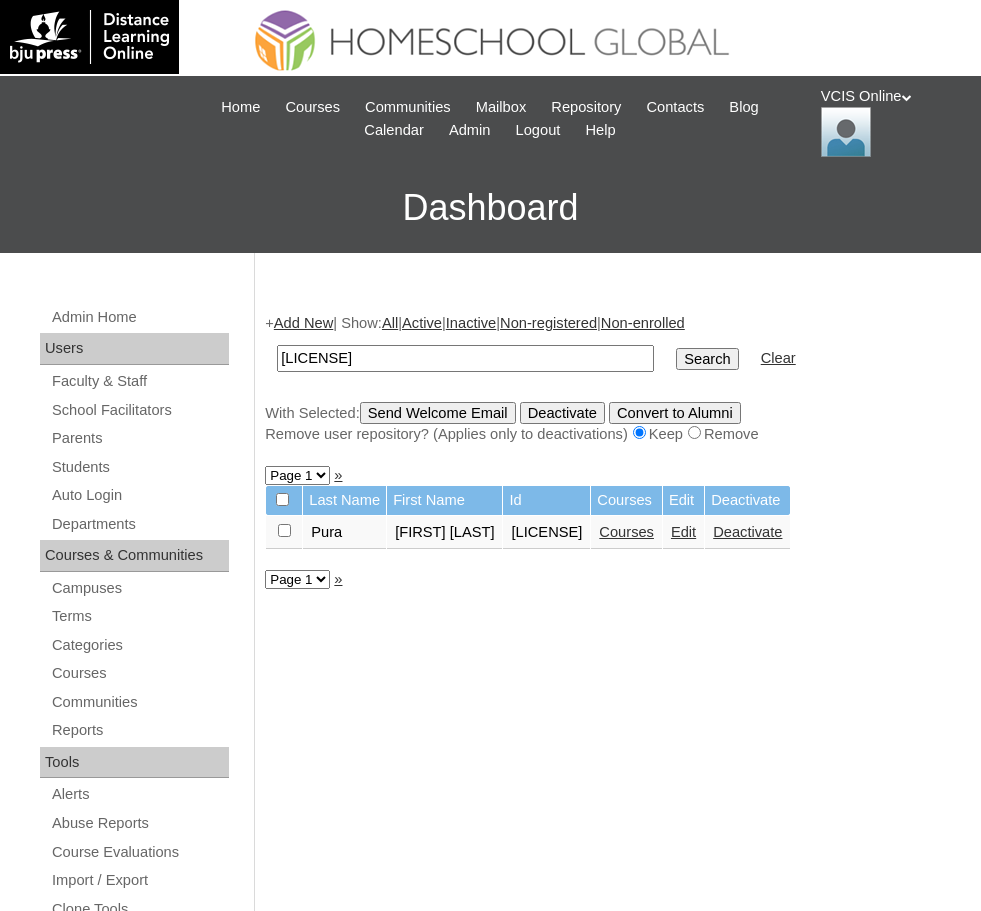 scroll, scrollTop: 0, scrollLeft: 0, axis: both 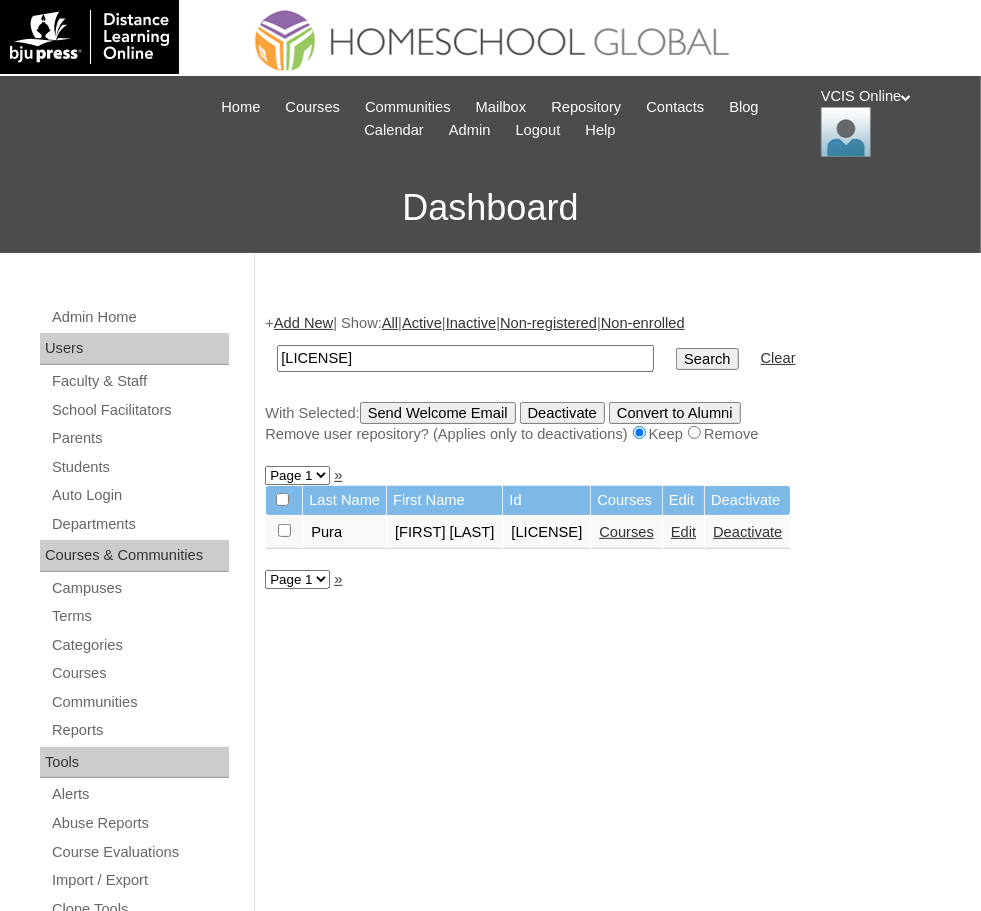 click on "Courses" at bounding box center [626, 532] 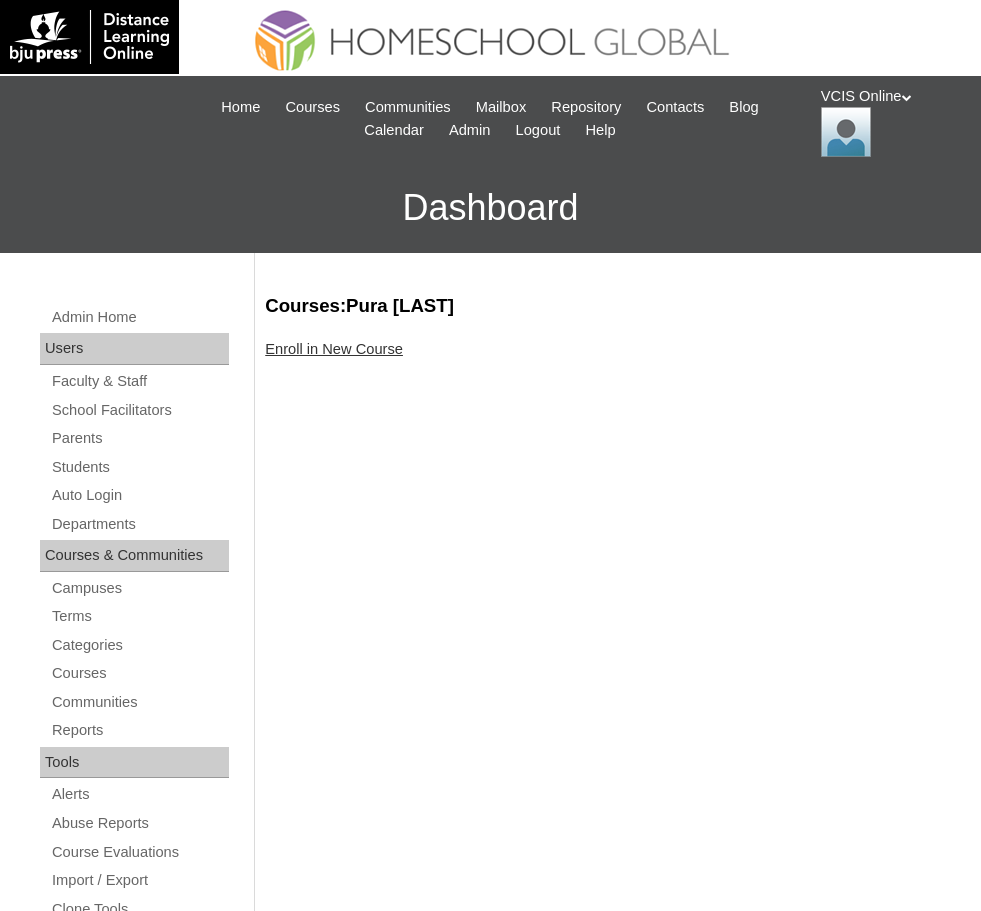 scroll, scrollTop: 0, scrollLeft: 0, axis: both 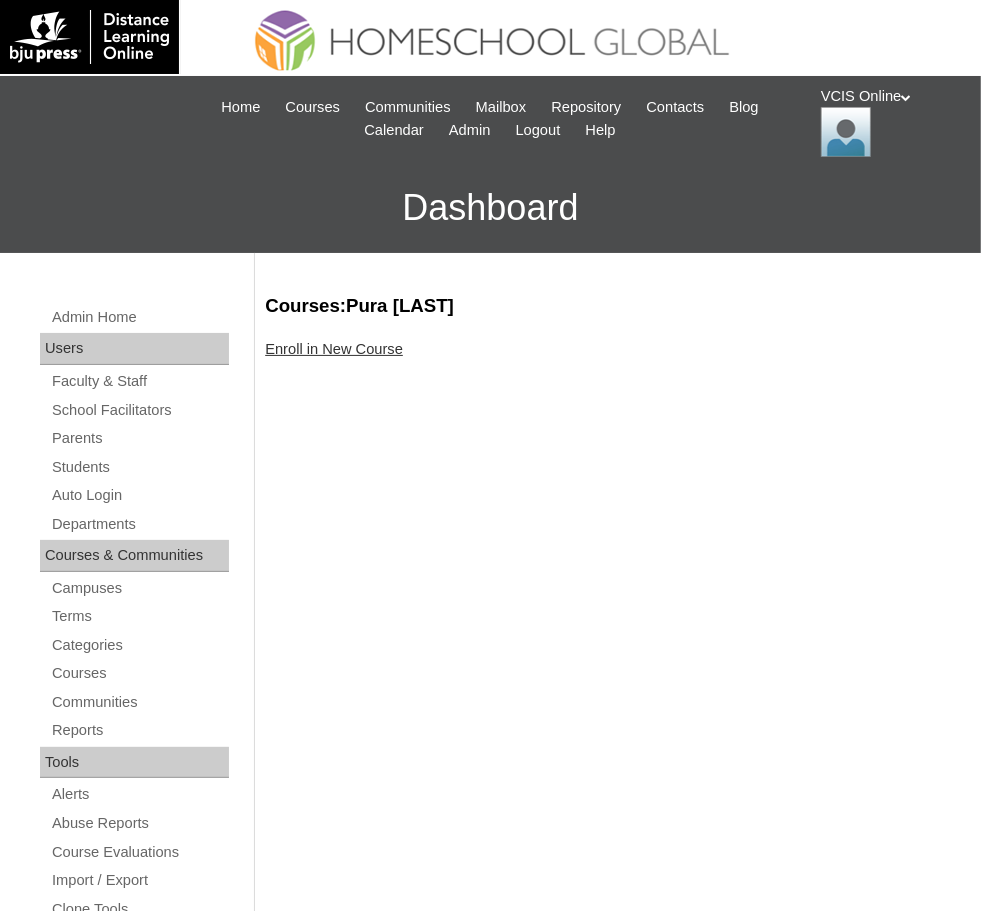 click on "Enroll in New Course" at bounding box center (334, 349) 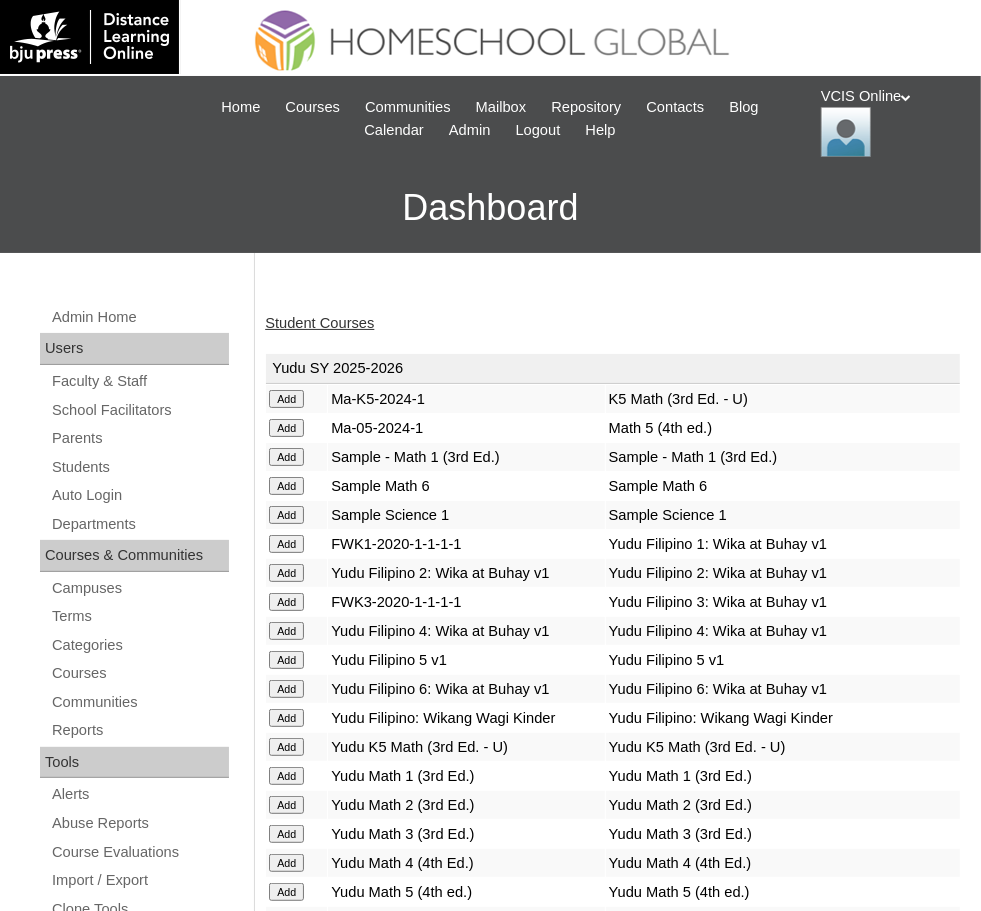 scroll, scrollTop: 4386, scrollLeft: 0, axis: vertical 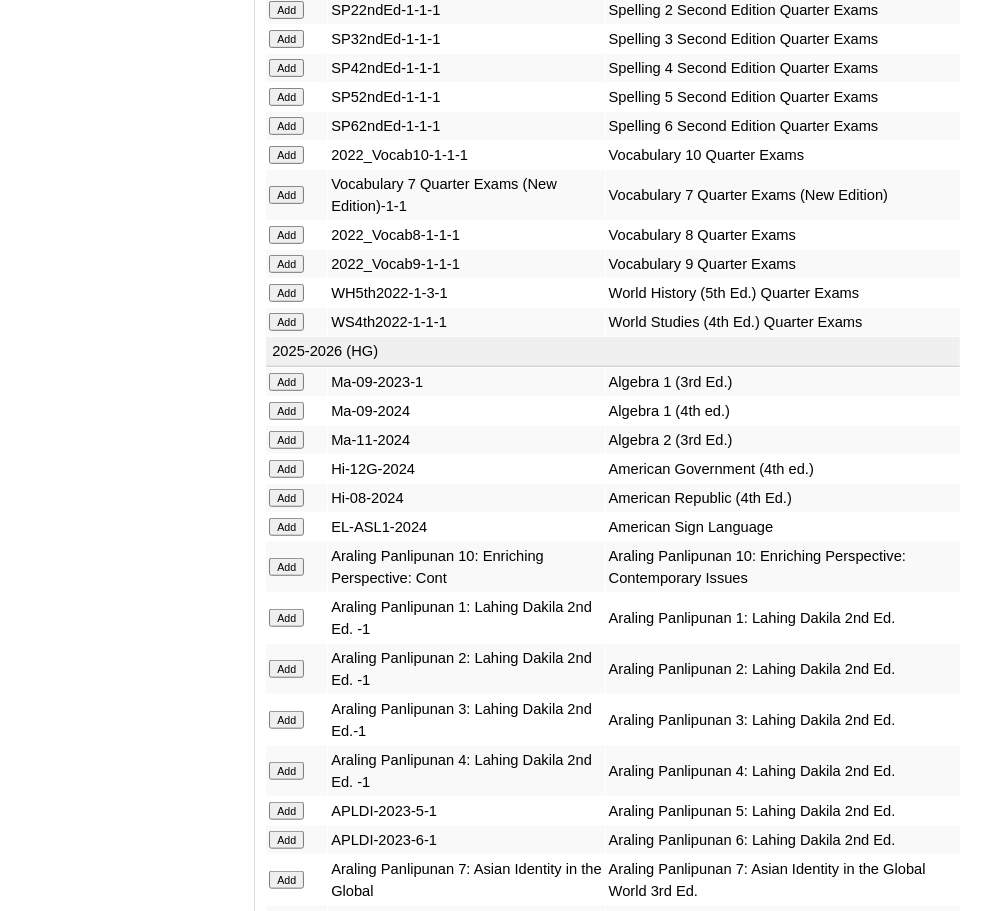 click on "Add" at bounding box center [286, -3987] 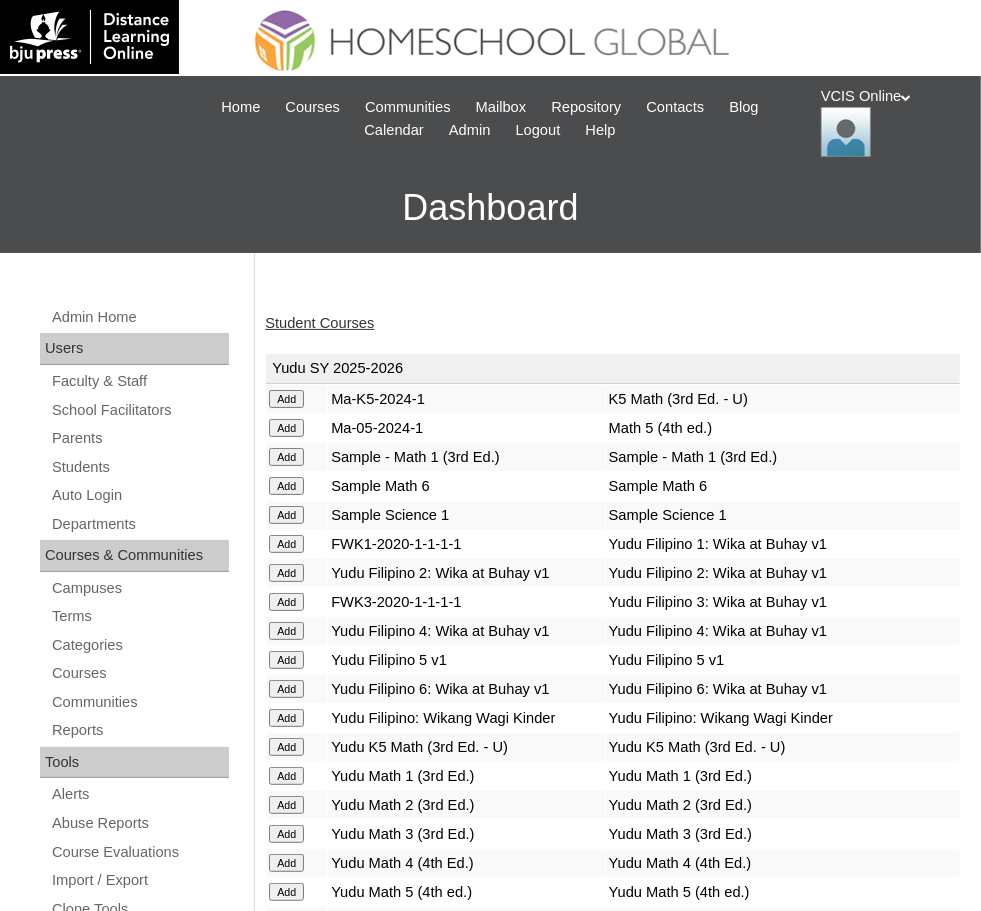 scroll, scrollTop: 6217, scrollLeft: 0, axis: vertical 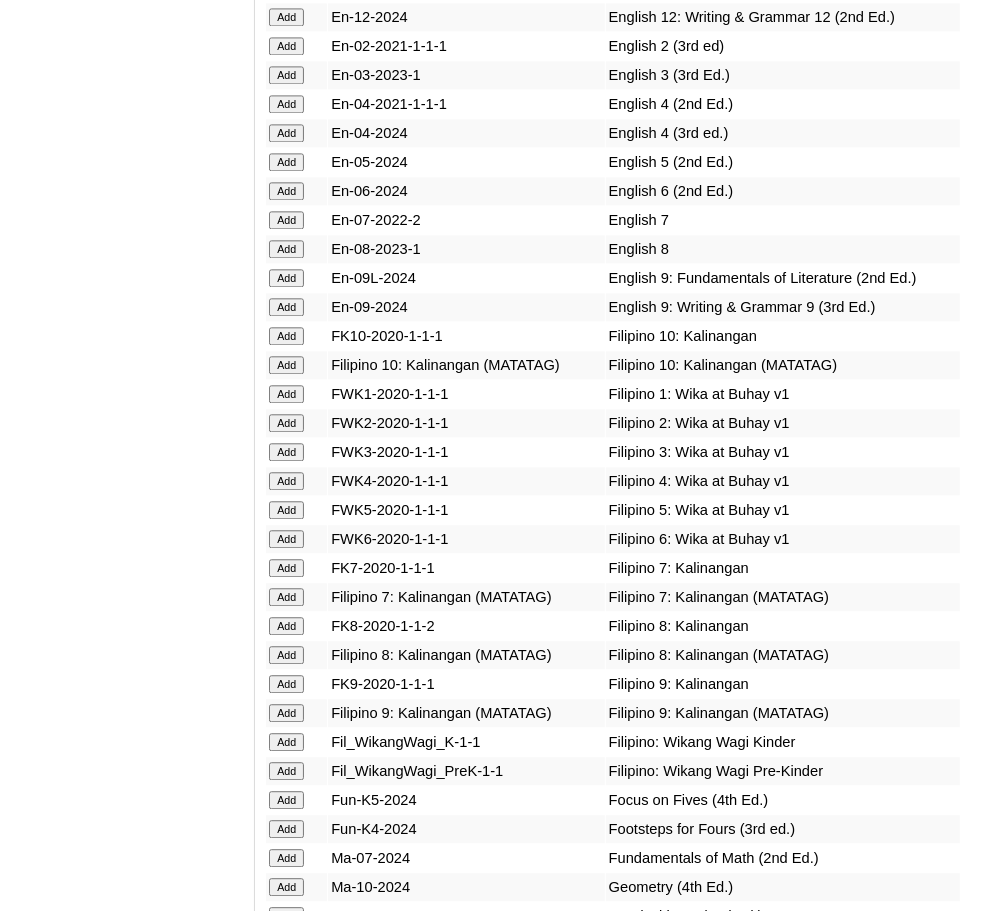 click on "Add" at bounding box center [286, -5818] 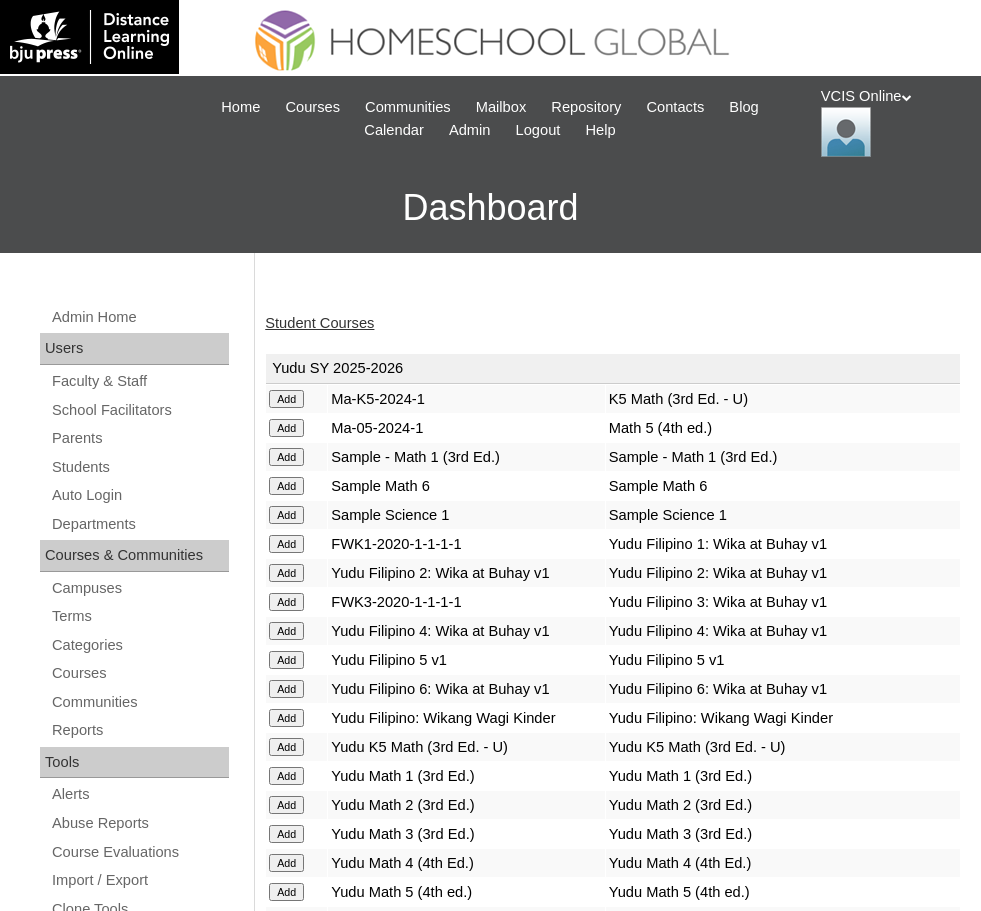 scroll, scrollTop: 0, scrollLeft: 0, axis: both 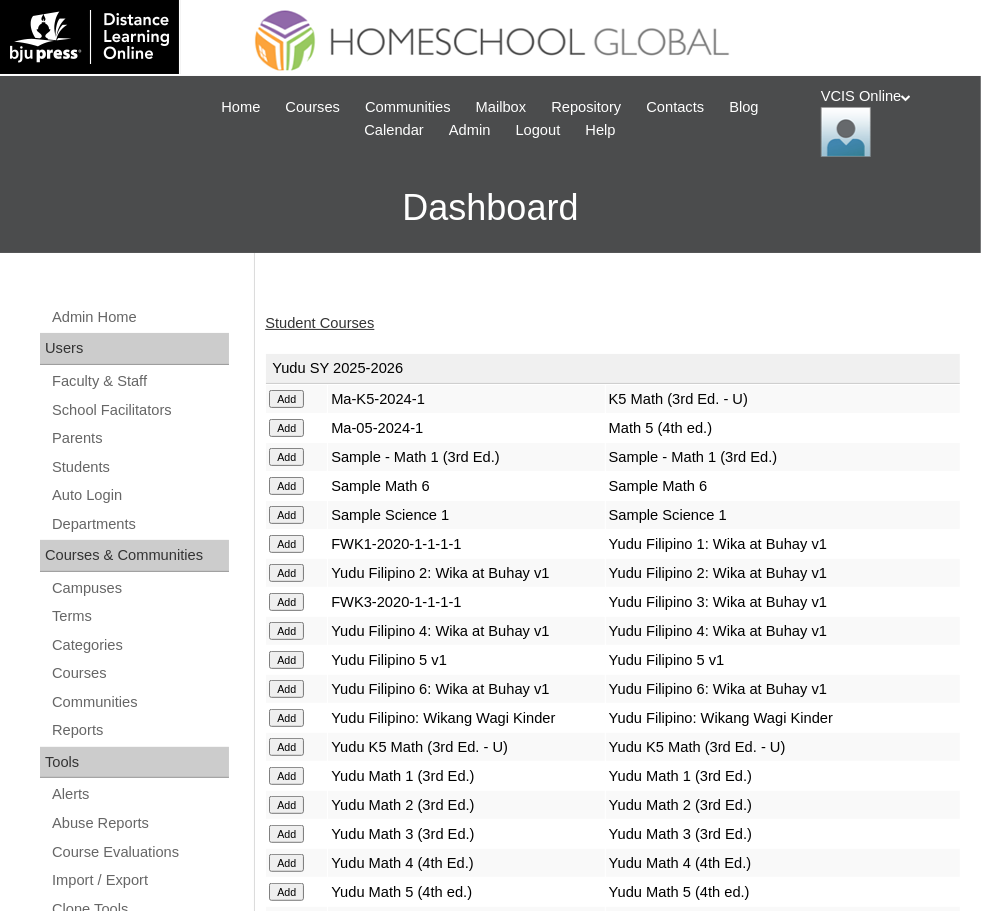 click on "Student Courses
Yudu SY 2025-2026
Add
Ma-K5-2024-1
K5 Math (3rd Ed. - U)
Add
Ma-05-2024-1
Math 5 (4th ed.)
Add
Sample - Math 1 (3rd Ed.)
Sample - Math 1 (3rd Ed.)
Add
Sample Math 6
Sample Math 6" at bounding box center (608, 18364) 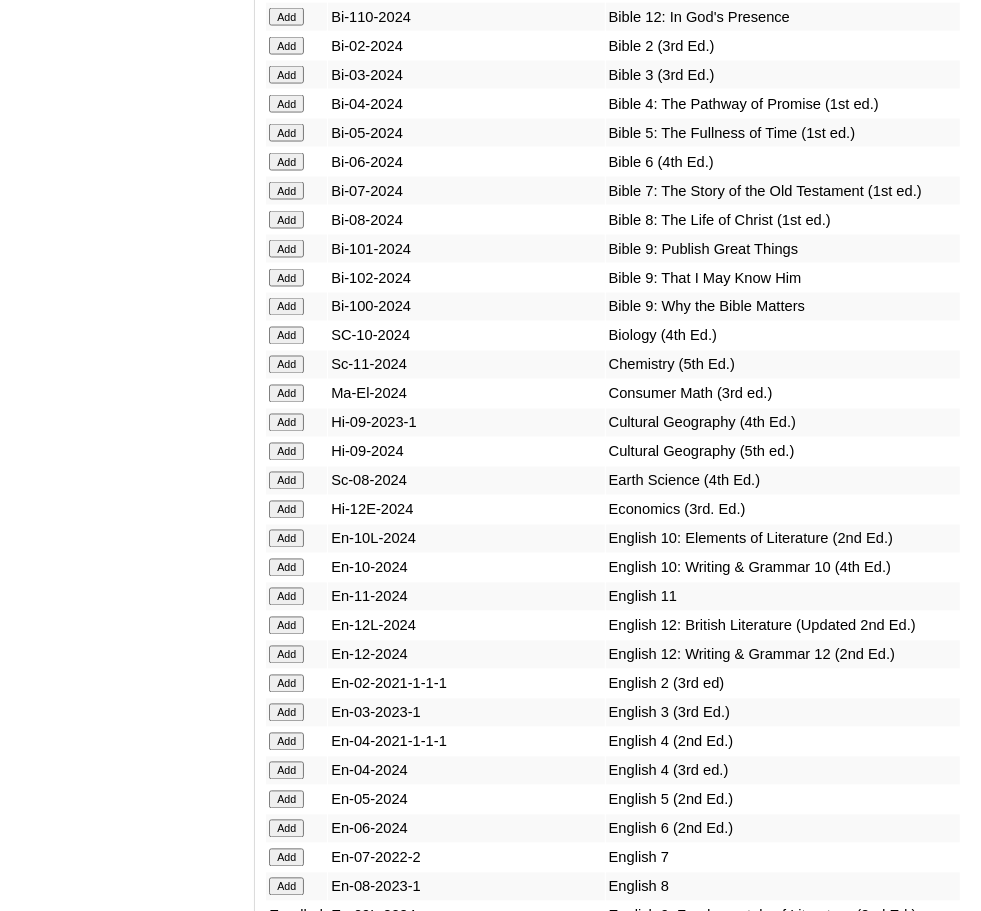 click on "Add" at bounding box center (286, -5180) 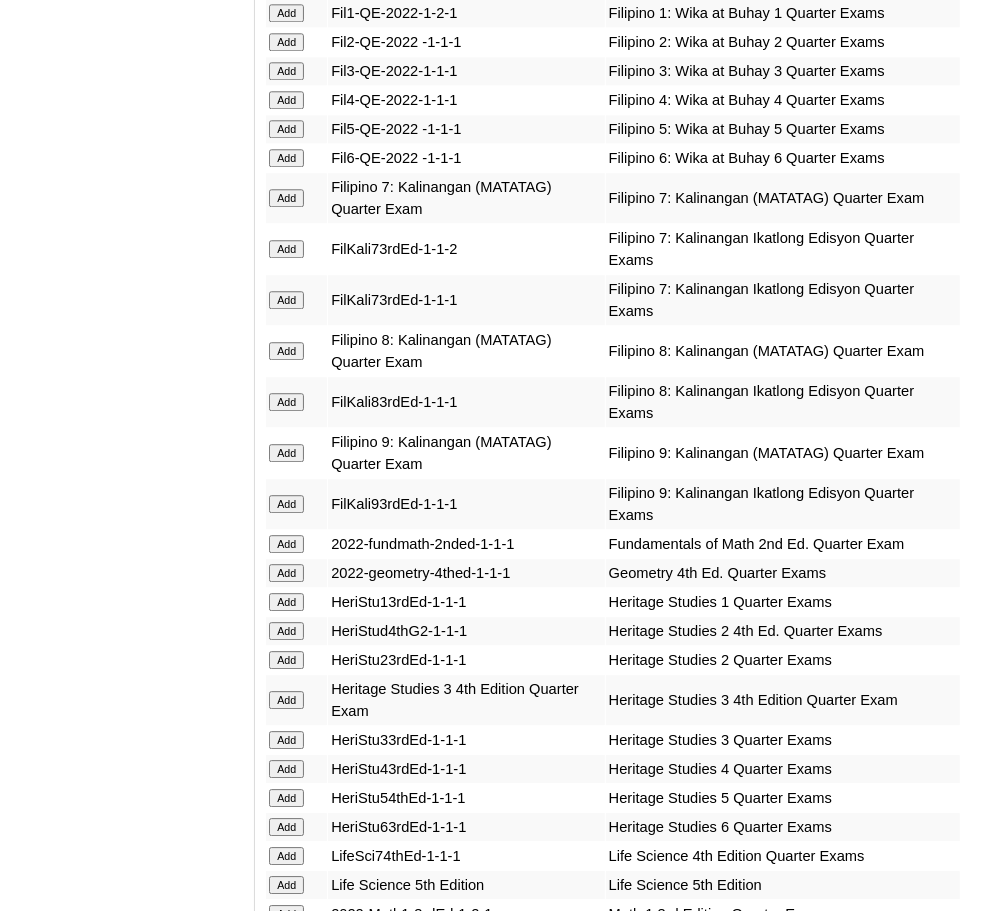 scroll, scrollTop: 6618, scrollLeft: 0, axis: vertical 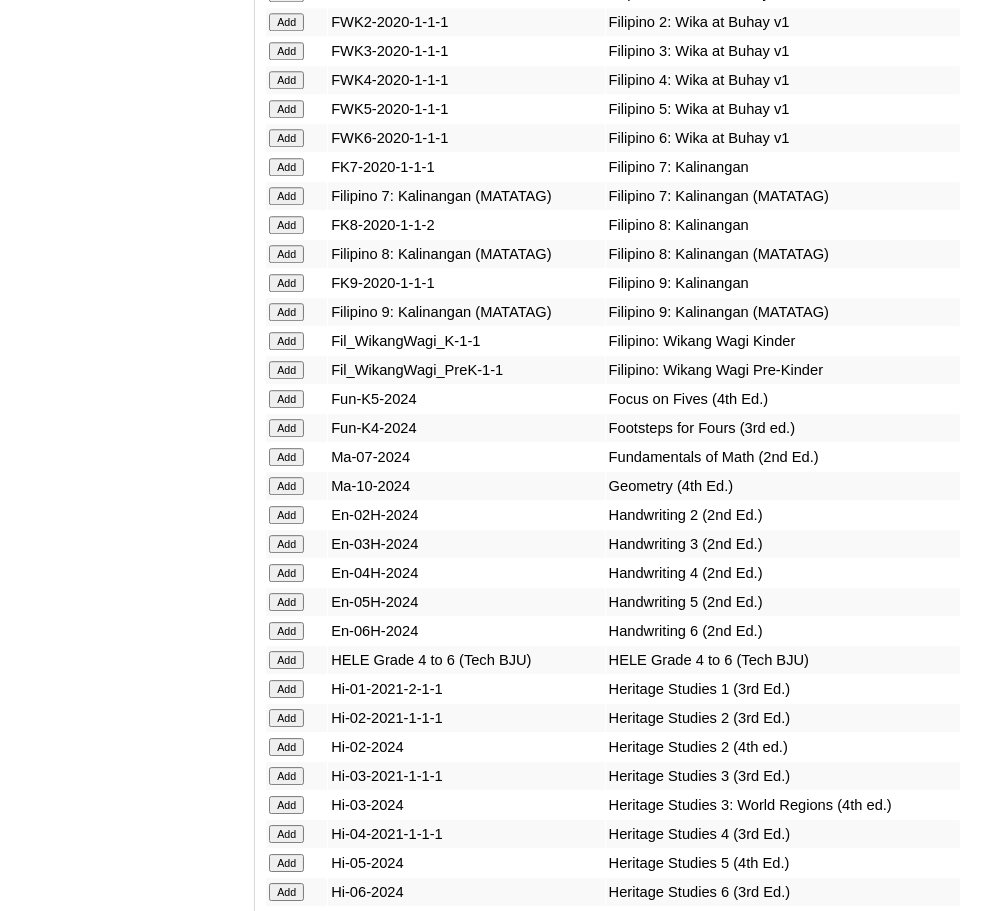 click on "Add" at bounding box center (286, -6219) 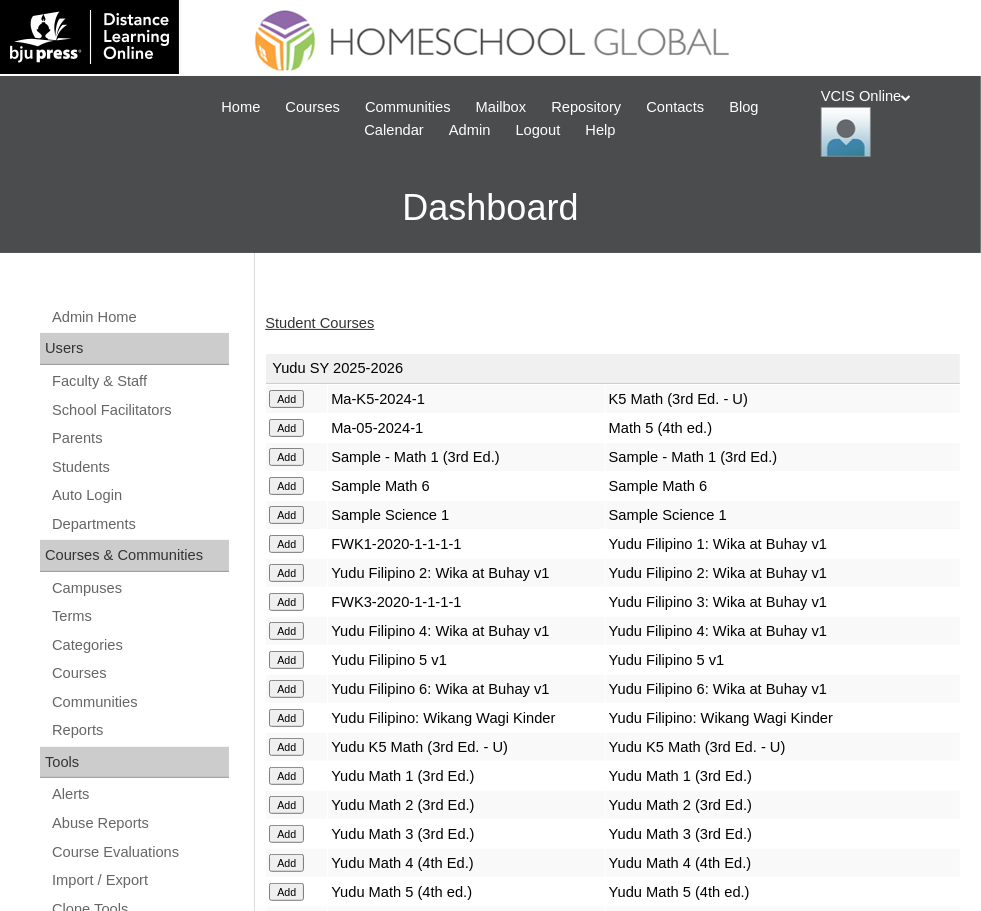 scroll, scrollTop: 5465, scrollLeft: 0, axis: vertical 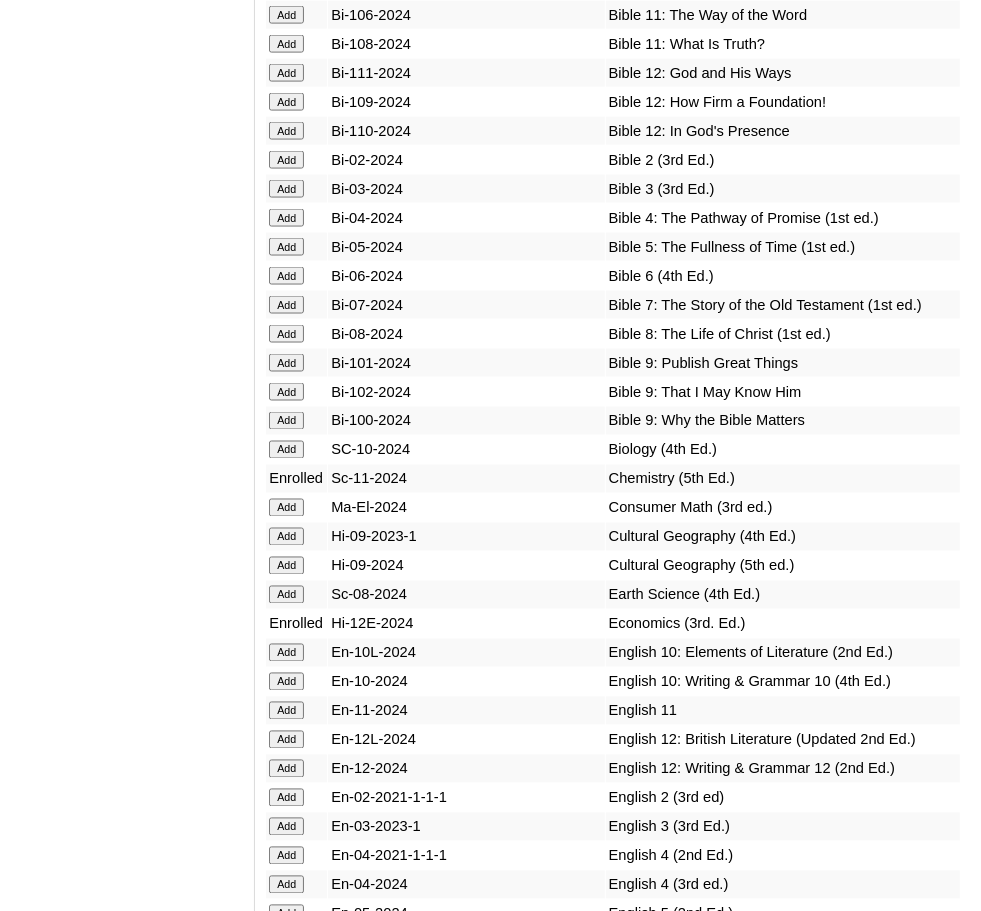 click on "Add" at bounding box center [286, -5066] 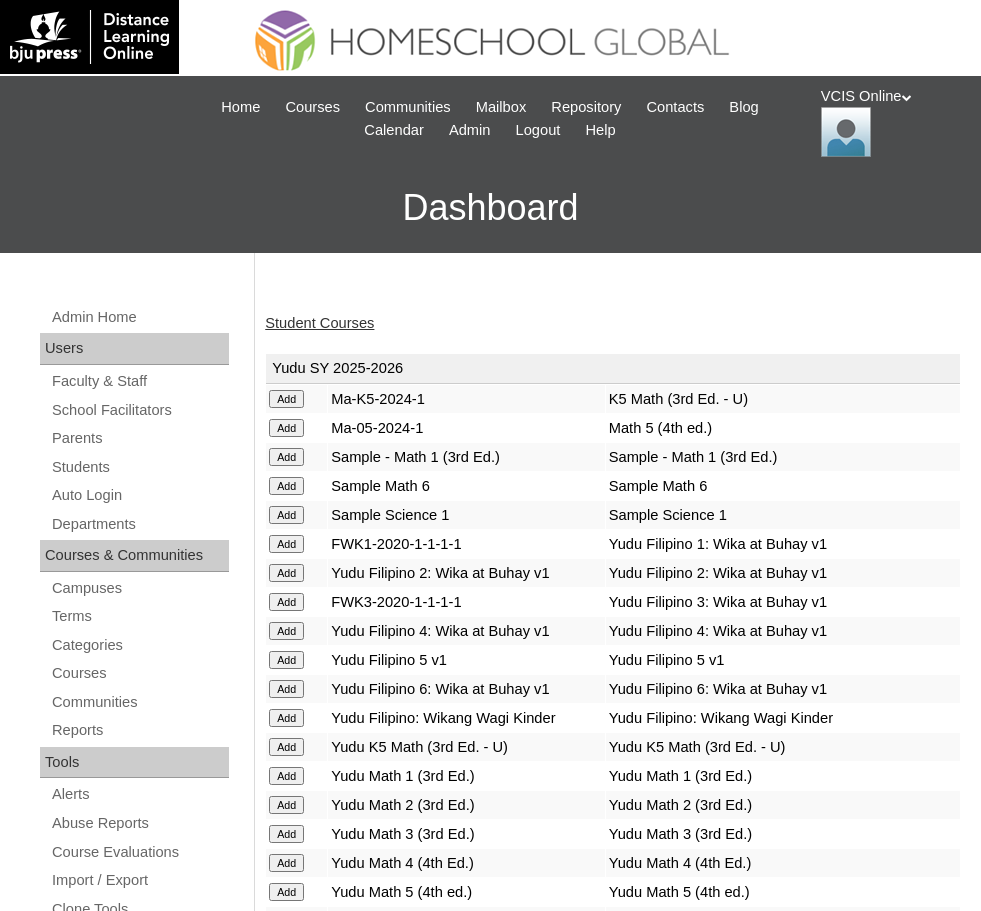 scroll, scrollTop: 0, scrollLeft: 0, axis: both 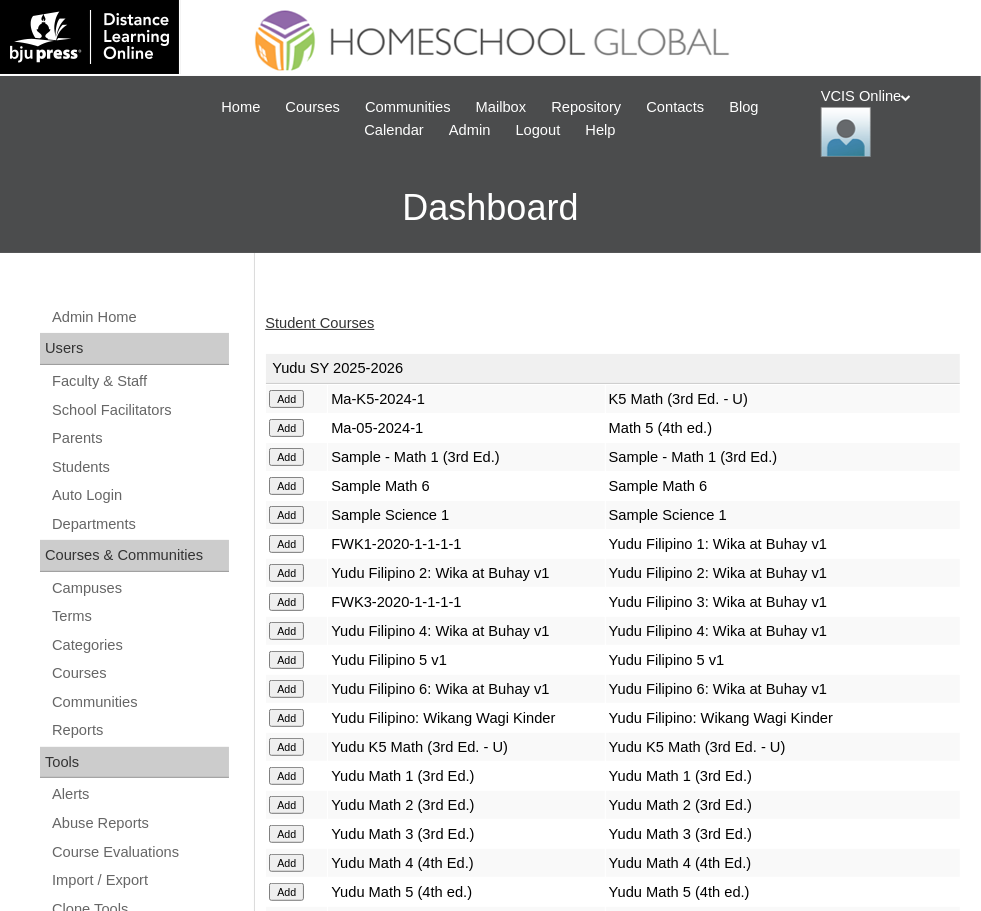 click on "Student Courses" at bounding box center (319, 323) 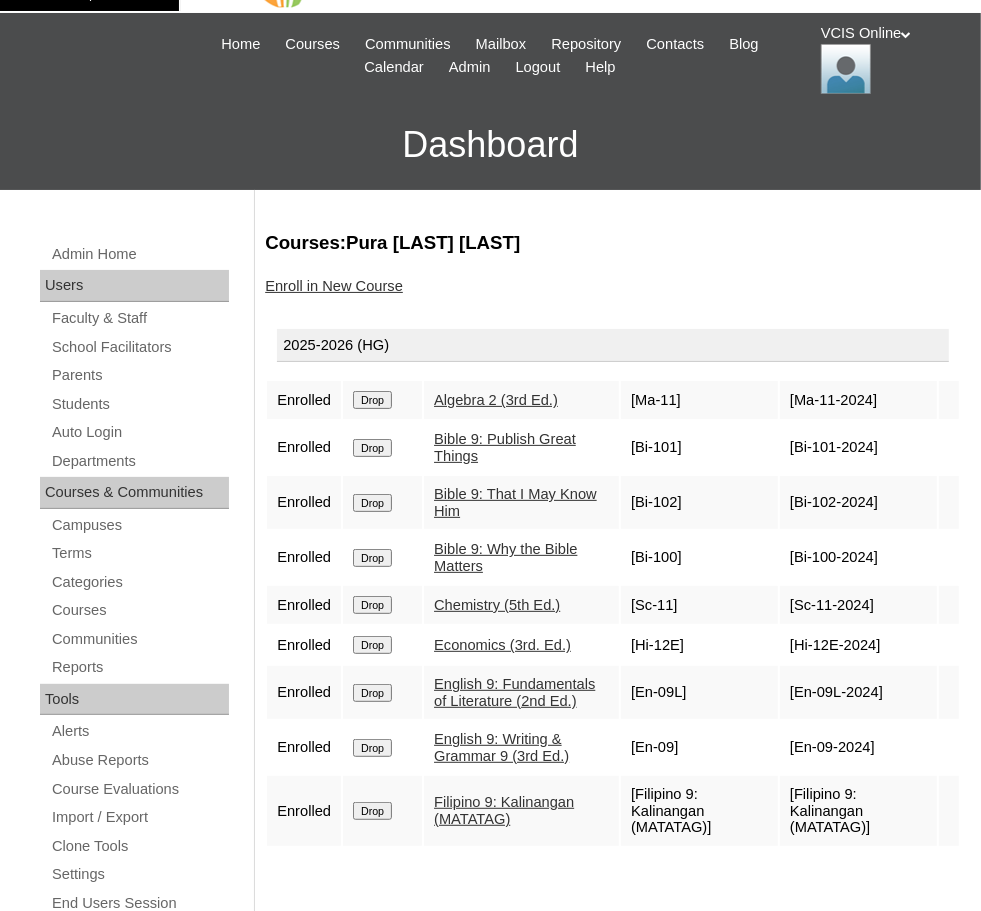 scroll, scrollTop: 0, scrollLeft: 0, axis: both 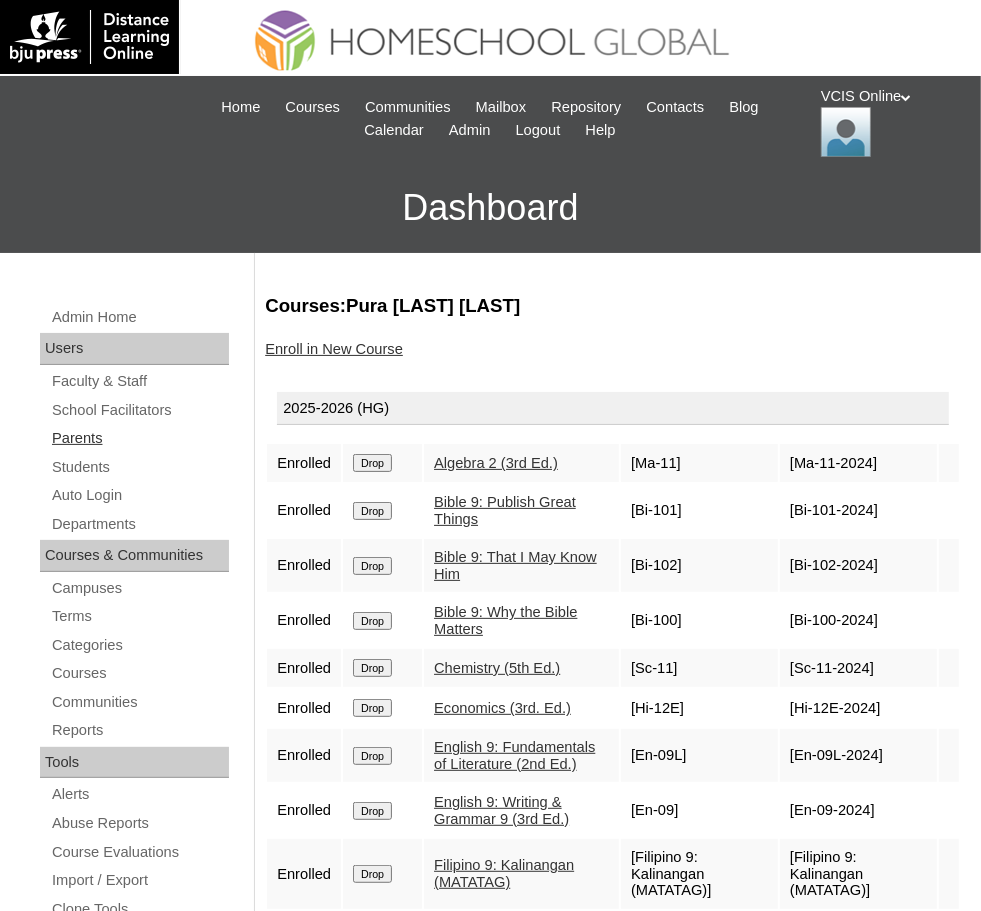 click on "Parents" at bounding box center [139, 438] 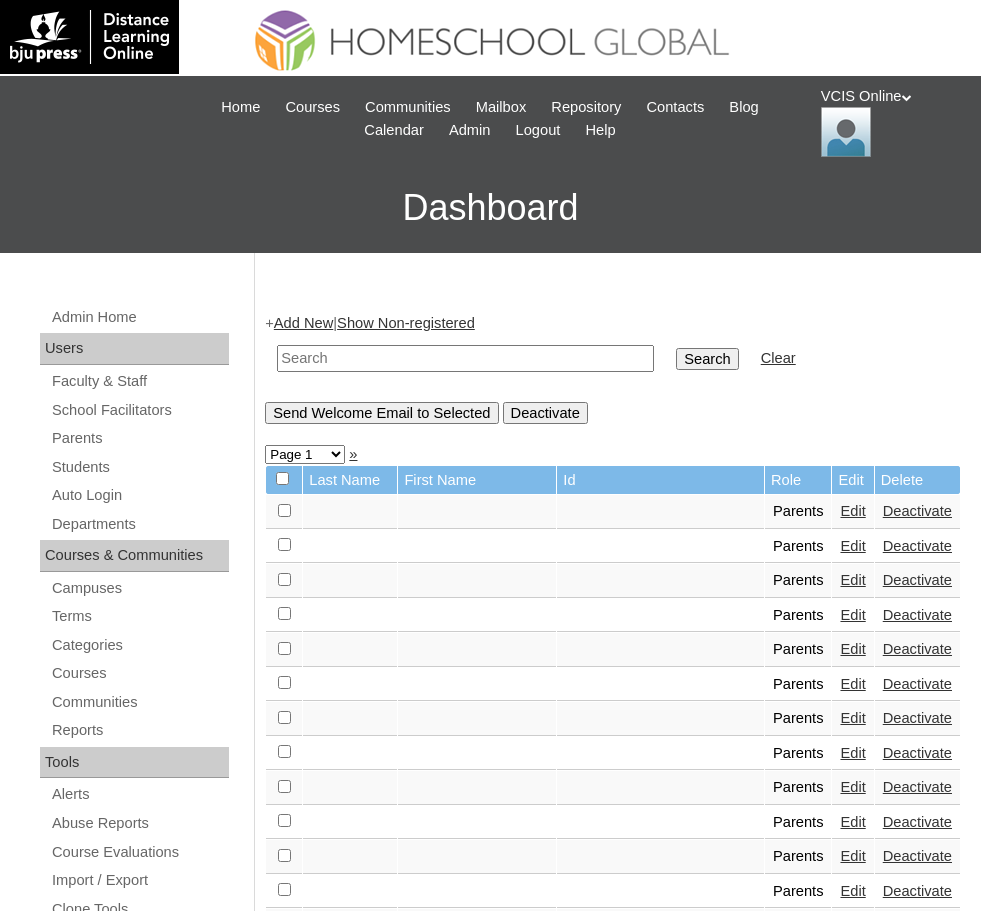 scroll, scrollTop: 0, scrollLeft: 0, axis: both 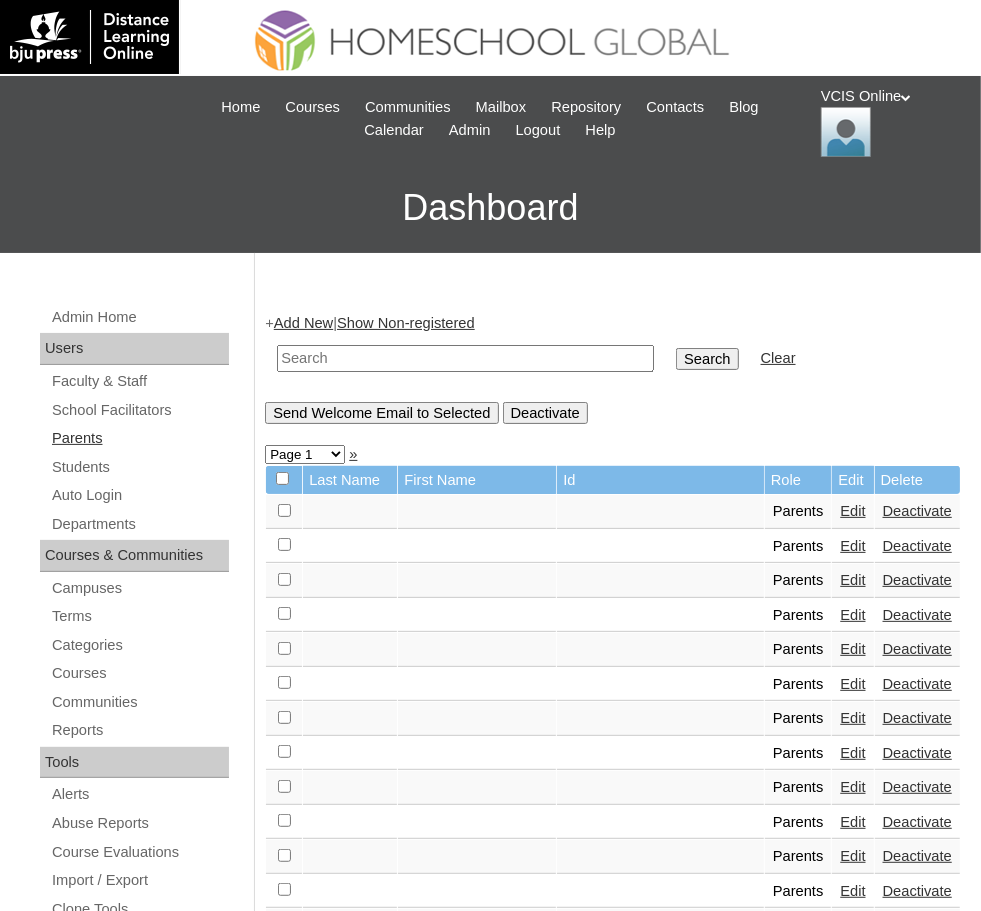 click on "Parents" at bounding box center [139, 438] 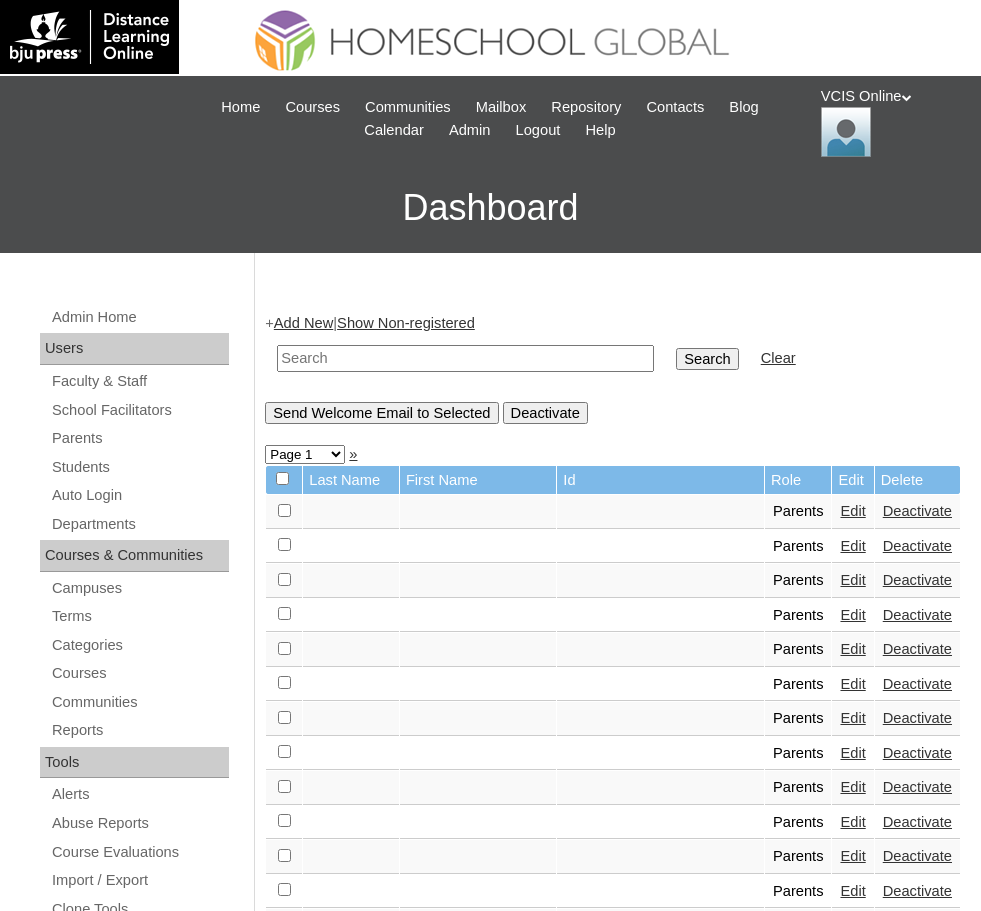 scroll, scrollTop: 0, scrollLeft: 0, axis: both 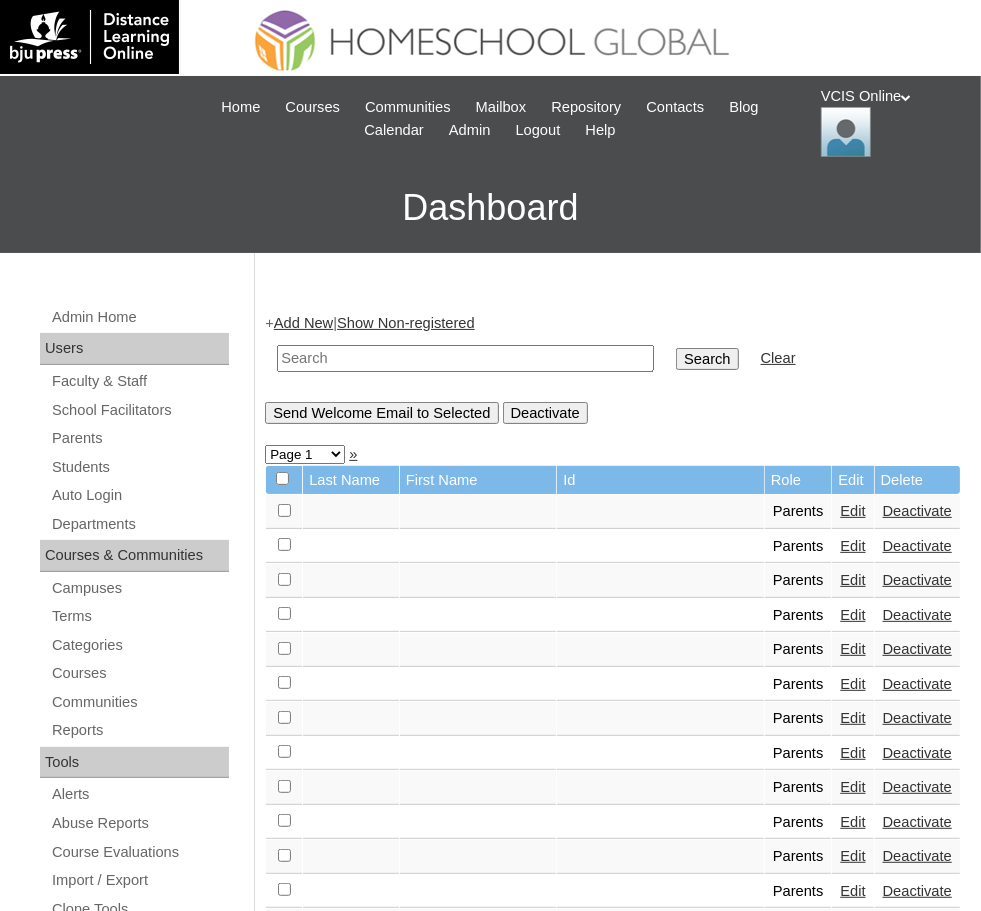 click on "Add New" at bounding box center [303, 323] 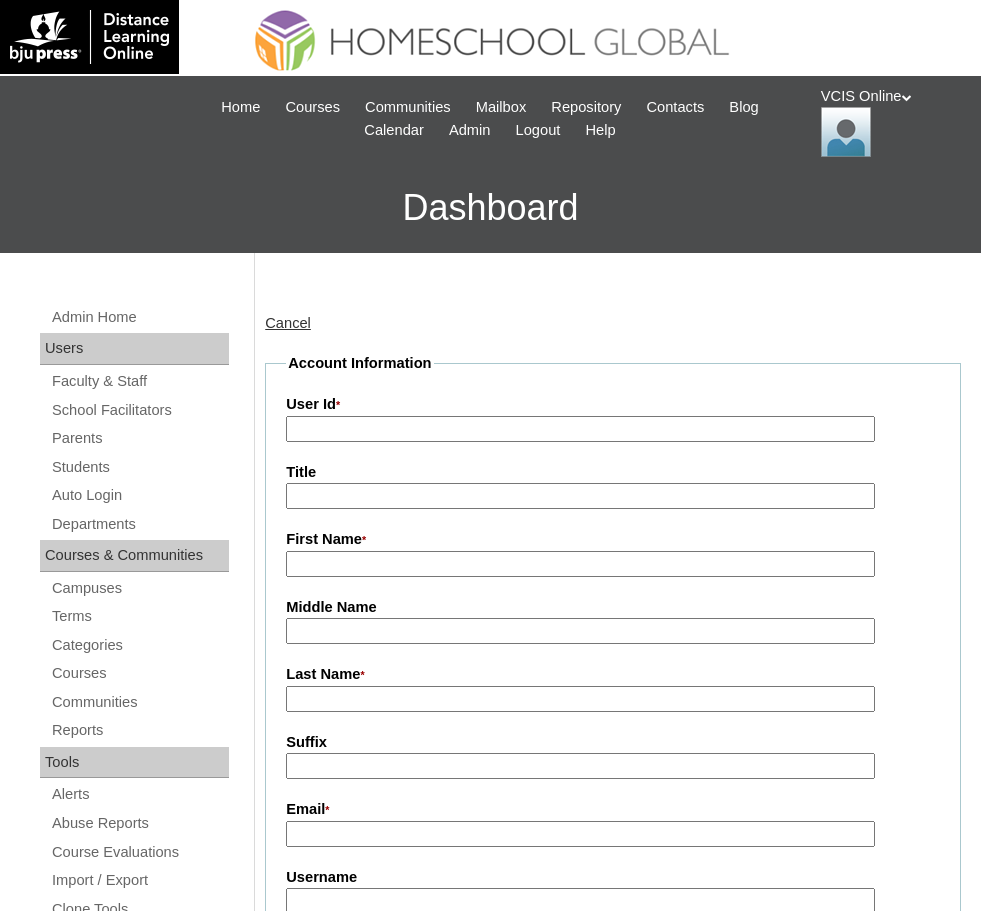 scroll, scrollTop: 0, scrollLeft: 0, axis: both 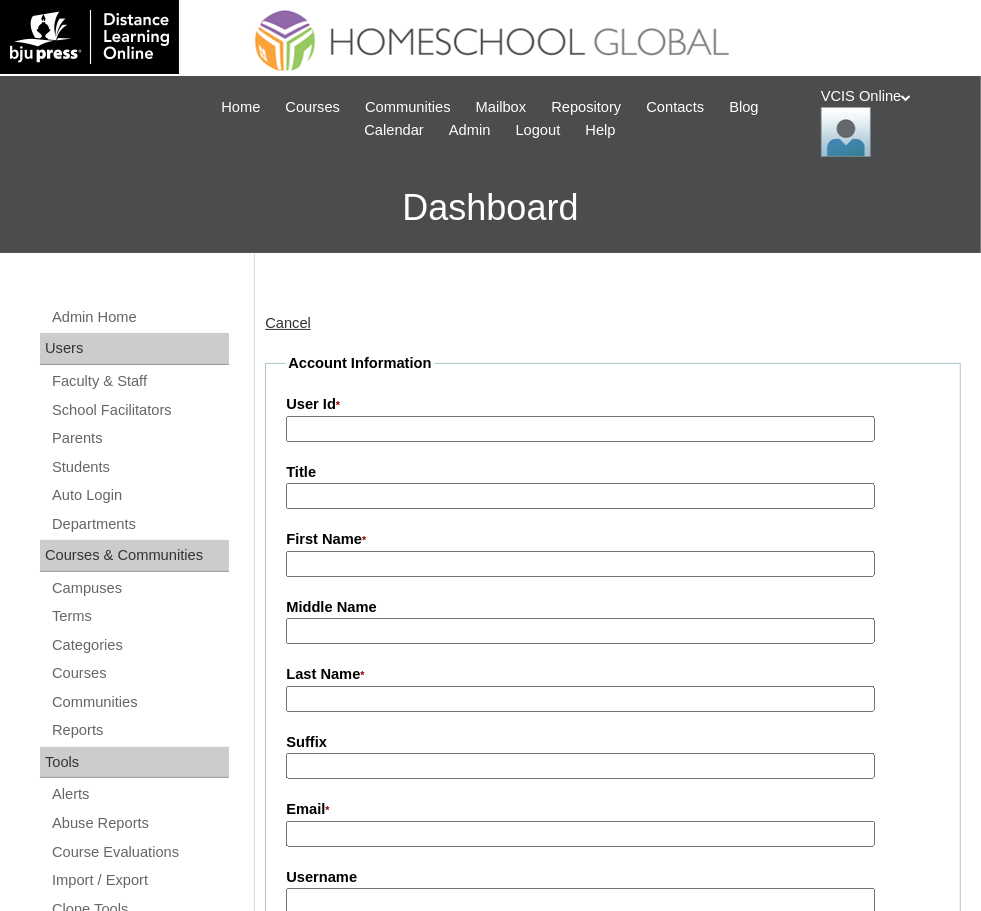 click on "User Id  *" at bounding box center [580, 429] 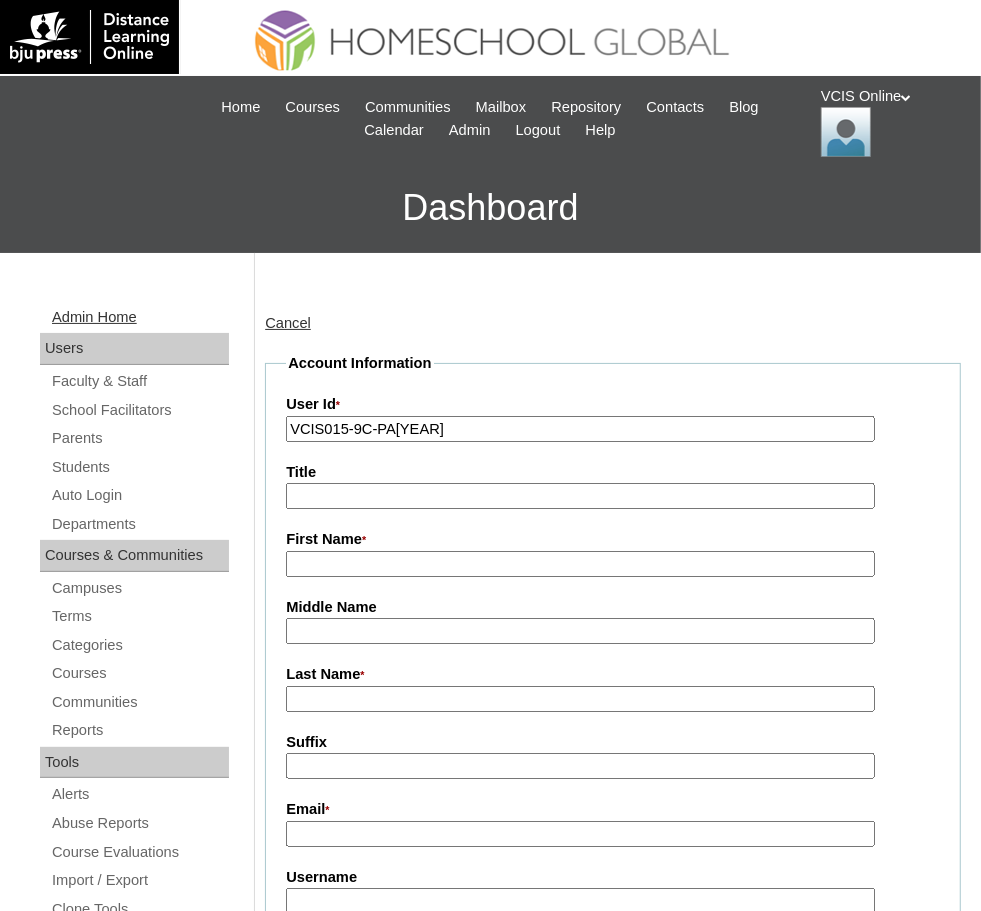type on "VCIS015-9C-PA[YEAR]" 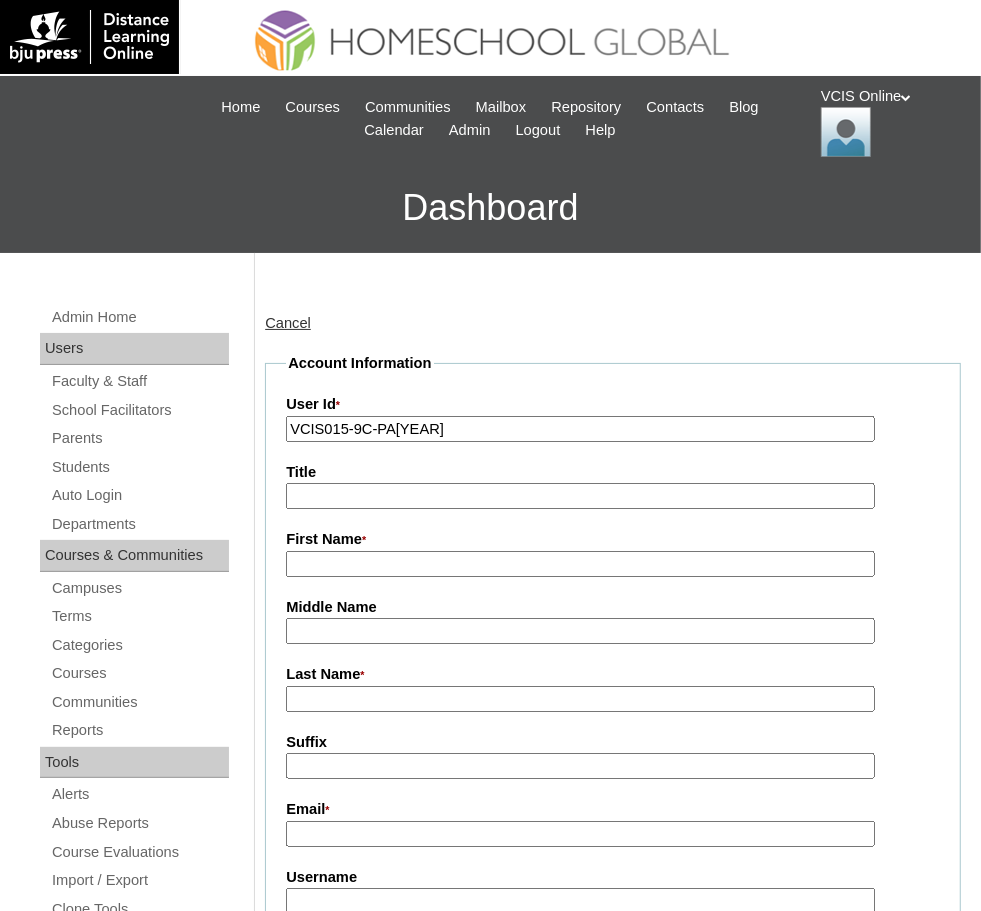 click on "First Name  *" at bounding box center (580, 564) 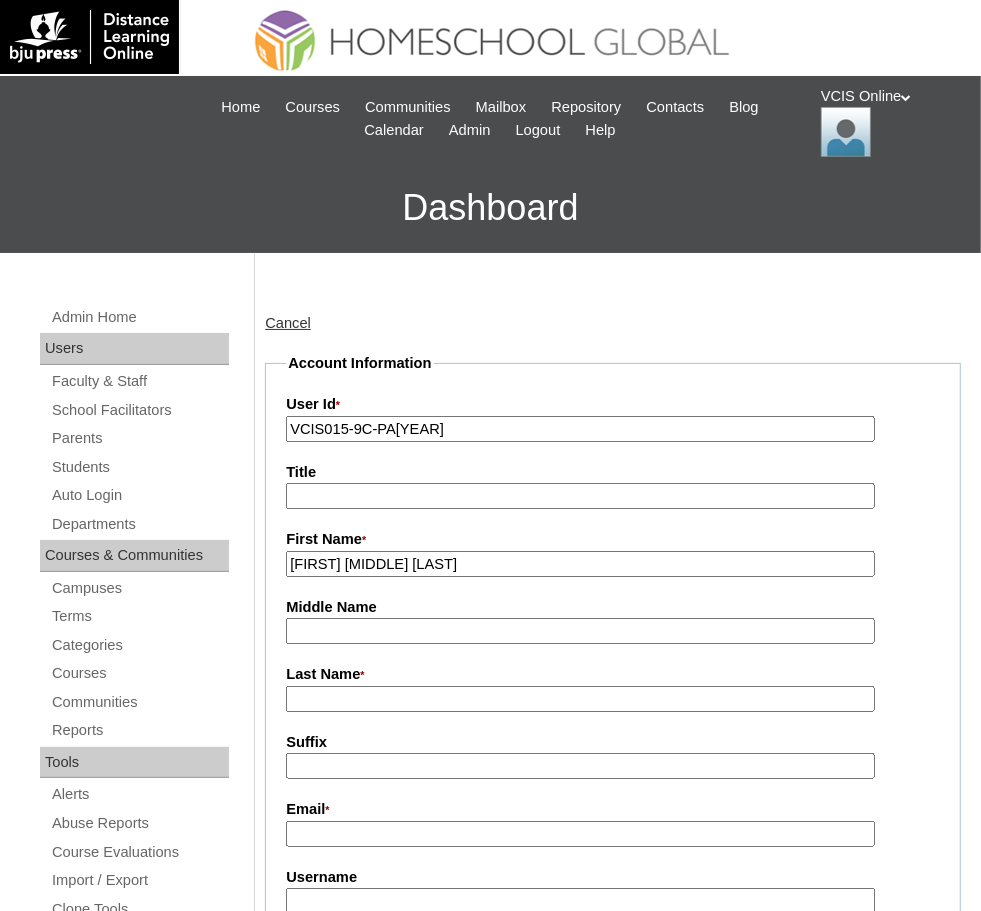drag, startPoint x: 348, startPoint y: 566, endPoint x: 551, endPoint y: 565, distance: 203.00246 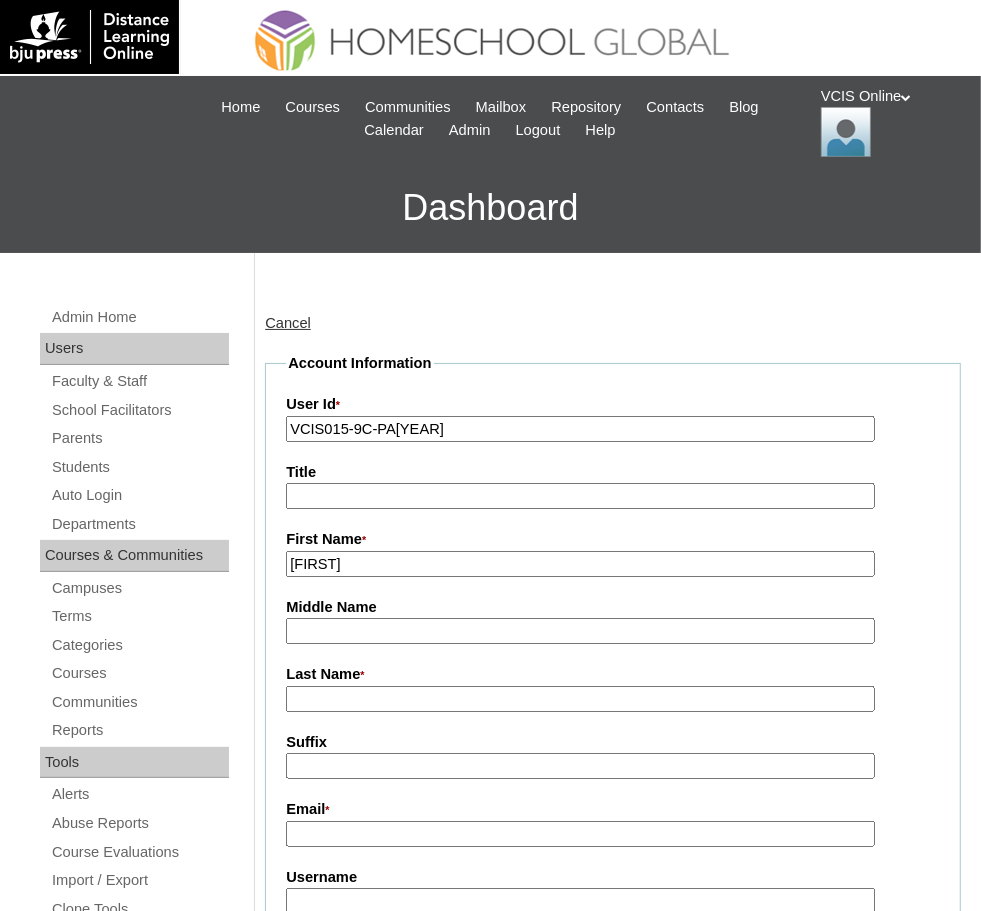 type on "Hazelyn" 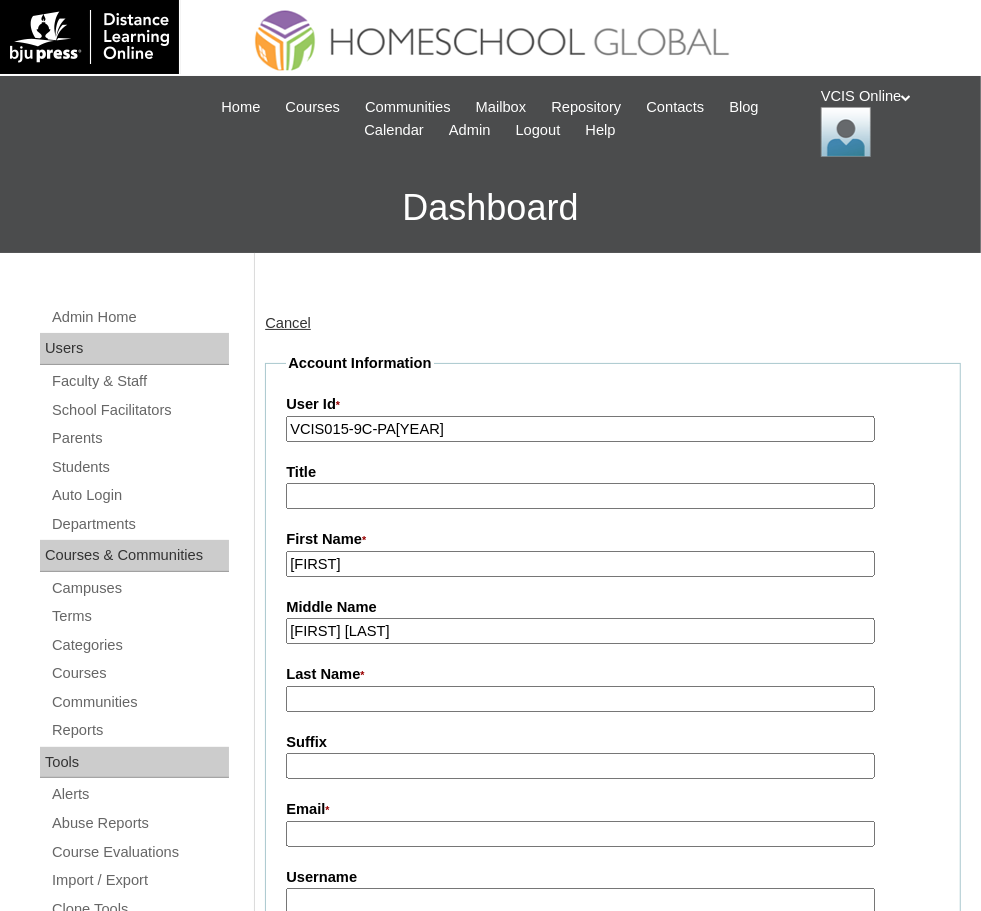 click on "Dela Cruz Catibog" at bounding box center (580, 631) 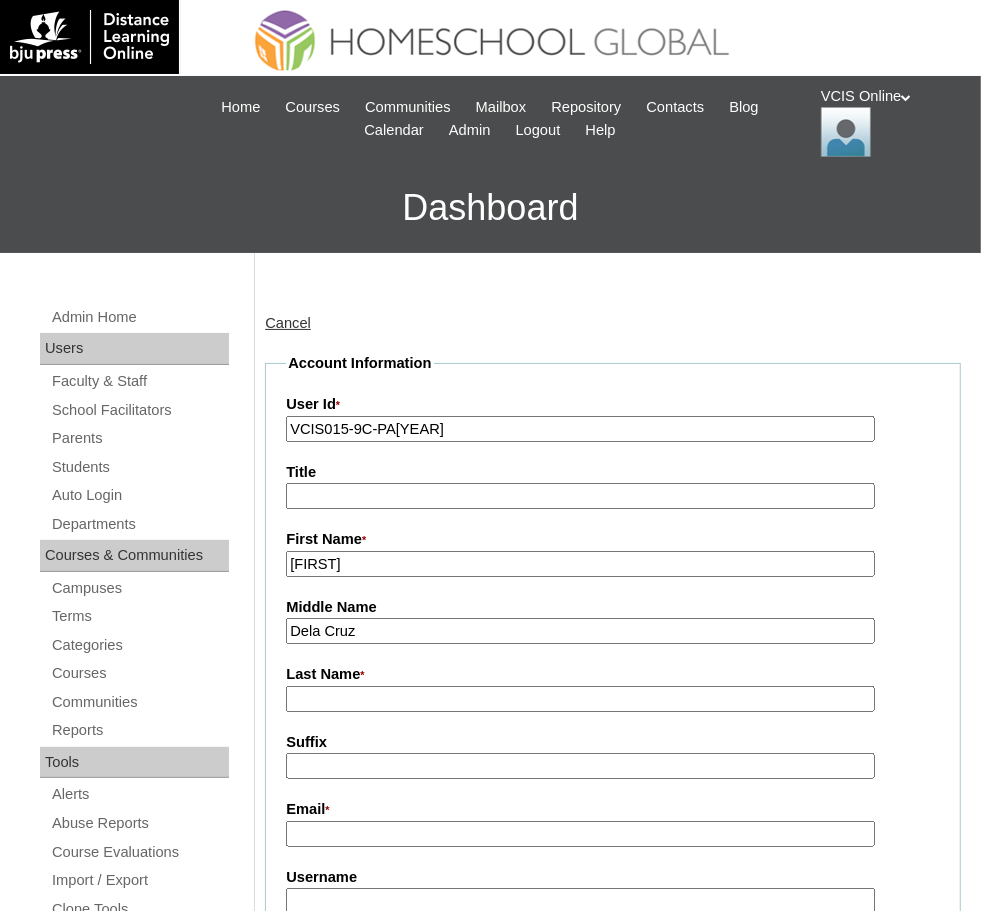 type on "Dela Cruz" 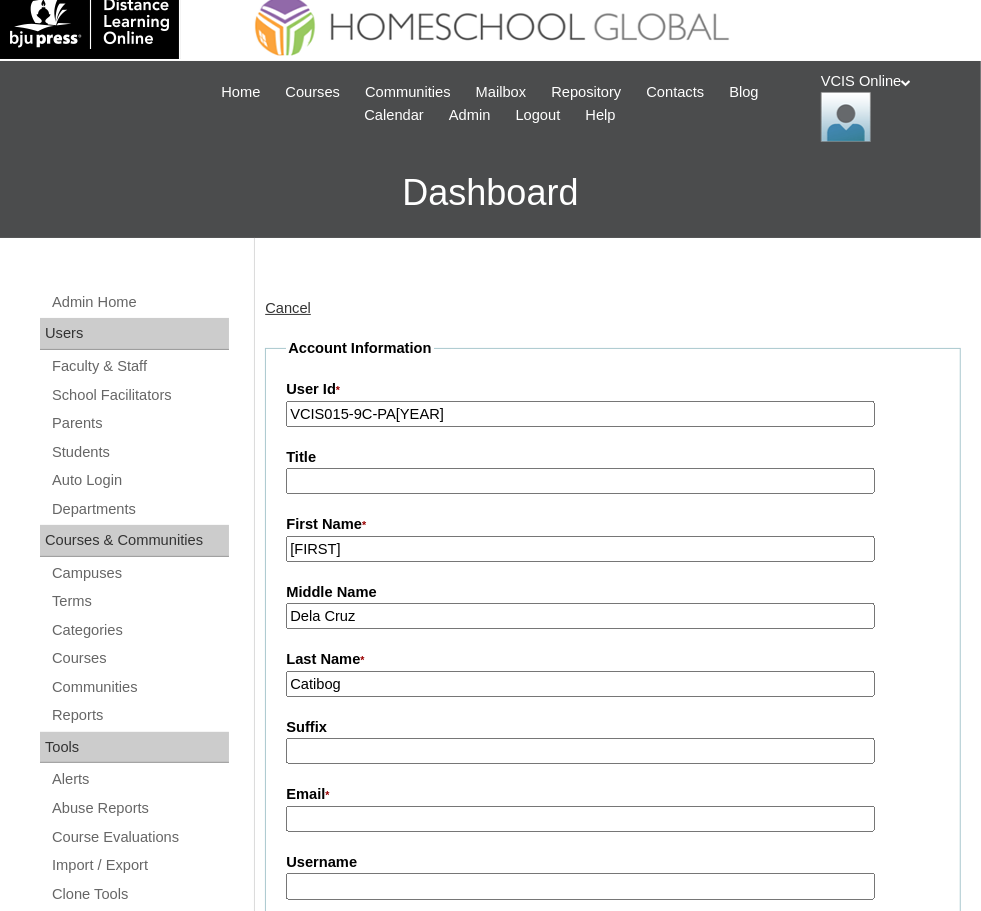 scroll, scrollTop: 16, scrollLeft: 0, axis: vertical 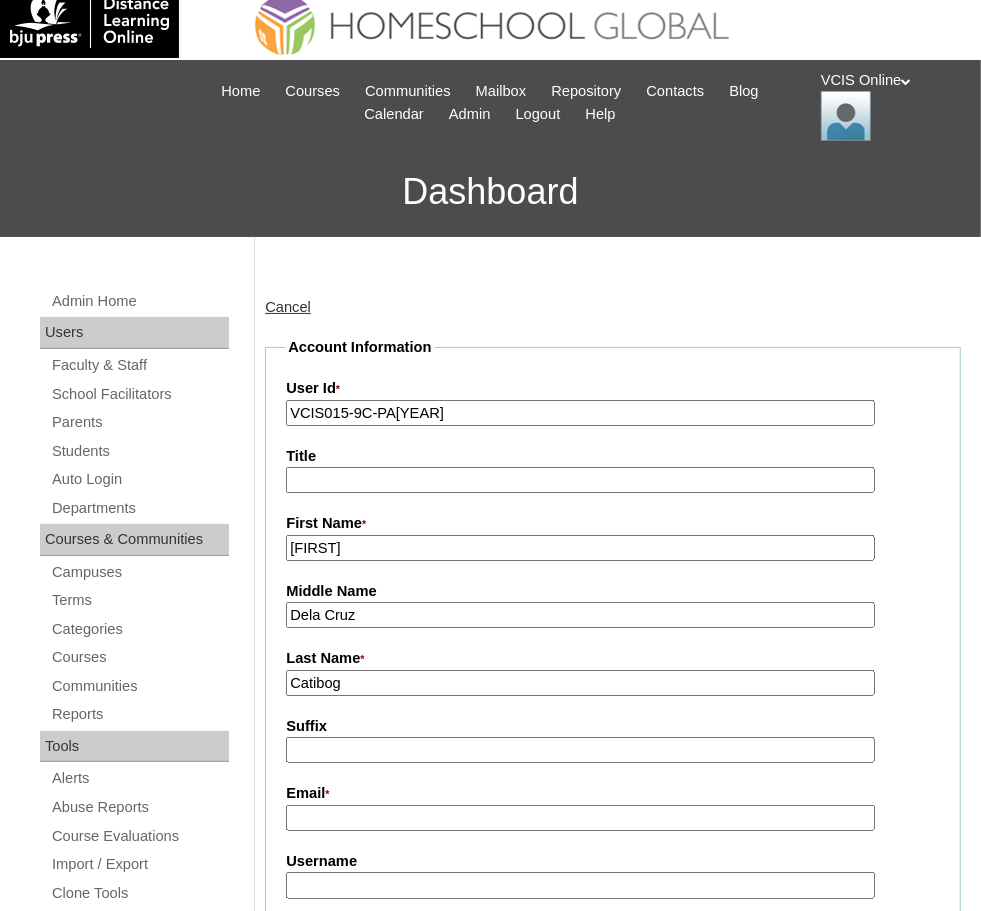 type on "Catibog" 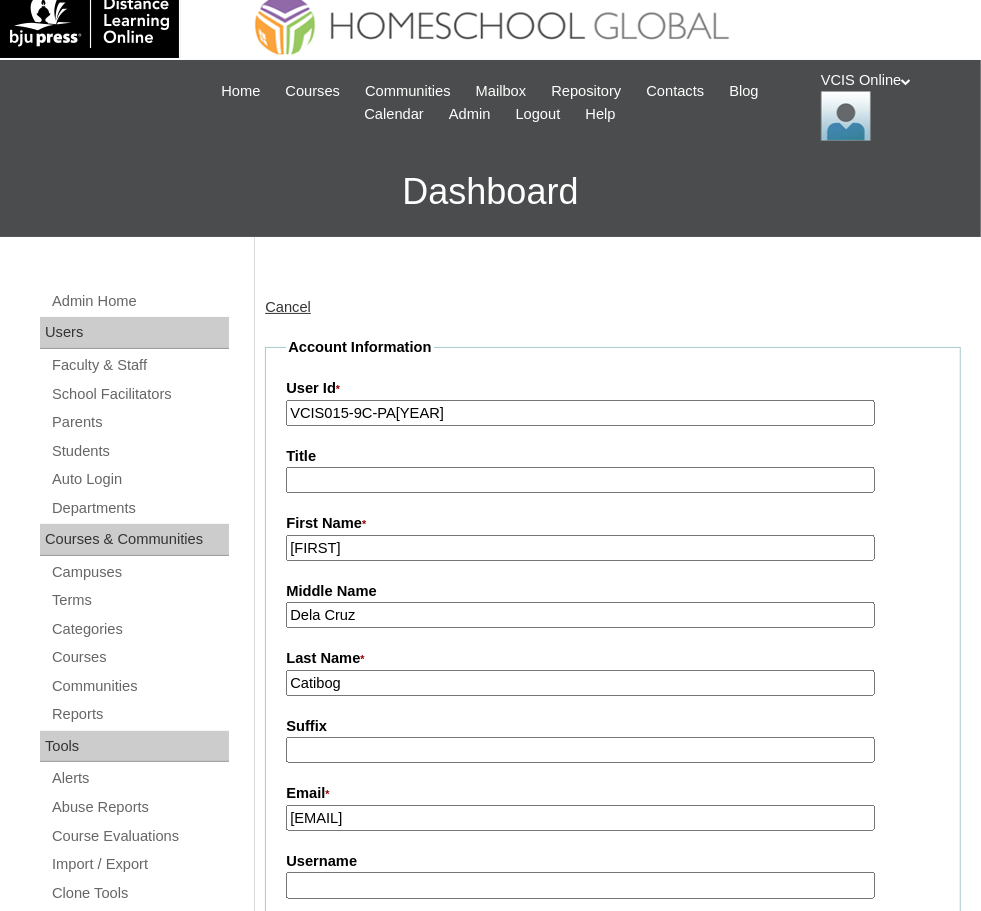 type on "hazelyn_catibog@yahoo.com" 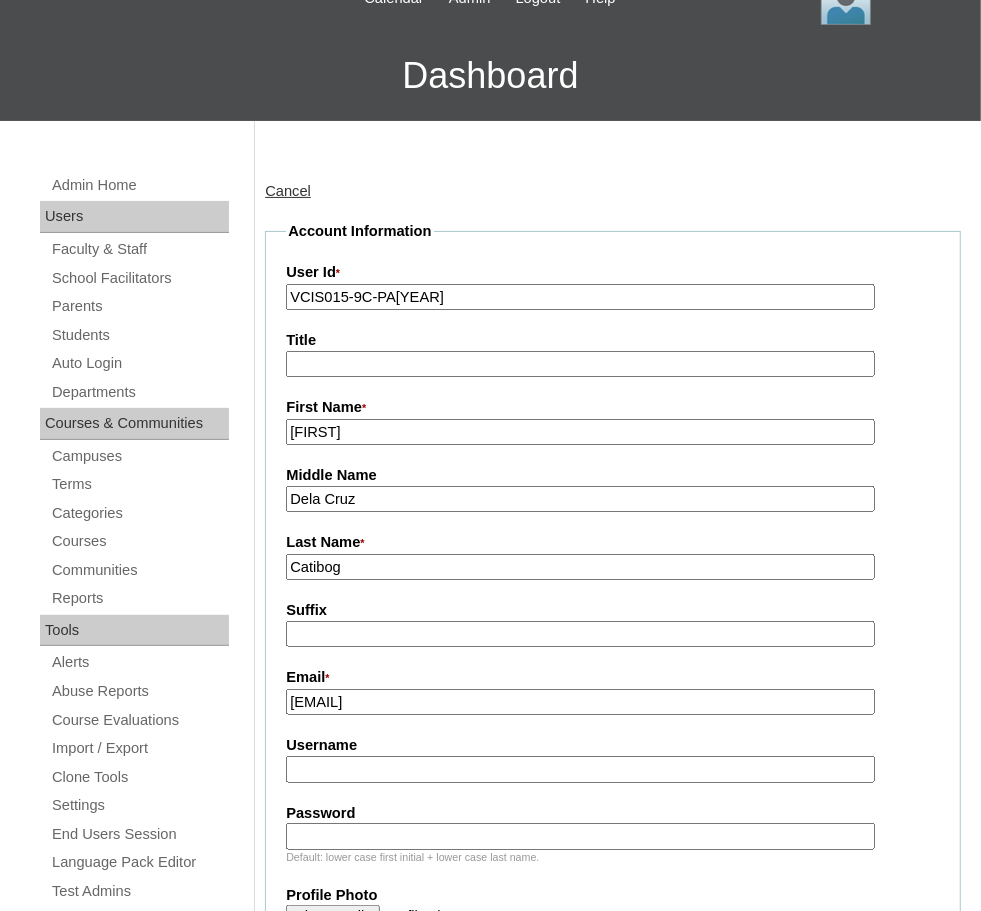 scroll, scrollTop: 151, scrollLeft: 0, axis: vertical 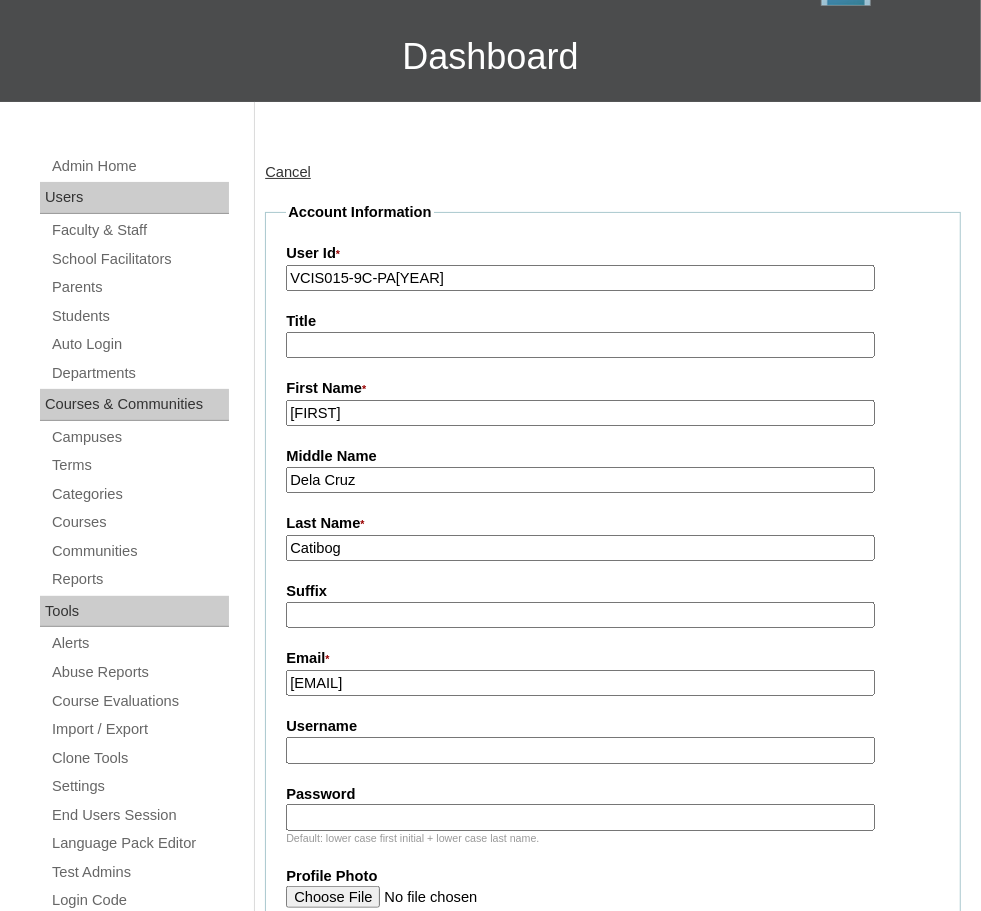 click on "Username" at bounding box center [580, 750] 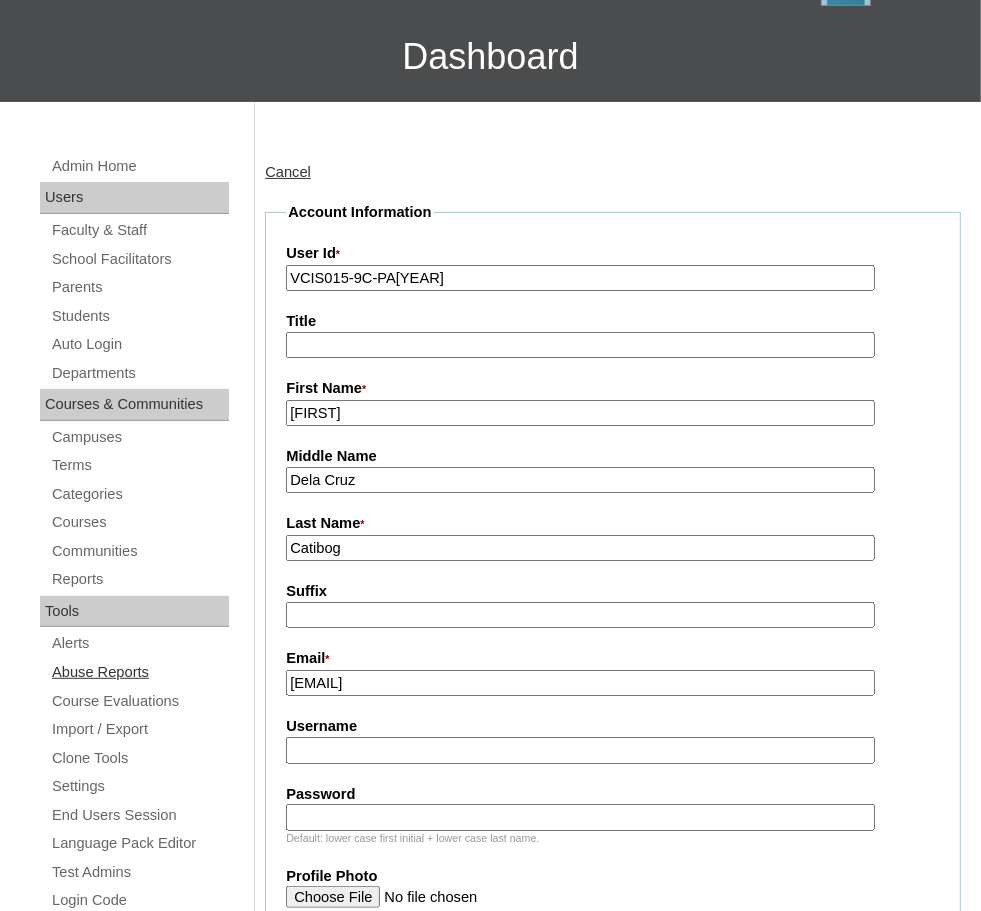 paste on "hcatibog2025" 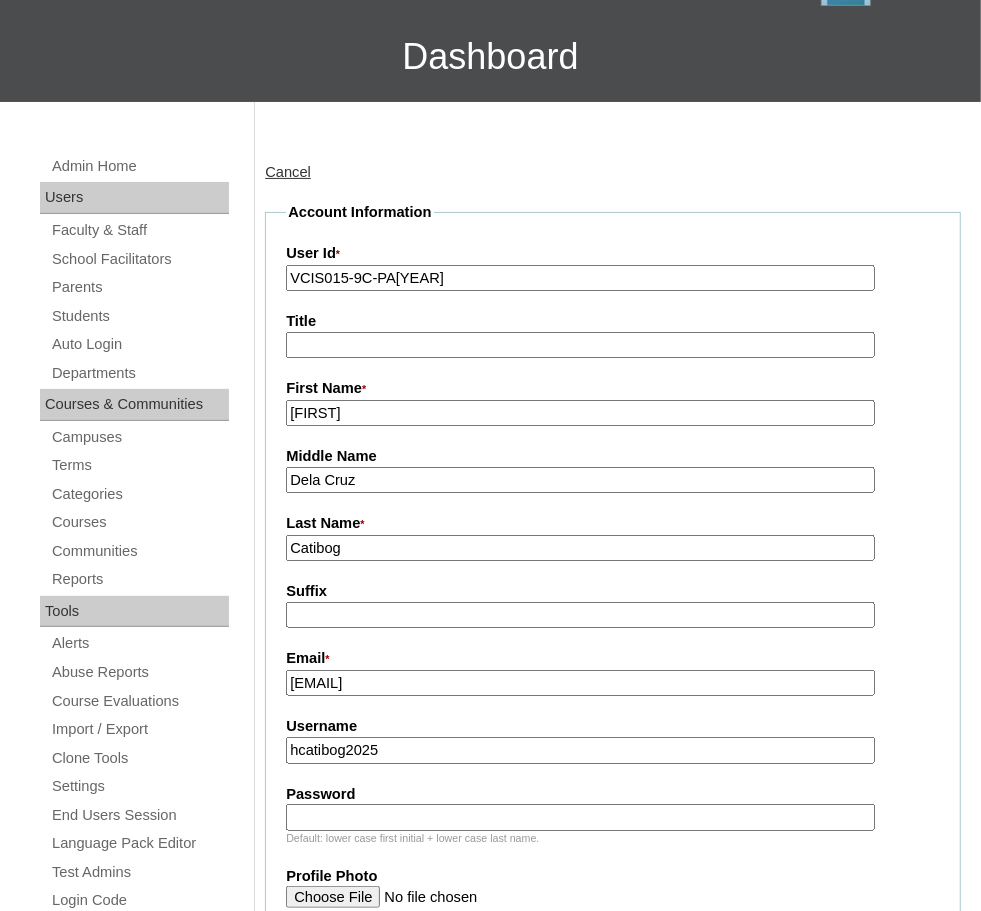 type on "hcatibog2025" 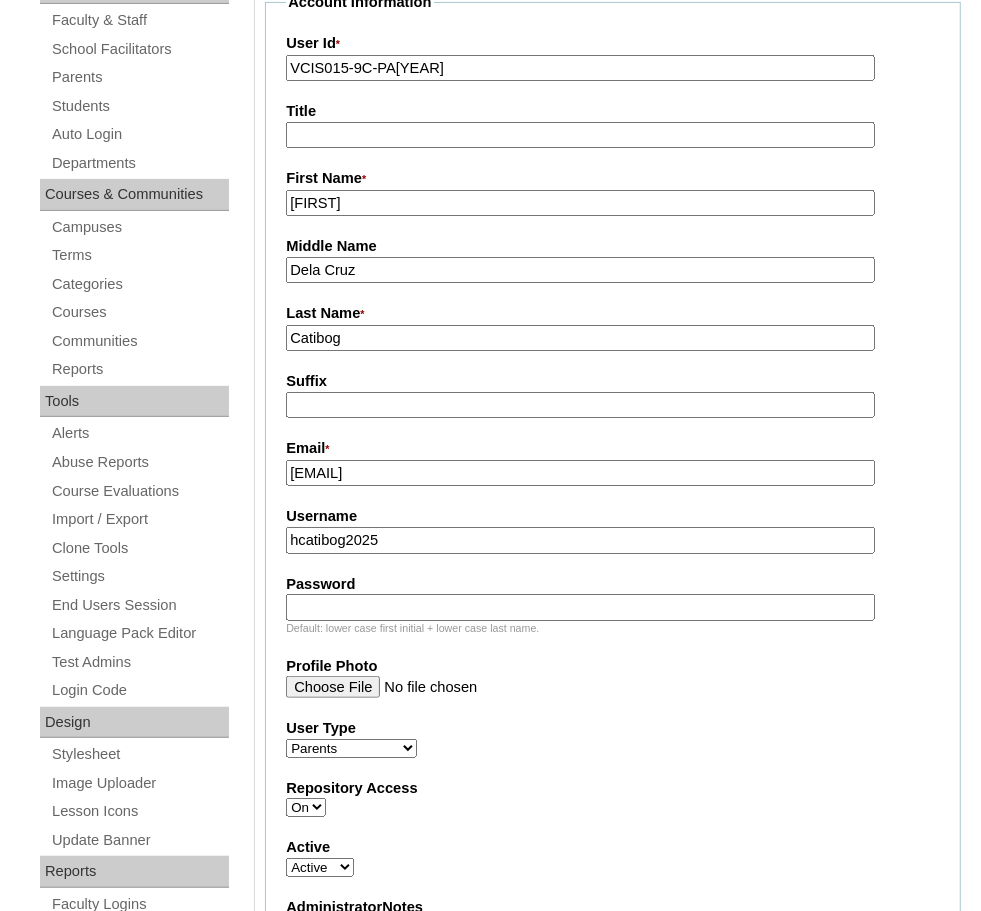 scroll, scrollTop: 361, scrollLeft: 0, axis: vertical 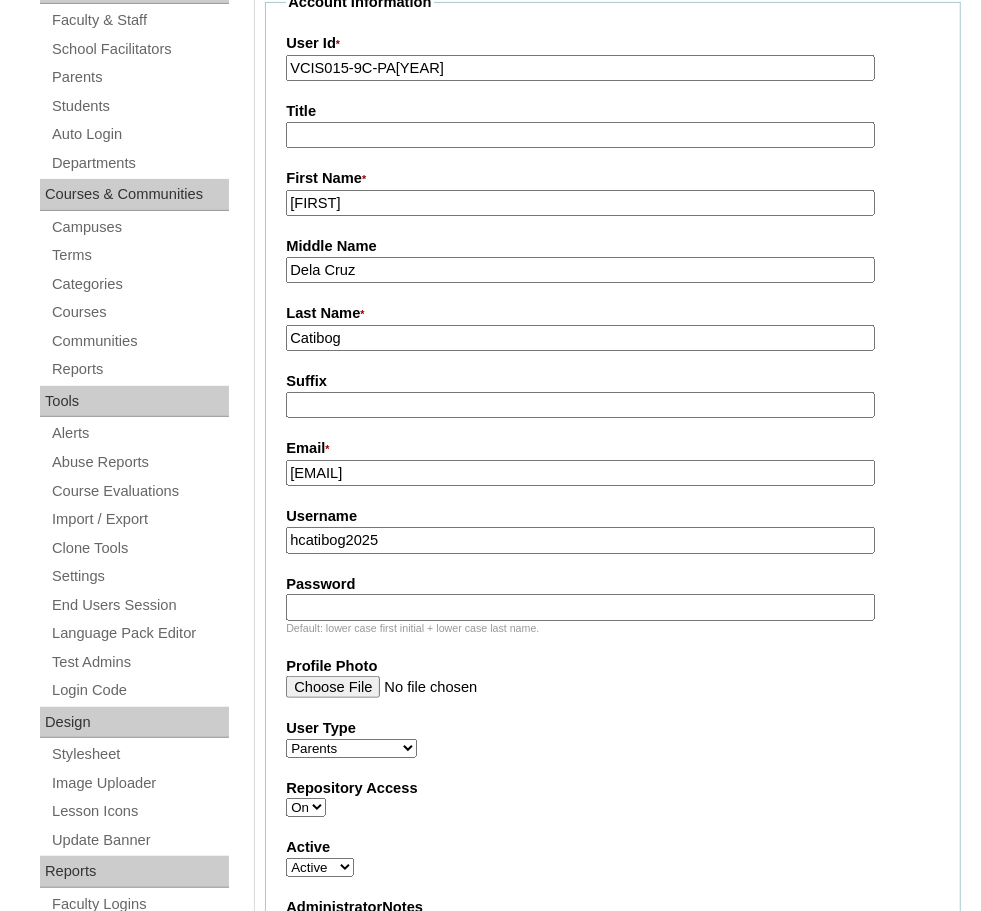 click on "Password" at bounding box center (580, 607) 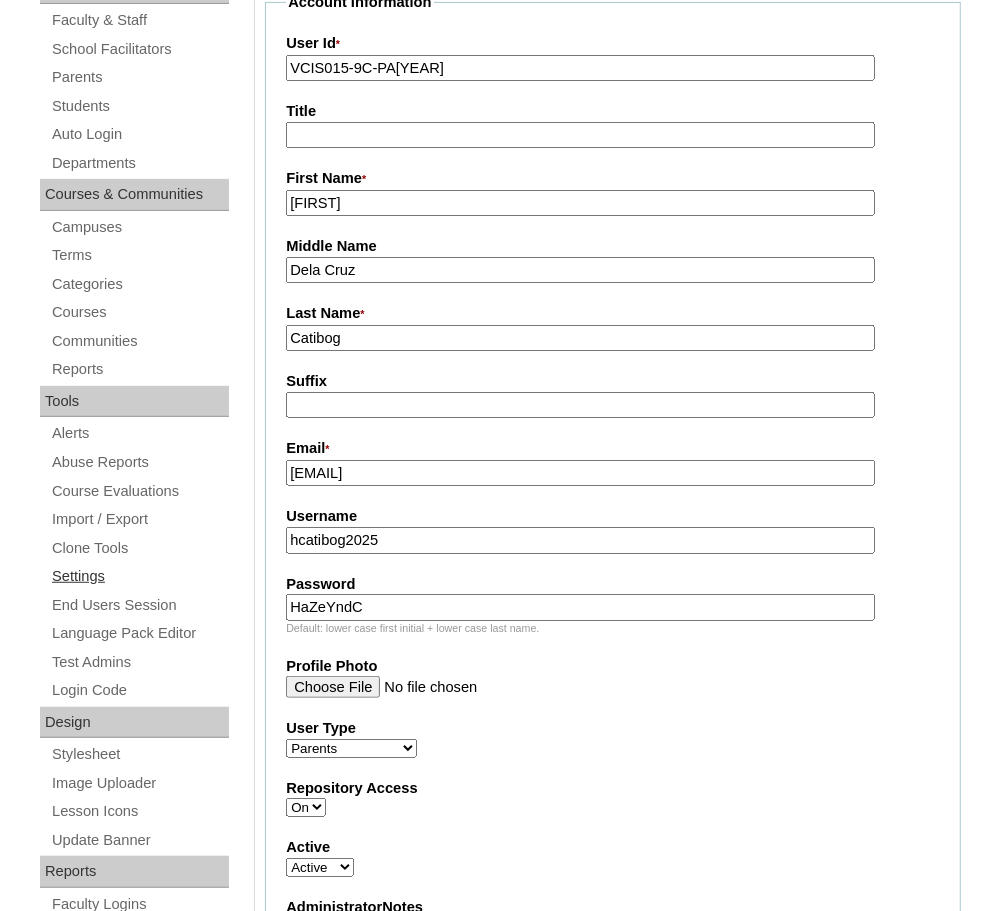 type on "HaZeYndC" 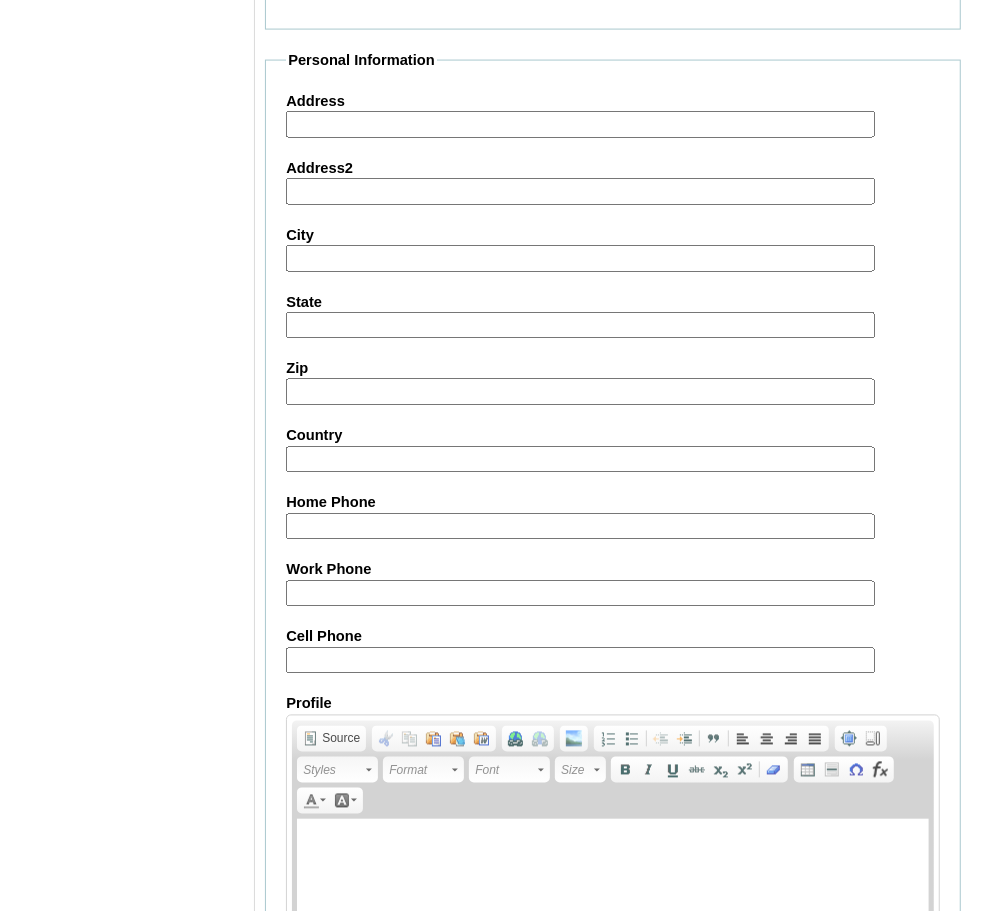 scroll, scrollTop: 1766, scrollLeft: 0, axis: vertical 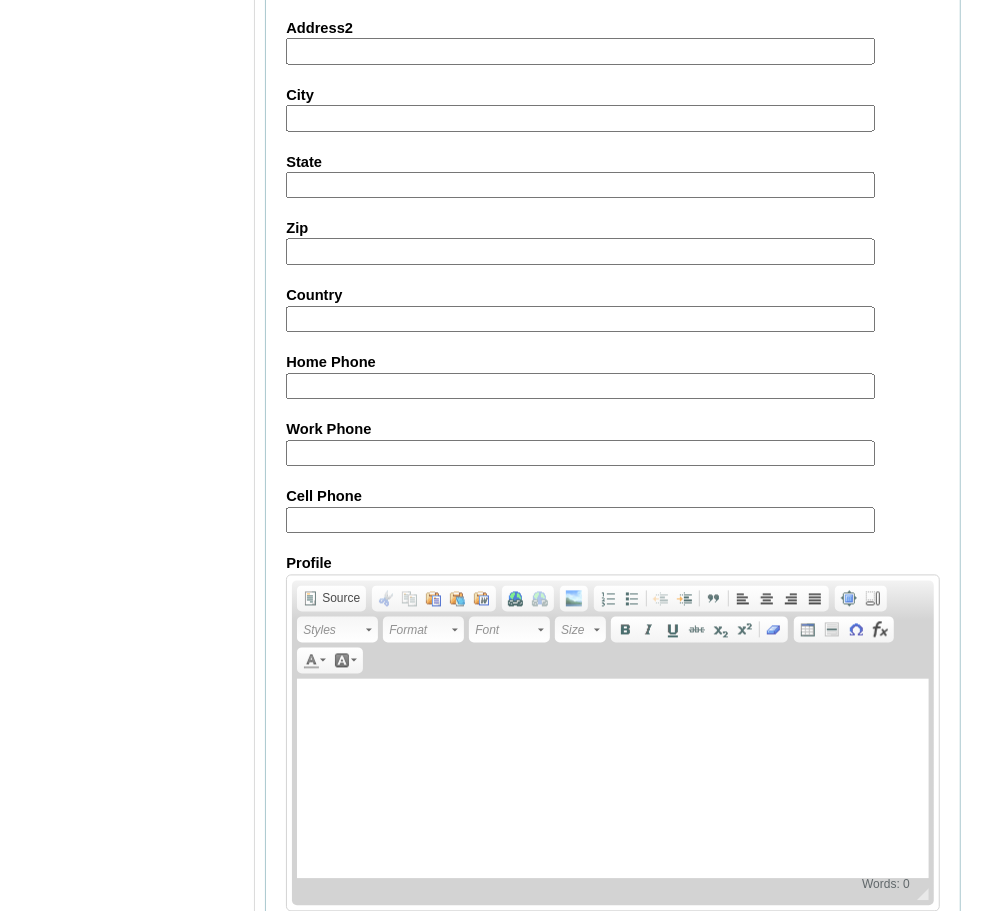 click on "Cell Phone" at bounding box center [580, 521] 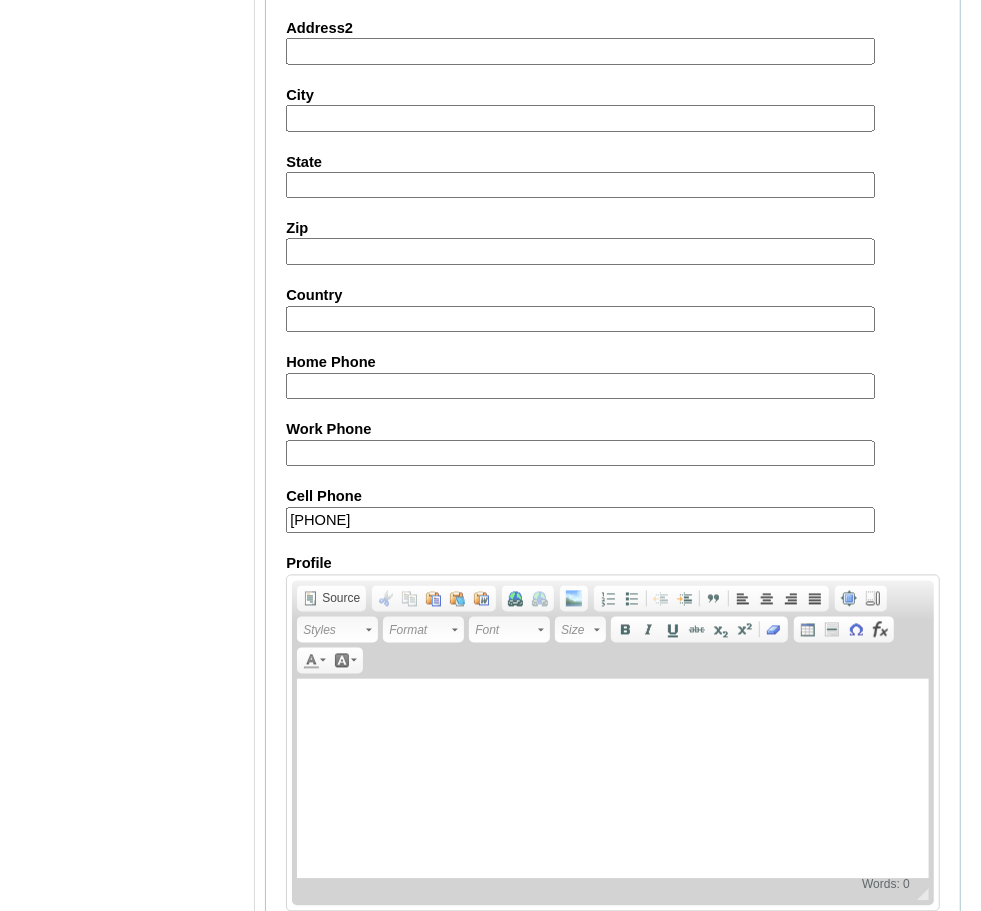 scroll, scrollTop: 0, scrollLeft: 0, axis: both 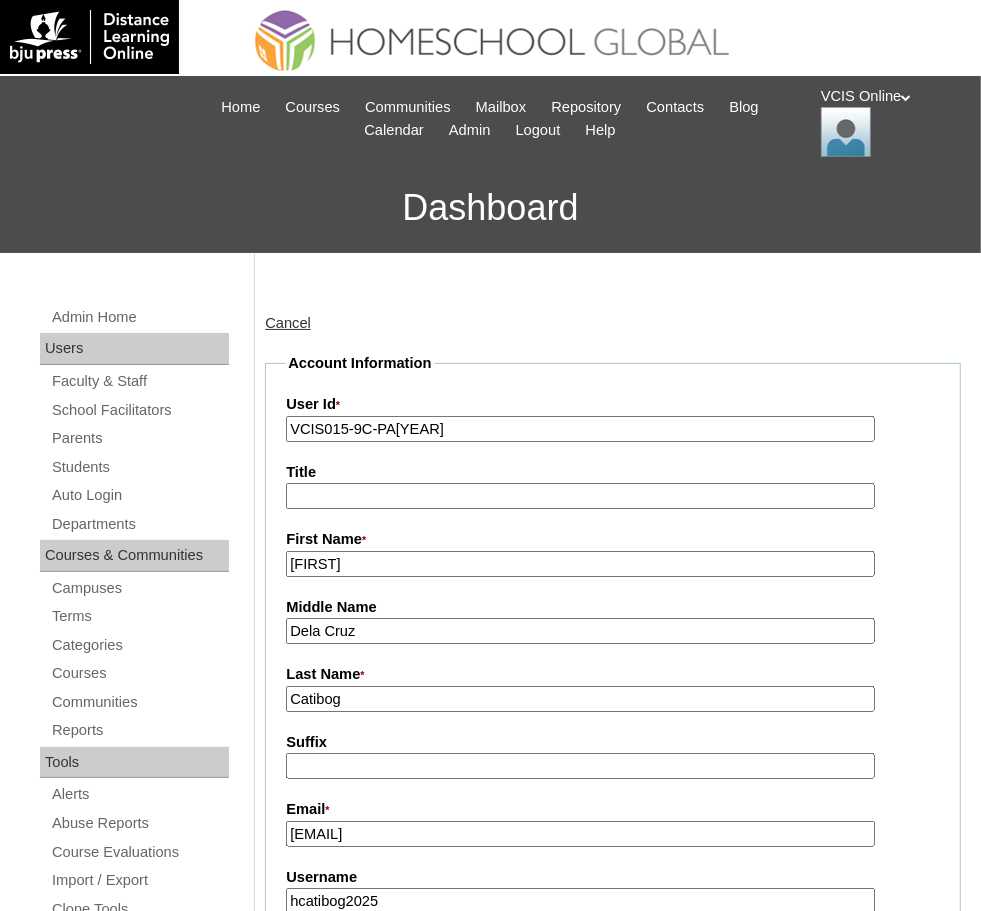 type on "63-09175620745" 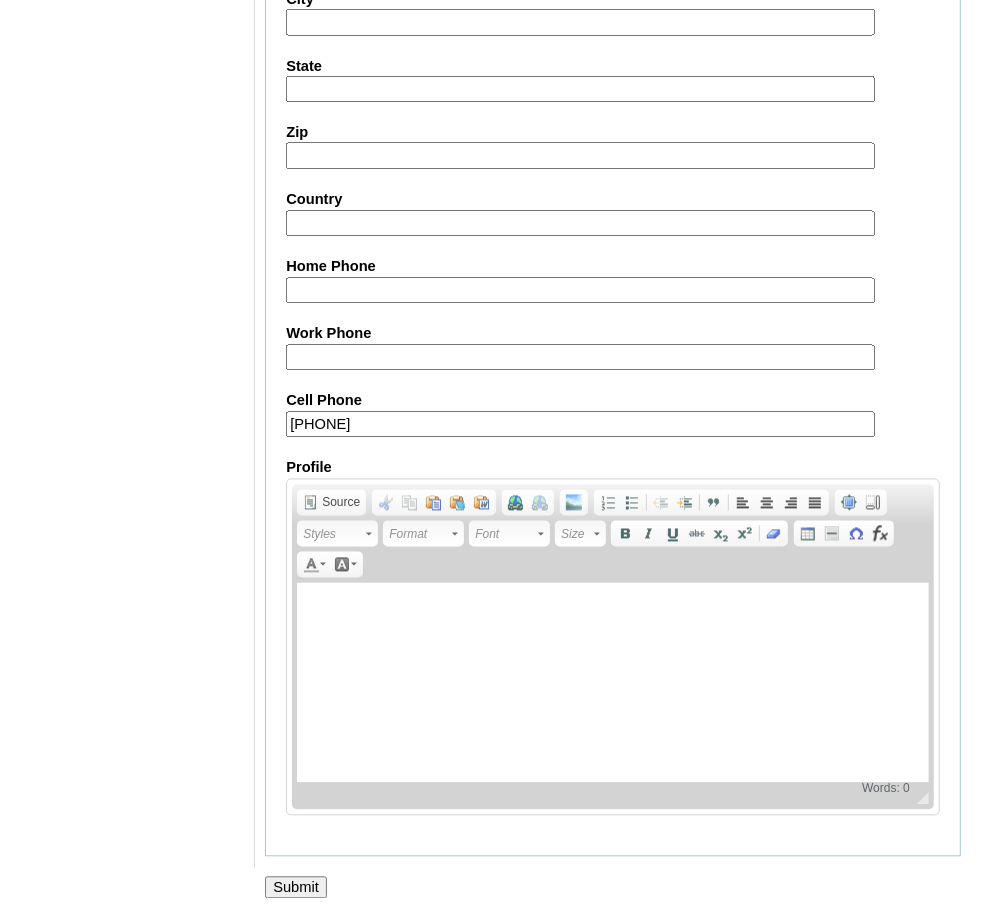 scroll, scrollTop: 1863, scrollLeft: 0, axis: vertical 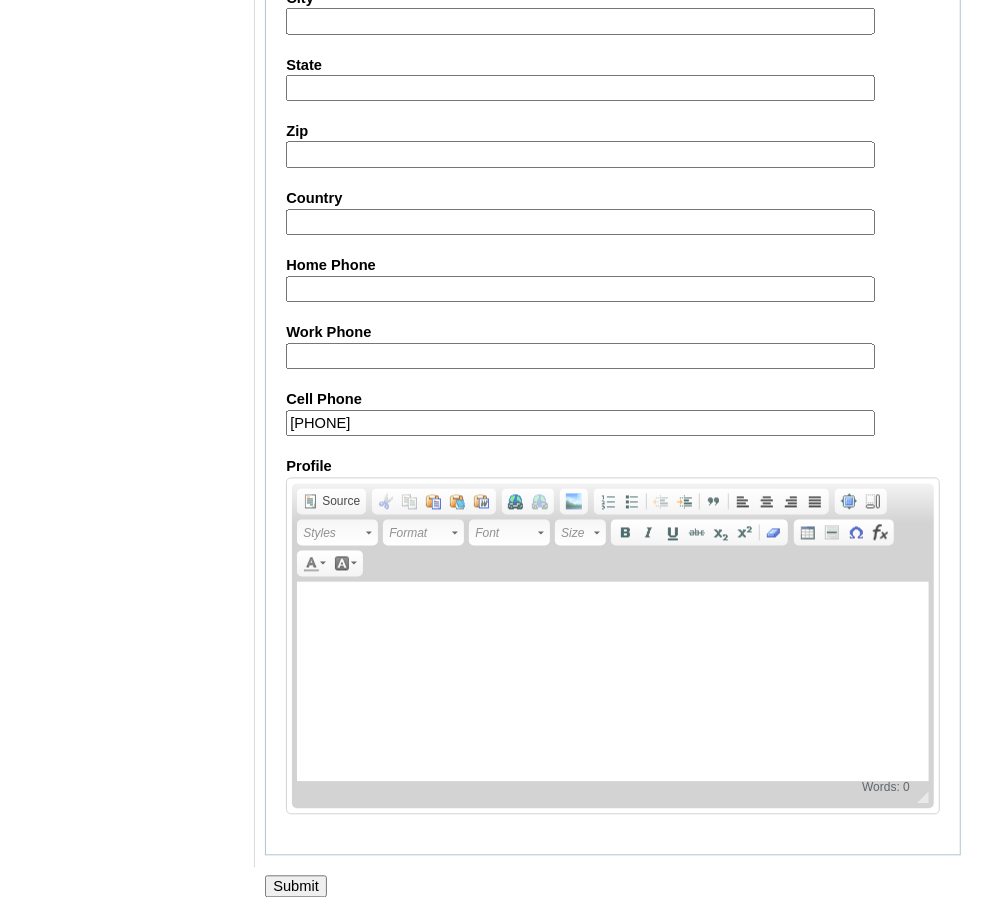 type on "Catibog (2025)" 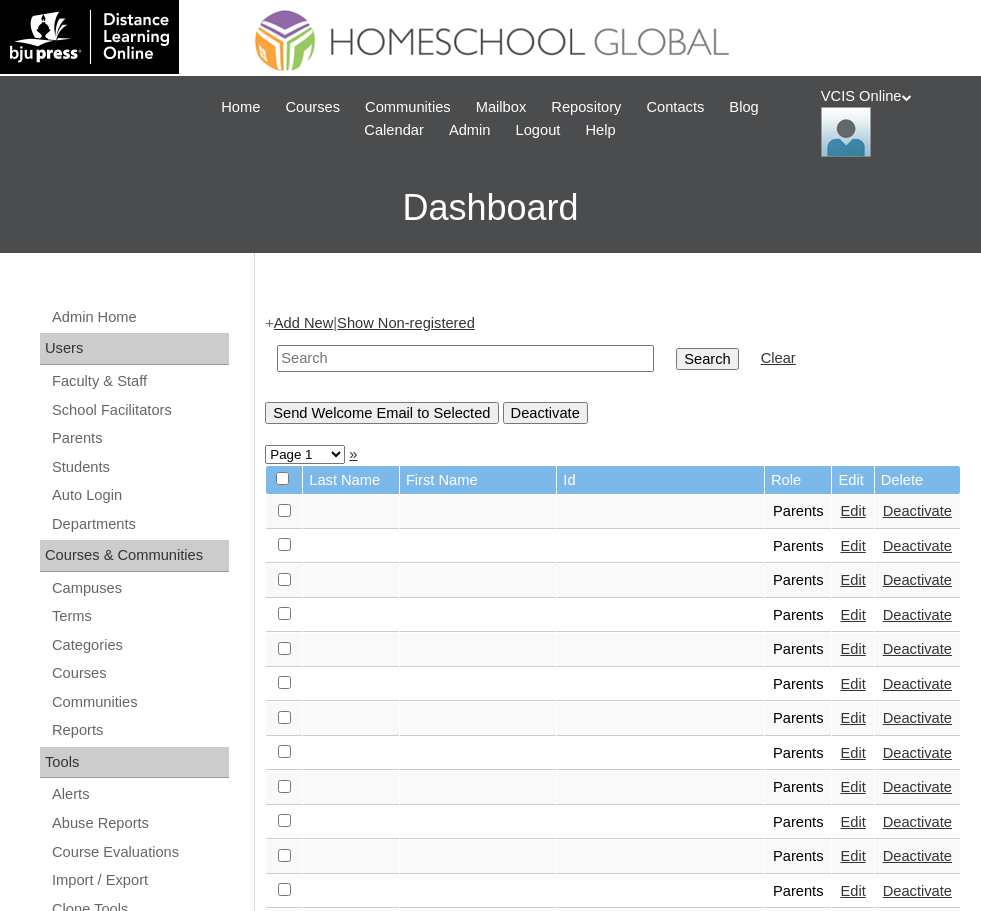 scroll, scrollTop: 0, scrollLeft: 0, axis: both 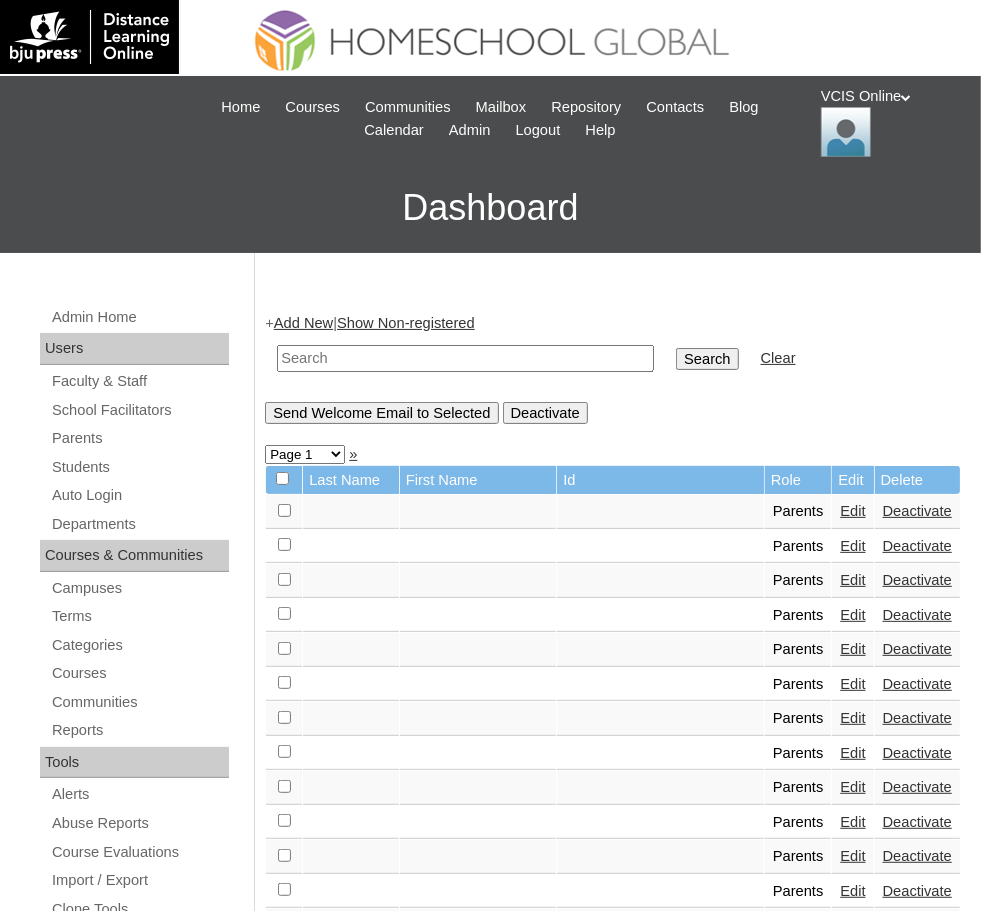 click at bounding box center [465, 358] 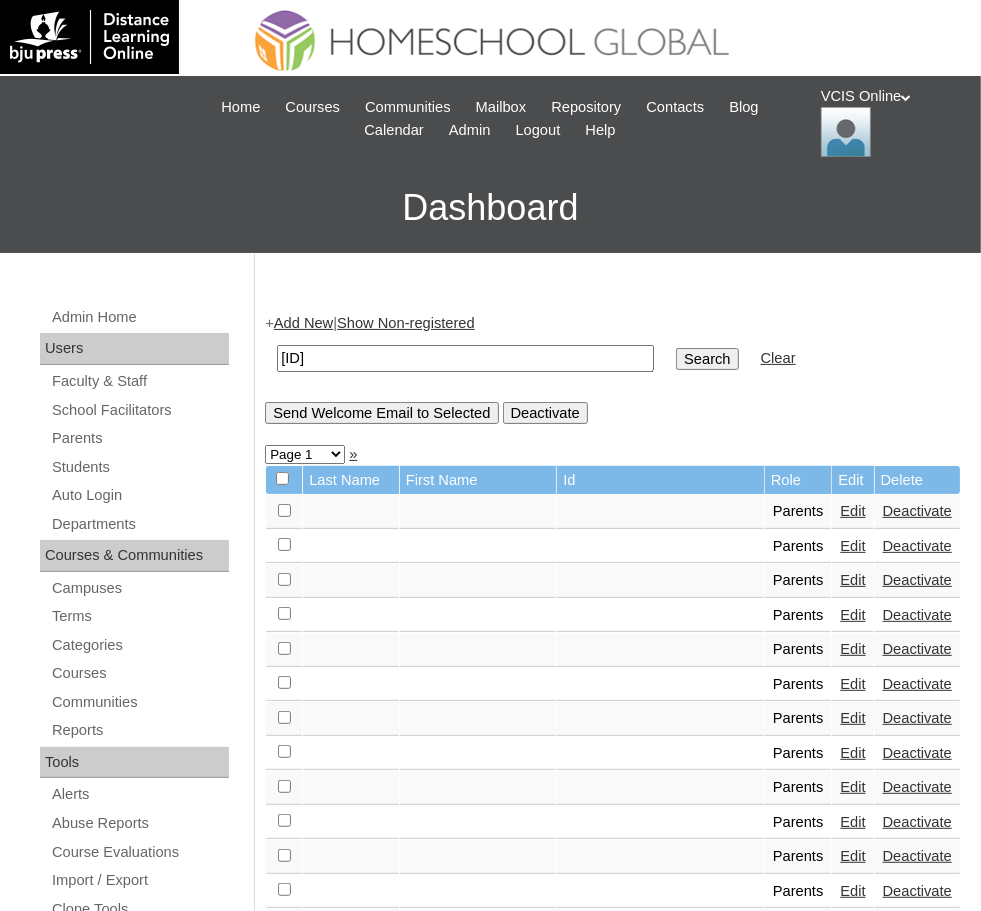 type on "[ID]" 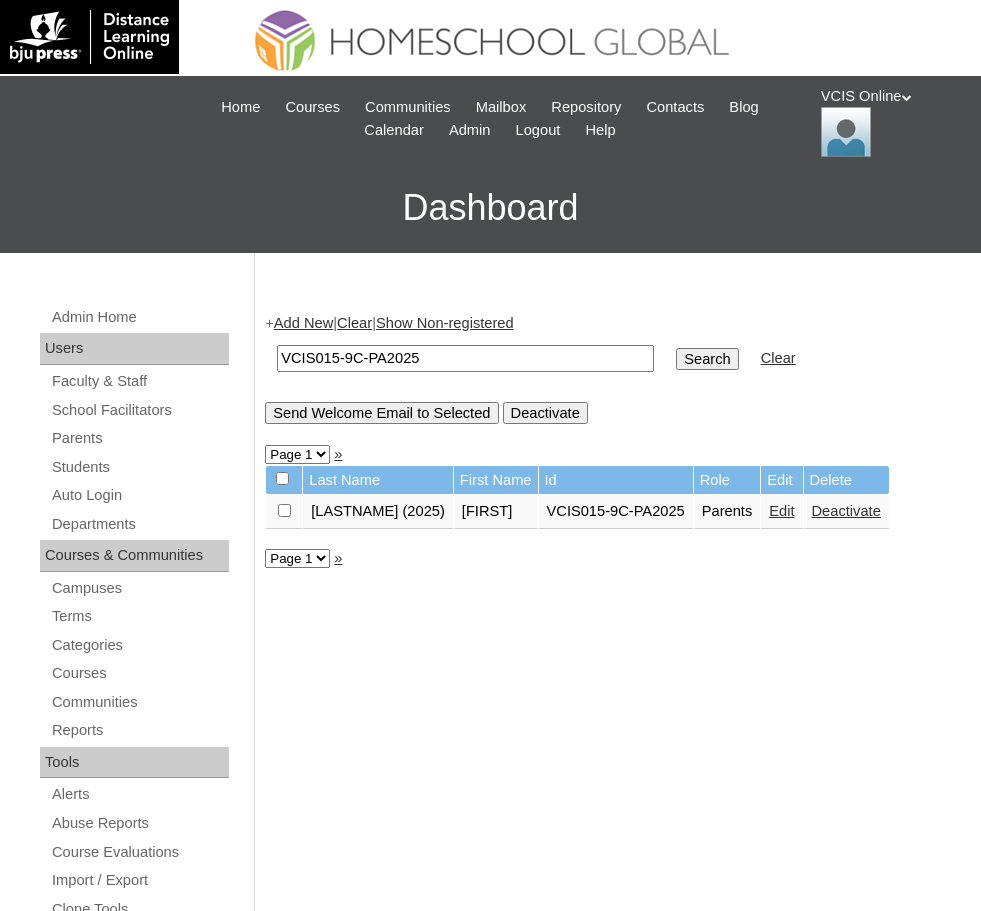 scroll, scrollTop: 0, scrollLeft: 0, axis: both 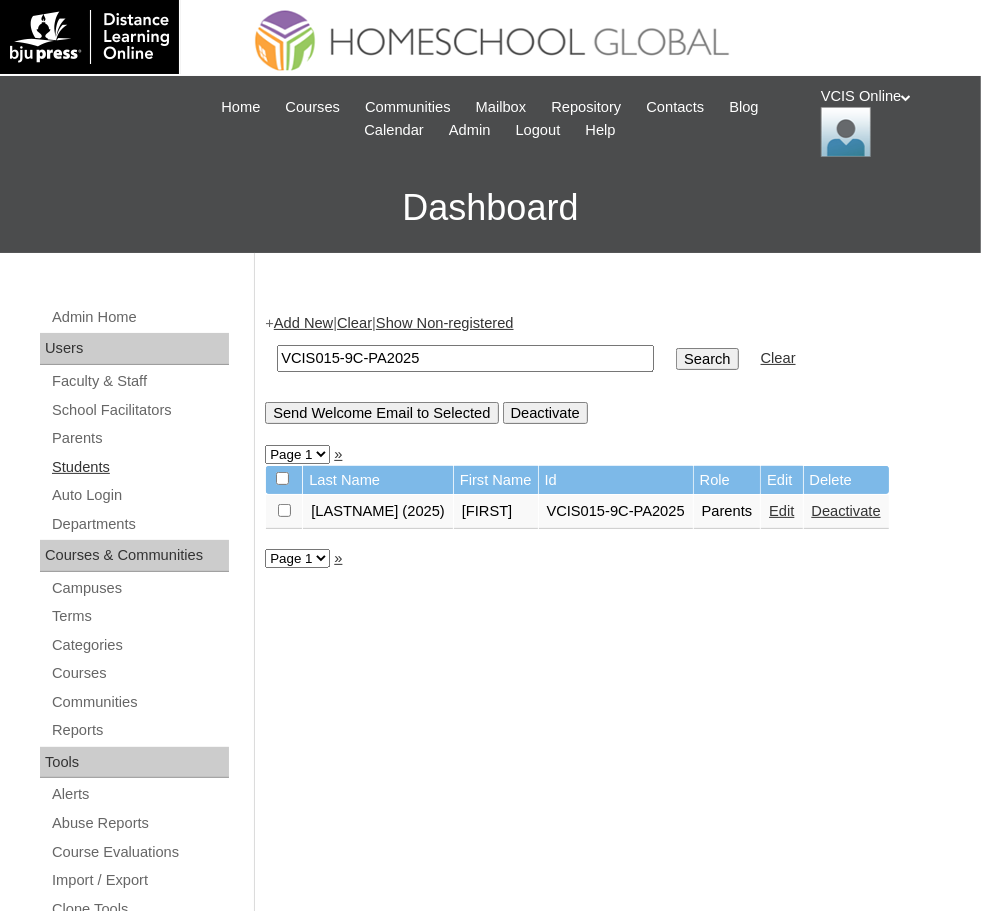 click on "Students" at bounding box center [139, 467] 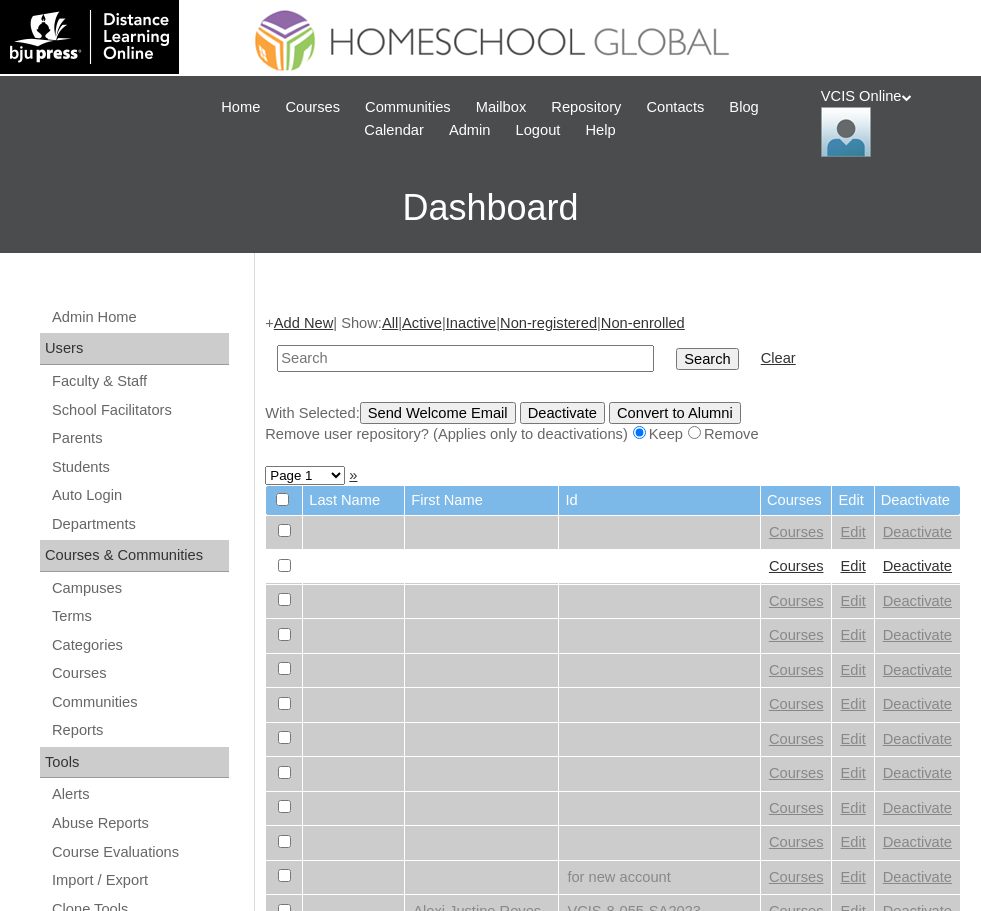 scroll, scrollTop: 0, scrollLeft: 0, axis: both 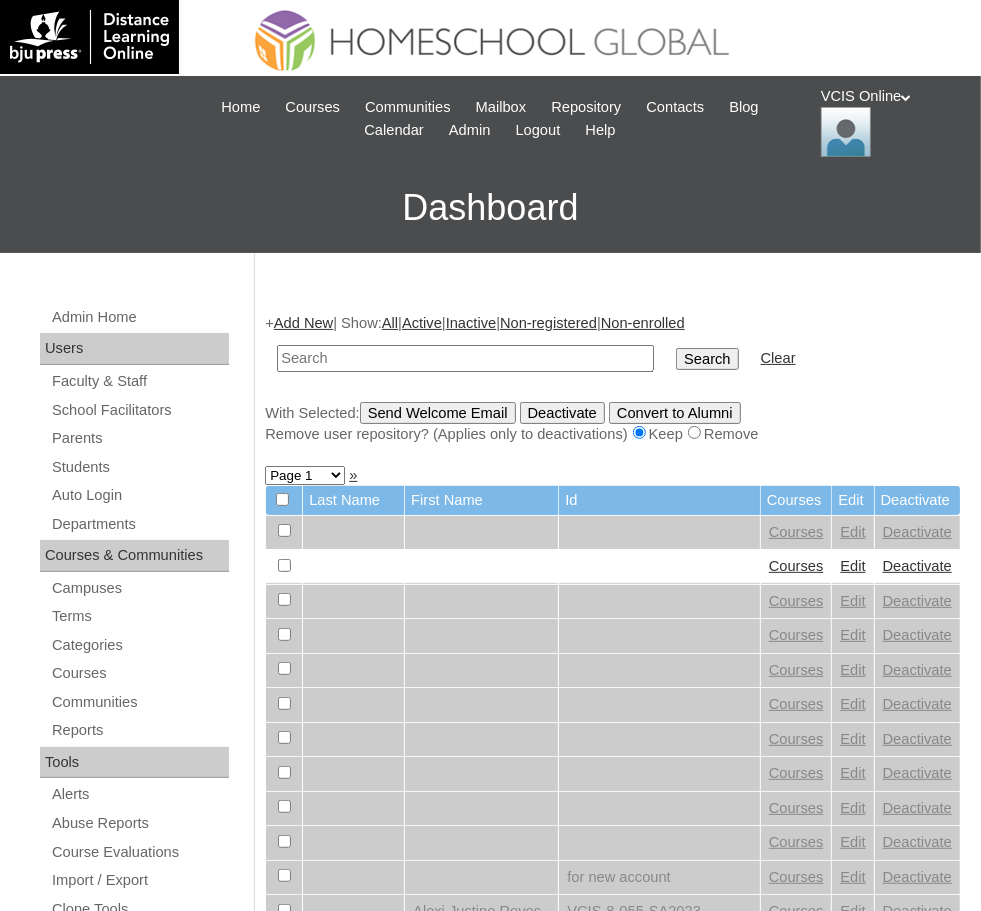 click on "+  Add New  |
Show:
All
|  Active
|  Inactive
|  Non-registered
|  Non-enrolled
Search Clear
With Selected:
Send Welcome Email
Deactivate
Convert to Alumni
Remove user repository? (Applies only to deactivations)		  Keep
Remove" at bounding box center [613, 379] 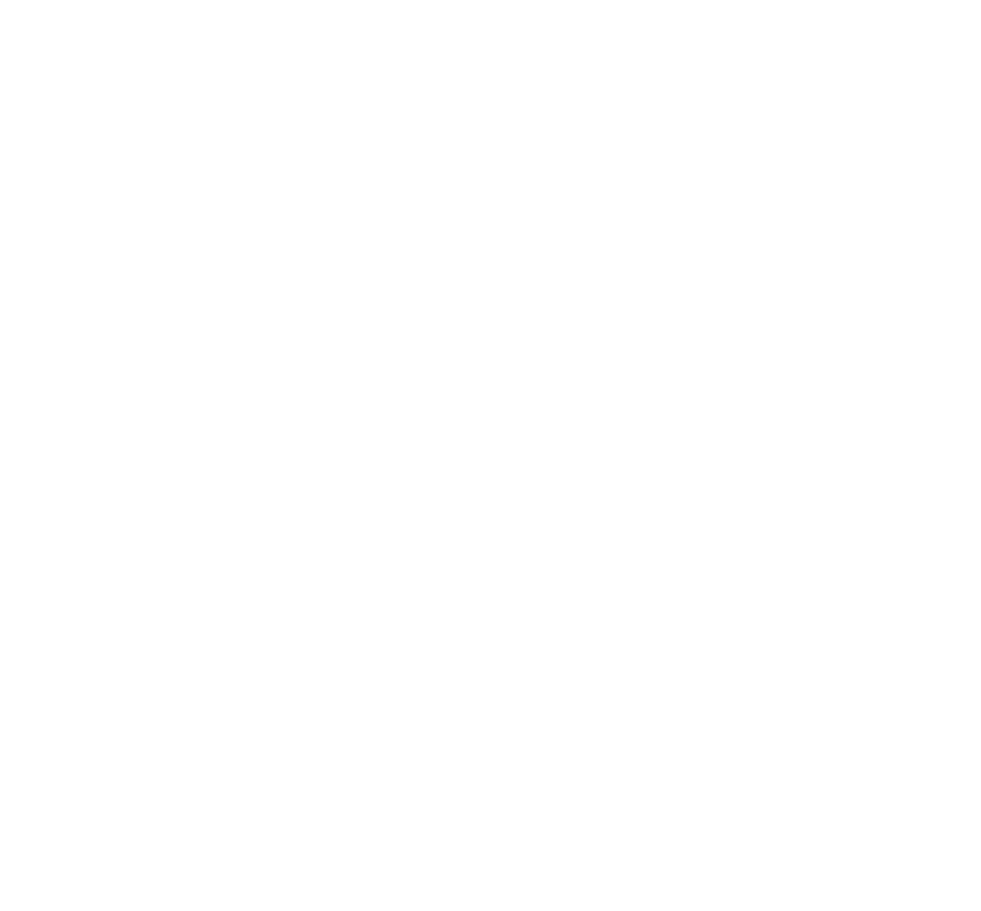 scroll, scrollTop: 0, scrollLeft: 0, axis: both 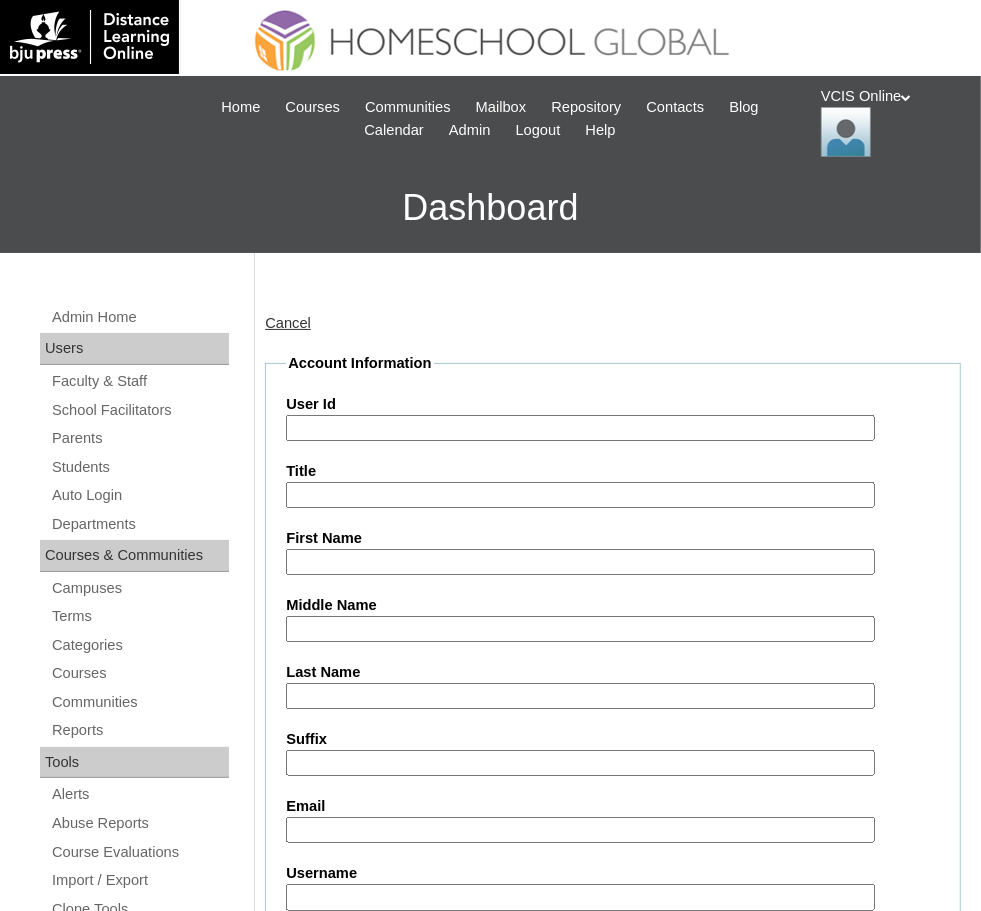 click on "User Id" at bounding box center [580, 428] 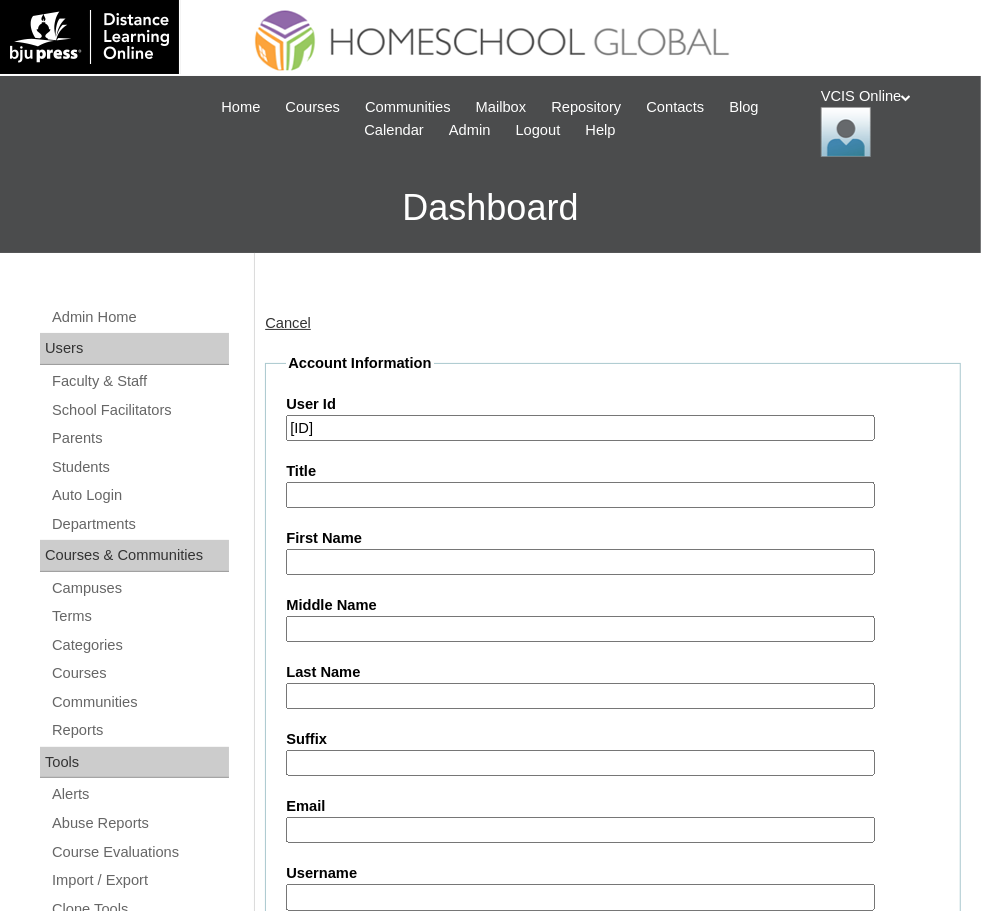 type on "VCIS017-9C-SA2025" 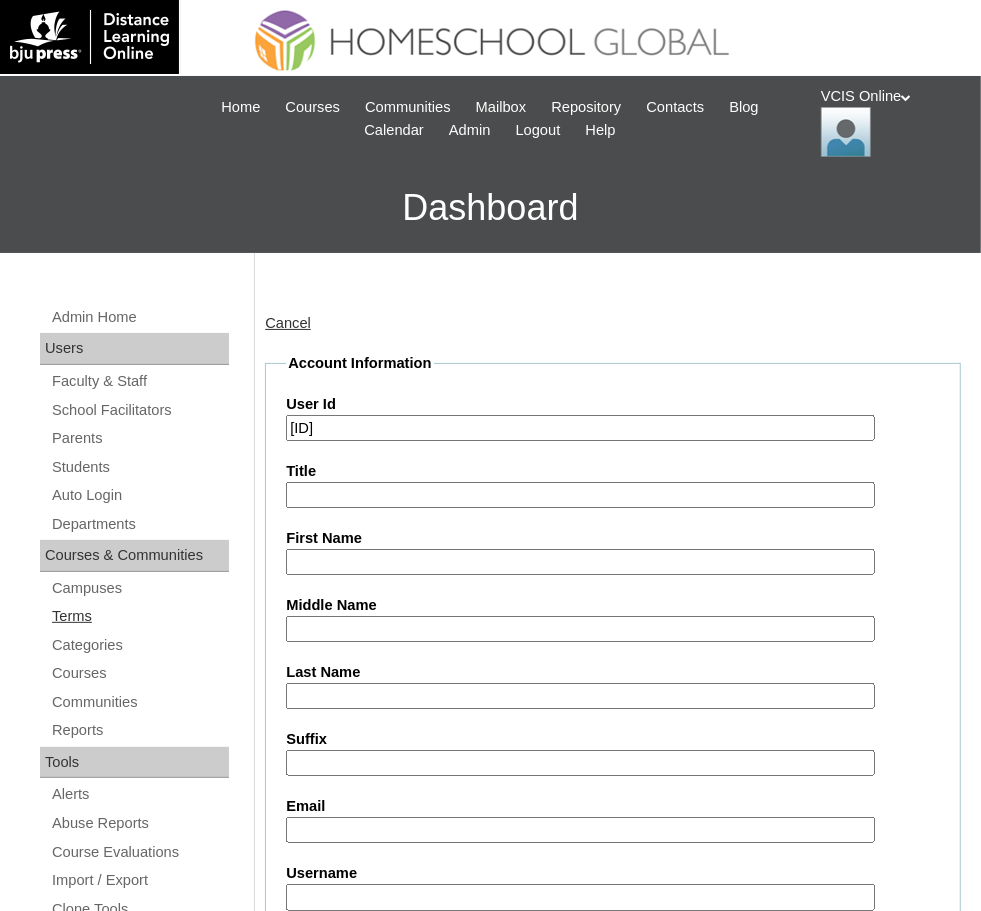 paste on "Antonio Jose" 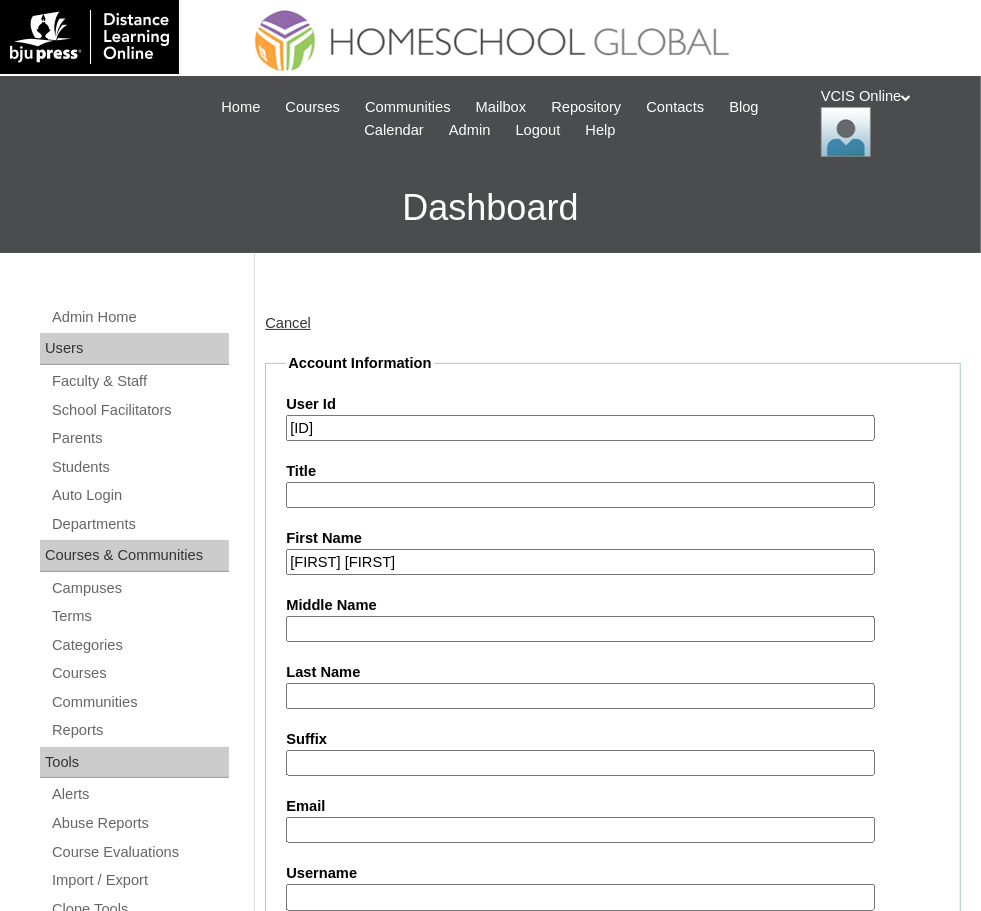 type on "Antonio Jose" 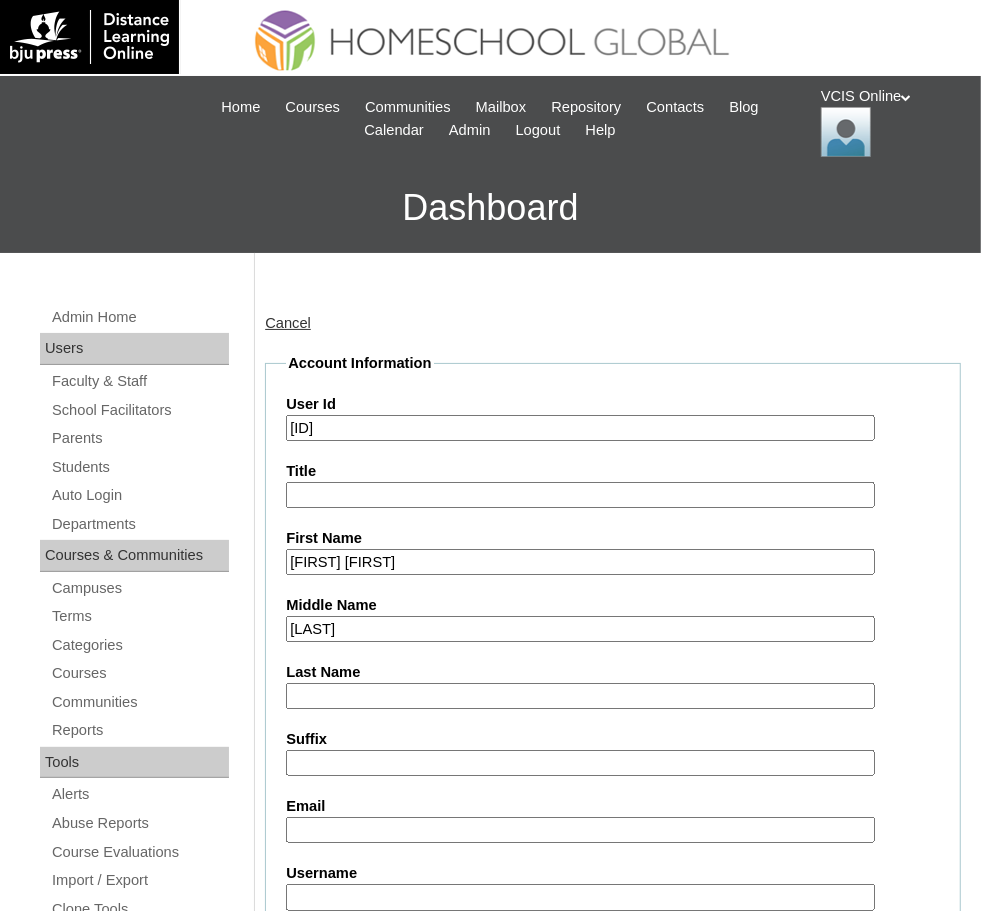 type on "Acedera" 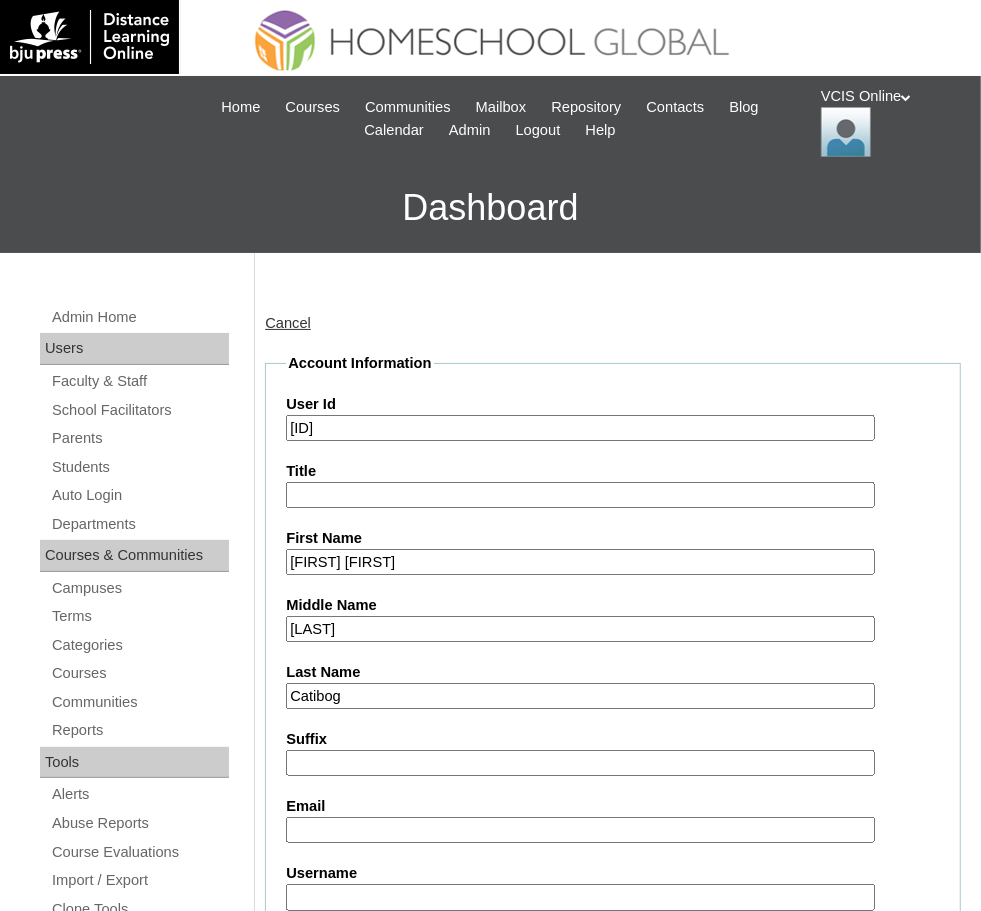 click on "Catibog" at bounding box center [580, 696] 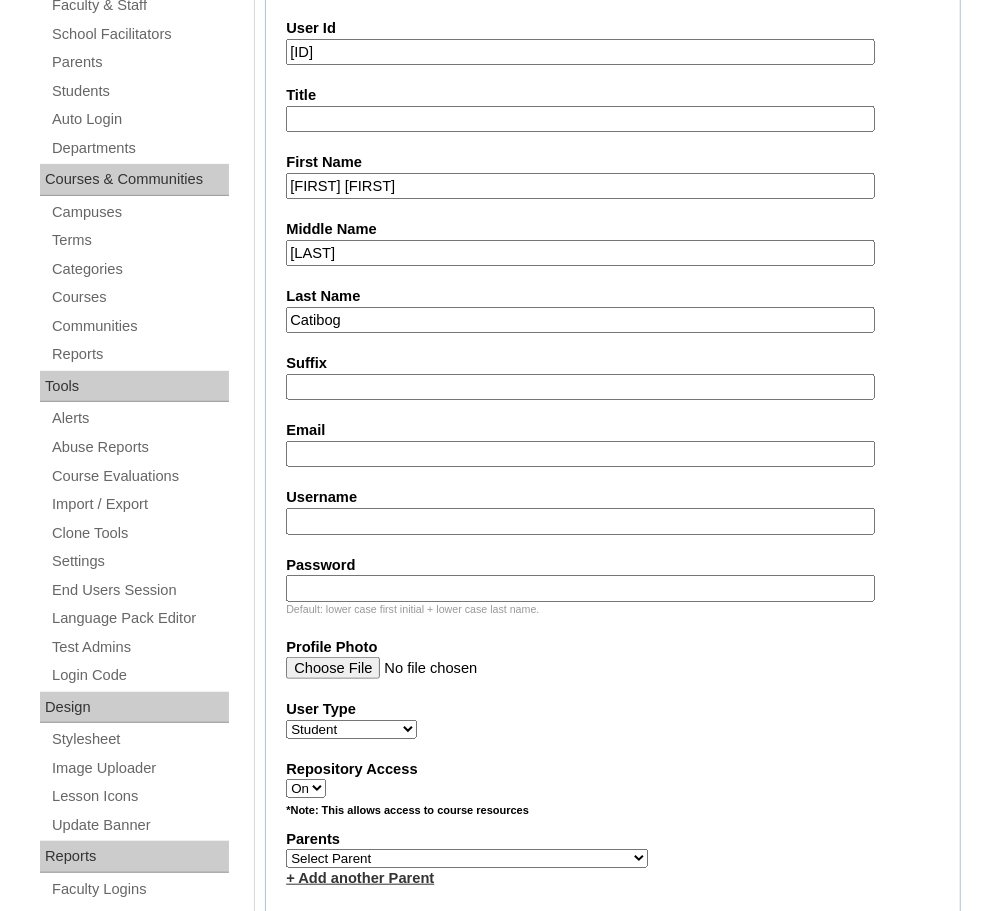 scroll, scrollTop: 377, scrollLeft: 0, axis: vertical 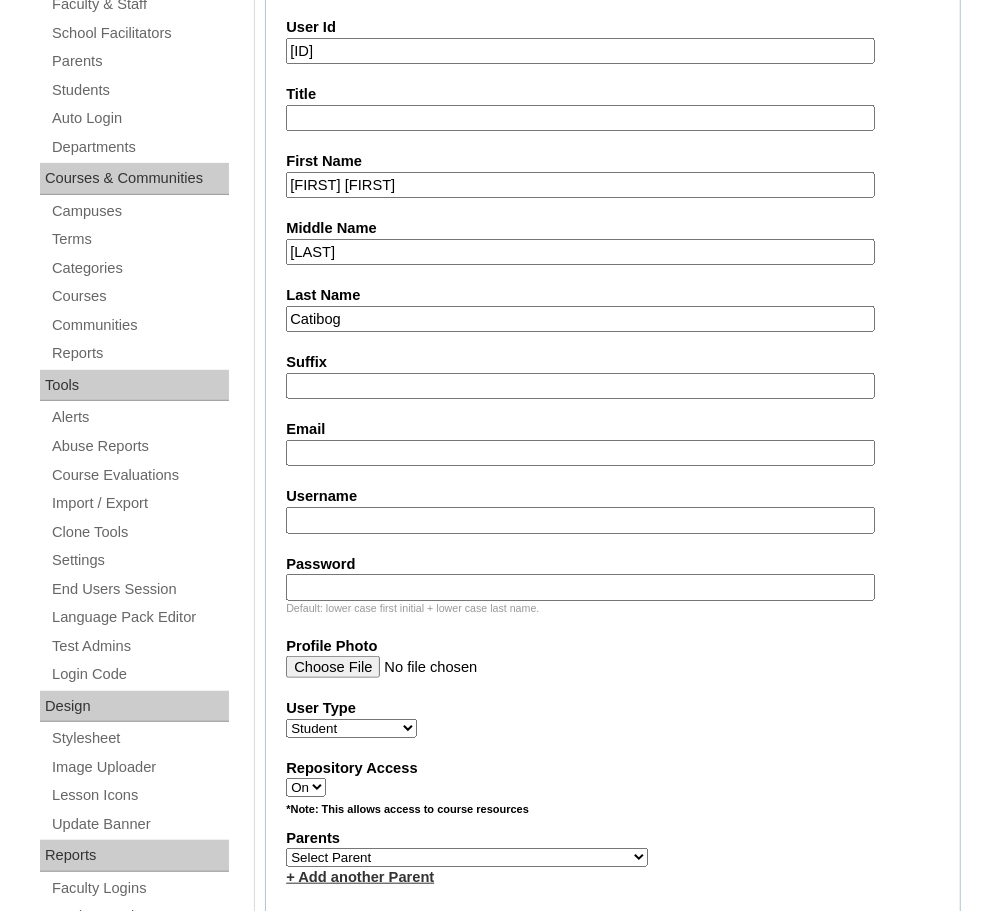 type on "Catibog" 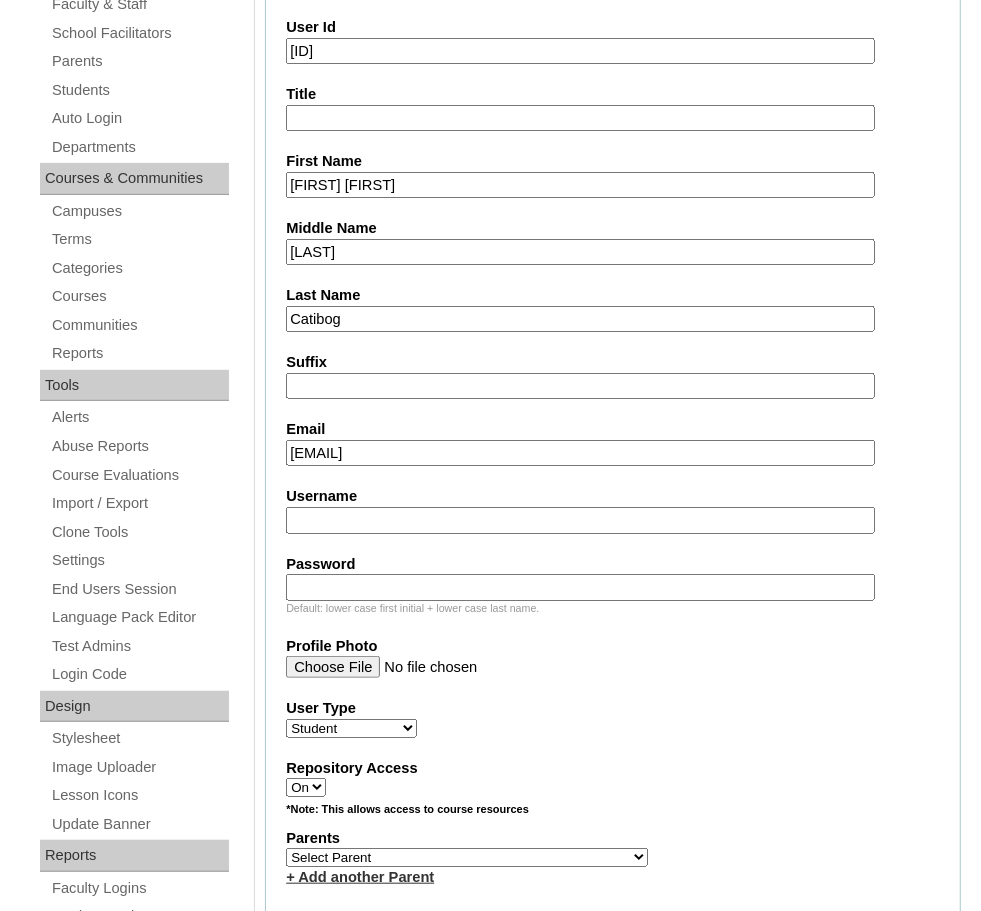 type on "ajacedera.student@vcis.edu.ph" 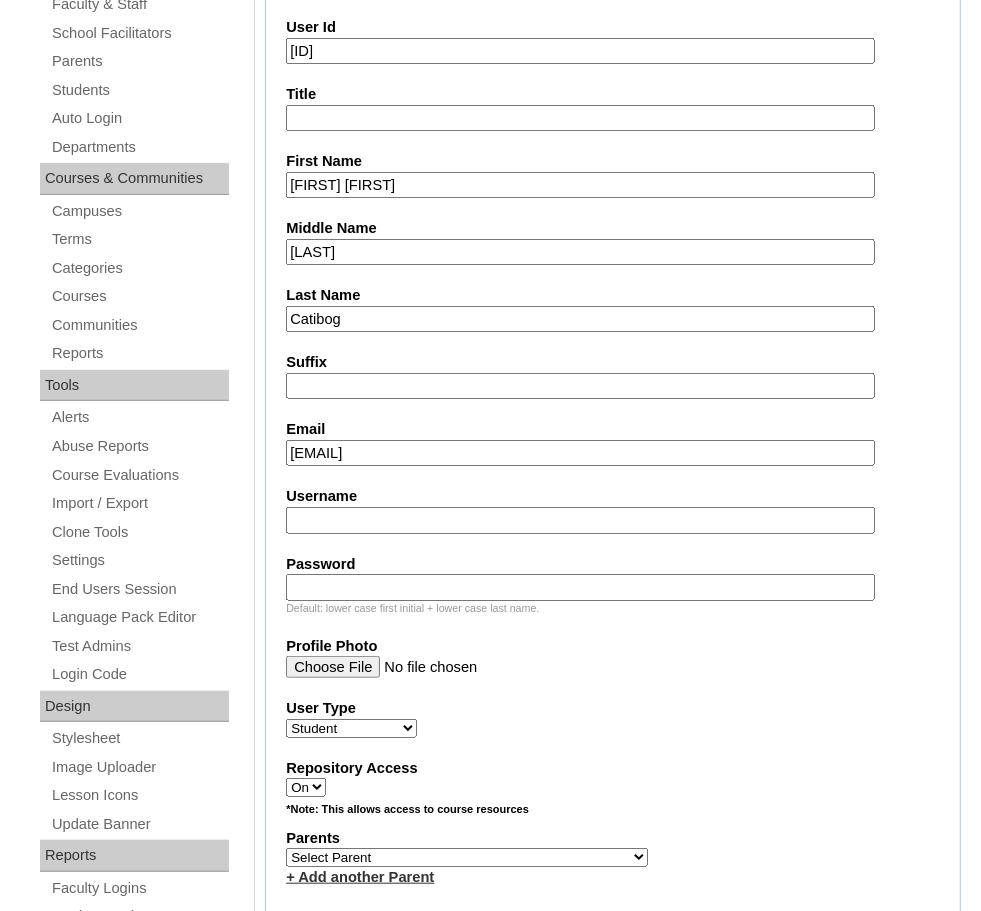click on "Username" at bounding box center [580, 520] 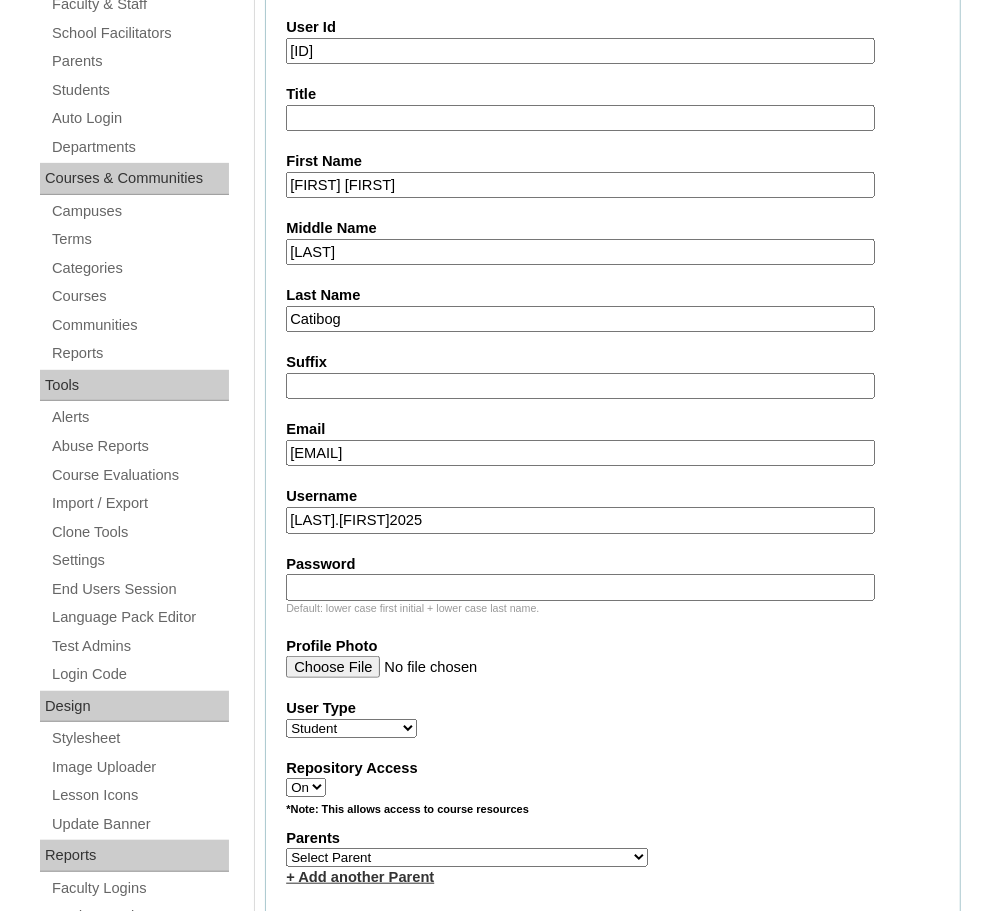type on "antonio.acedera2025" 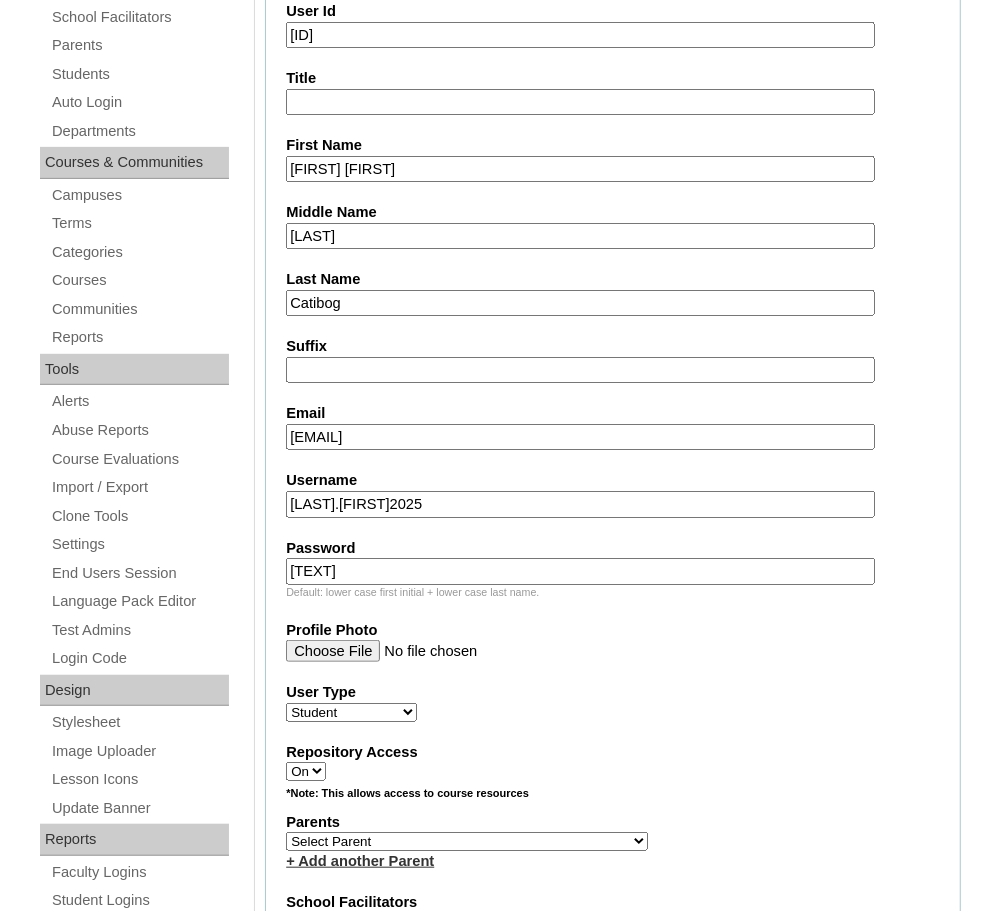 scroll, scrollTop: 416, scrollLeft: 0, axis: vertical 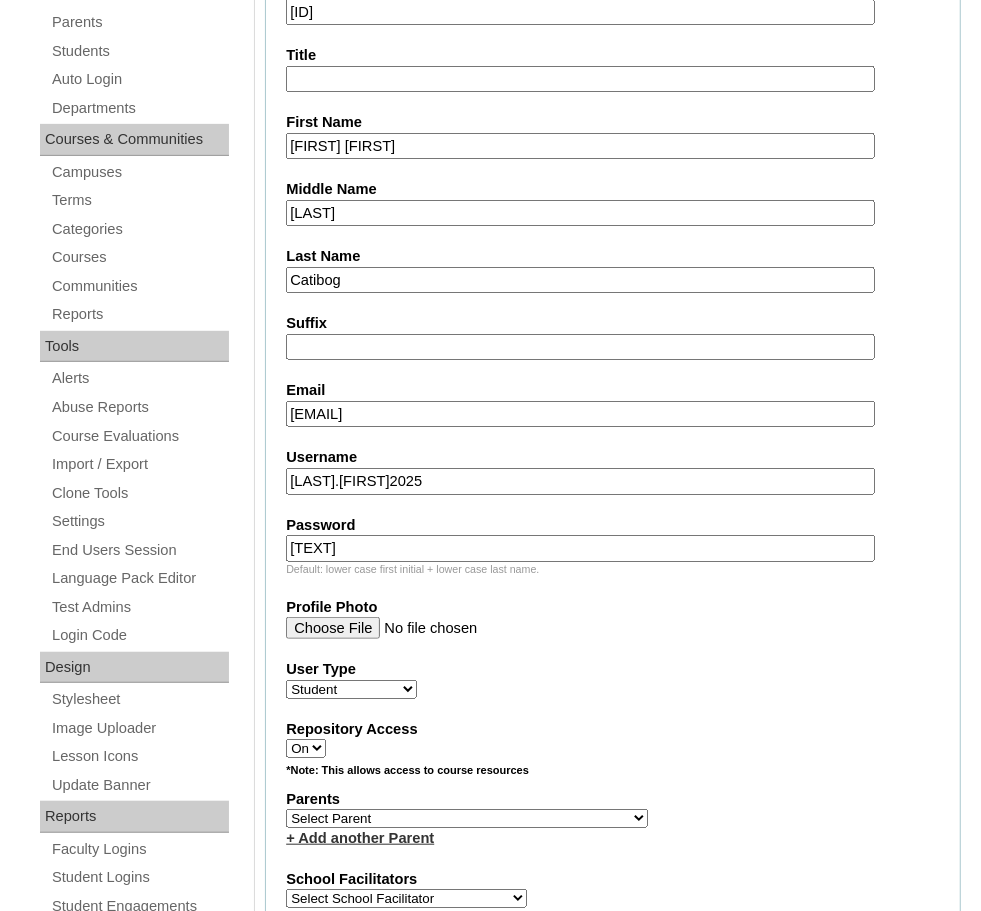 type on "AnTojSeg" 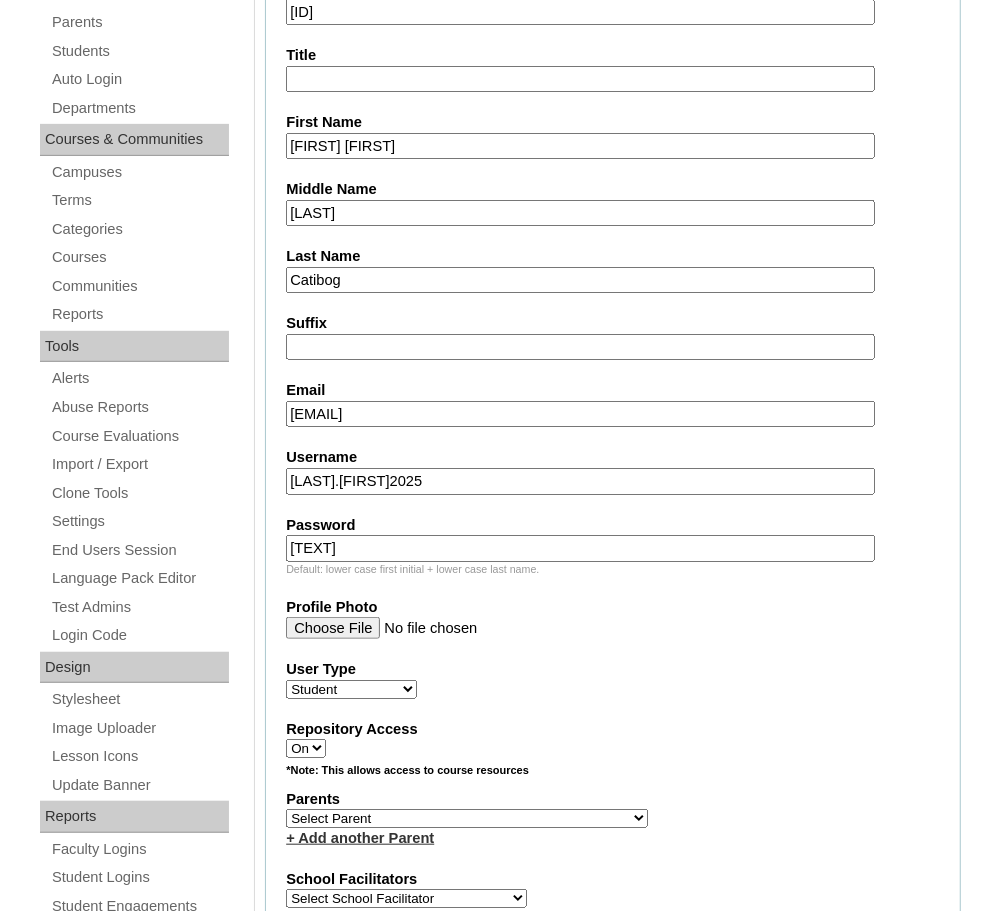 click on "Select Parent
,
,
,
,
,
,
,
,
,
,
,
,
,
,
,
,
,
,
,
,
,
,
,
,
,
,
,
,
,
,
,
,
,
,
,
,
,
,
,
, Earl
, Leona Mae
, Mark and Rem Facilitators Account
Abastillas, Ruby Anne
Adelantar, Christine
AGUILAR, PAULA BIANCA DE GUIA
AGUTO ABAD, MARIA KIMBERLY
Allego, (OLD) Jacqueline V.
Apostol (2025), Ma. Angelique
Arabia, Joy Pauline
Arca, Marinela
ARINGAY, Rona
AUSTRIA	, GENIE (2023)
Bahtiyorovic Mahkamov, Umid
Bajarias 2025, Ma. Luz
Balay , Jennie Rose
Balingit, 2025, Jennith
BALISBIS (2025), CHAREEN
Balubayan , Bleszl Grace
Banez, Mary Karmilita
Bayudan., Charo
Benitez, Maria Christina
Boosten, April Aro
Braga, Pilita Castro
Braga (new), Pilita
Briones, Keziah
Buncio, Sophia Ellen
Caalim, Kathleen Grace
Calangian (2025), Dexter
Cani (2025), Michelle Anne
Canlas, Maria Criselda
Carino (OLD), Catherina" at bounding box center [467, 818] 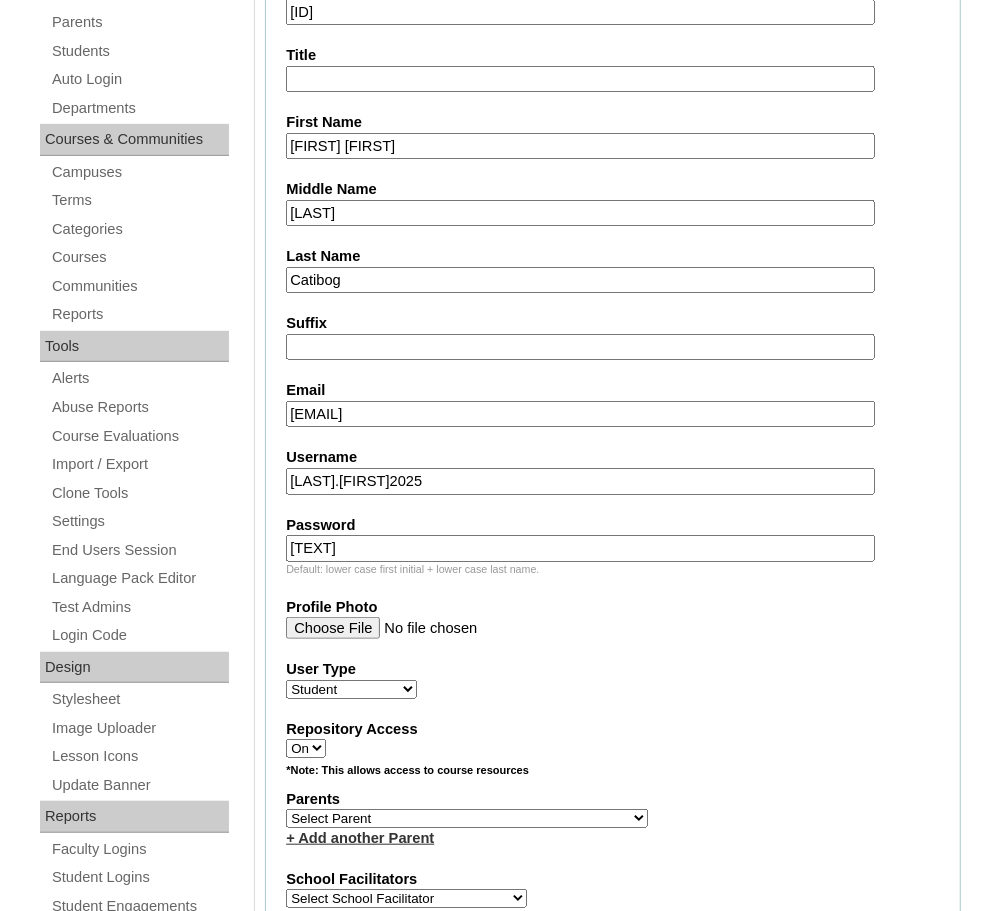 select on "42894" 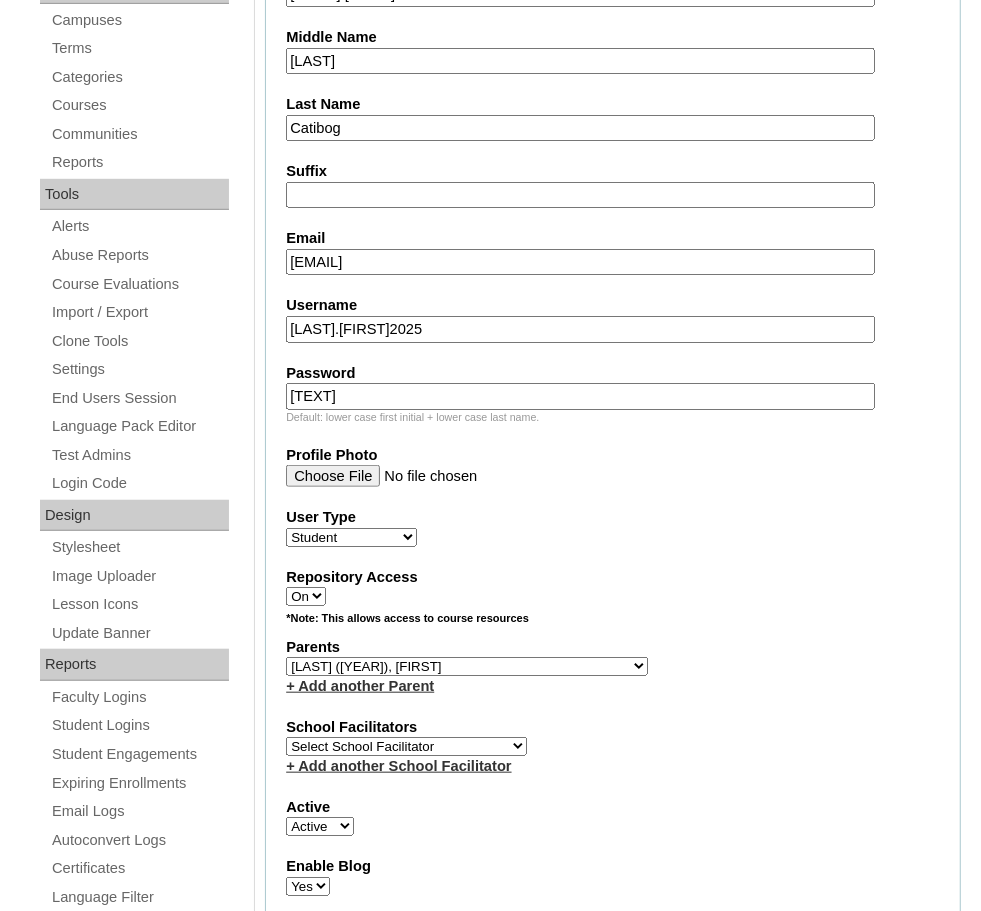scroll, scrollTop: 578, scrollLeft: 0, axis: vertical 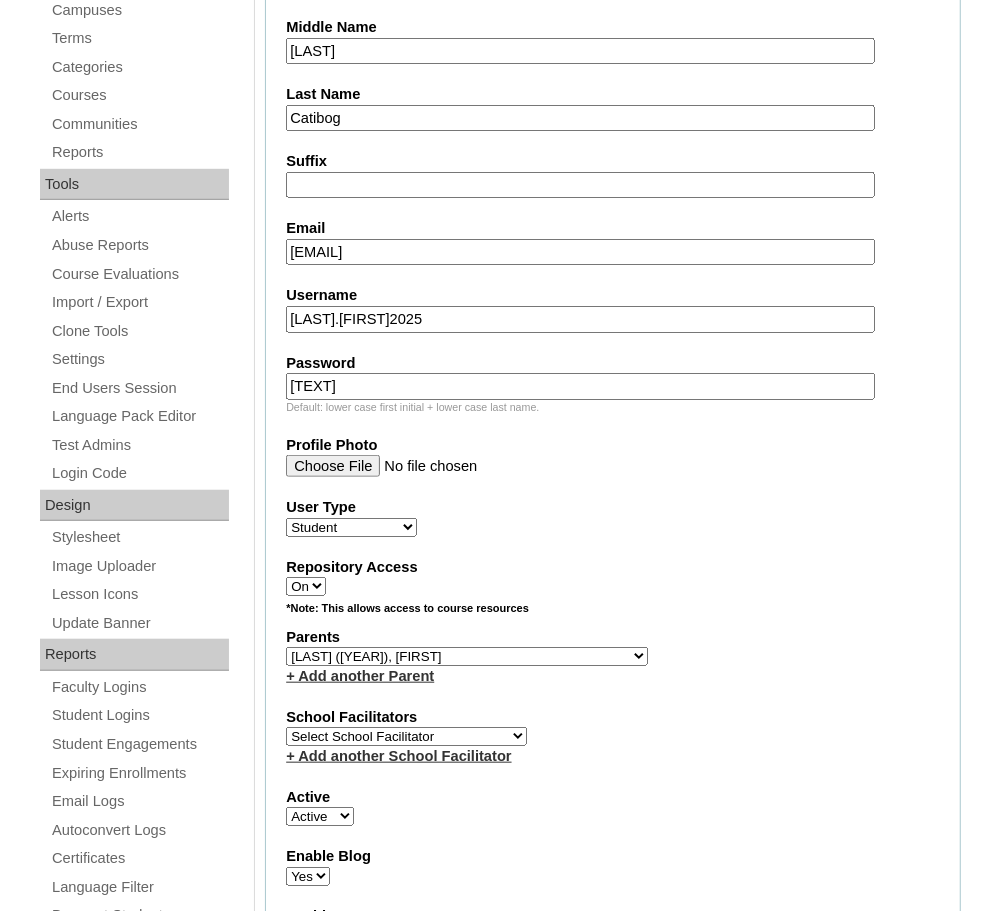 click on "Select School Facilitator
Norman Añain
Ruffa Abadijas
Mary Abella
Gloryfe Abion
Ariel Micah Albuero
Ariel Albuero OLD
KC Arciaga
Denise Ayado
Ruth Maye Bacani
May Bautista
Zaida Belbar
Daniella Benitez
Marielle Bermas
Jamie Ann Bleza
Mark Christian Braganza
Anj Brequillo
Melody Broqueza
Ruth Catherine Caña
Kit Cachuela
Jethro Francis Cagas
Camille Canlas
Mescel Capoquian
Mitchelle Carlos
Rose Castillo
Paula Mae Catalan
Jeremy Ann Catunao
Charlene Mae Chiong
Cla Chua
Cyrene Chua
Joshua Cobilla
Clarissa Joy Colimbino
Alvin Cruz
Ma. Katrina Helena Dabu
Krizle Fidelis De Vera
Henrick Jess Del Mundo
Precious Haziel Del Rosario
Reyna Lou Dela Pasion
Ritchel Densing
Alex Diaz
Alexandra Diaz
Alexandra Diaz
Patricia Diomampo-Co
Therese Margaurite Domingo
dontuse dontuse
Charrise Encina
VCIS TEACHER ENGLISH 5678
Chiaralyn Escamillas
Princess  Farrales
Kaye Felipe
Lery Garcia
Carmina Generalao
Racel Gonzales" at bounding box center (406, 736) 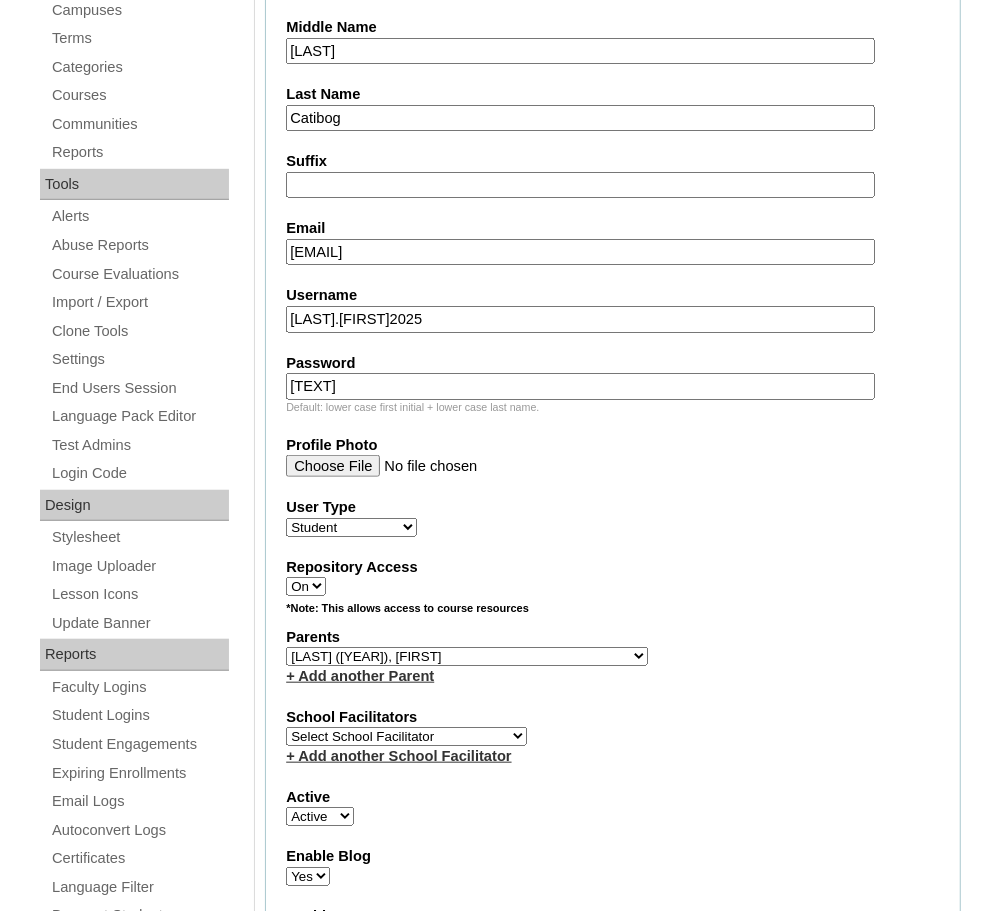 select on "36583" 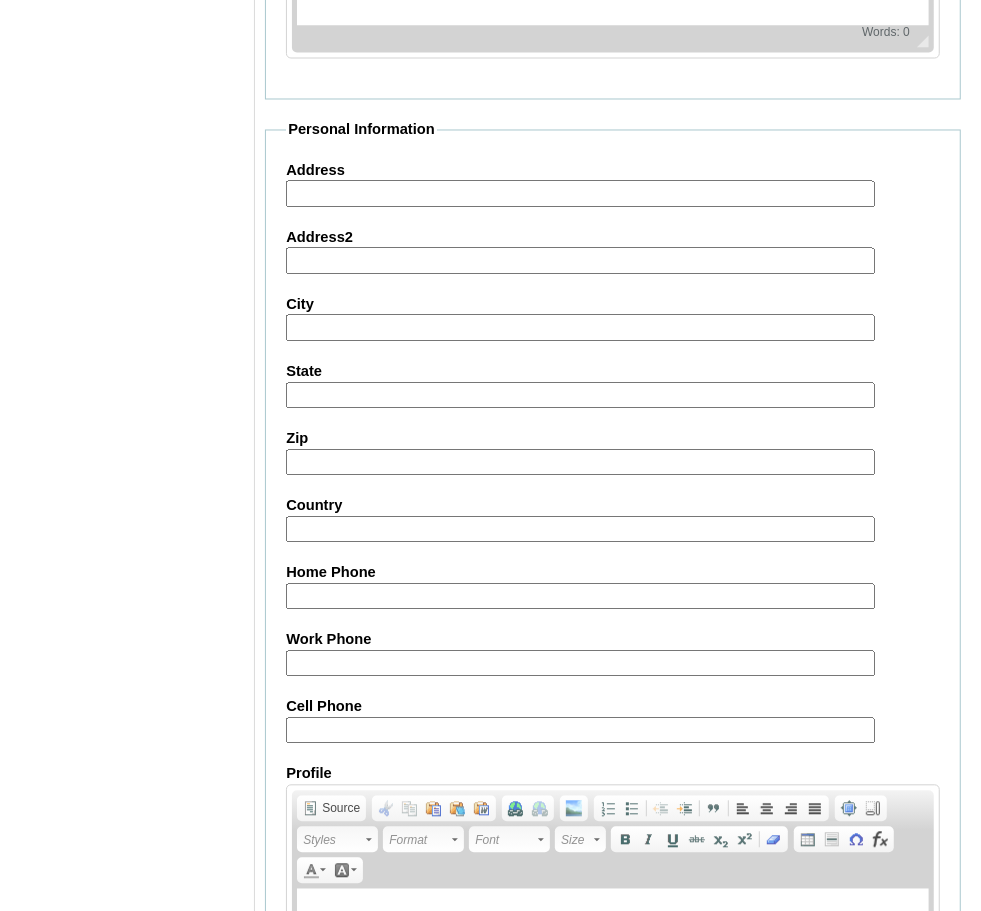 scroll, scrollTop: 1902, scrollLeft: 0, axis: vertical 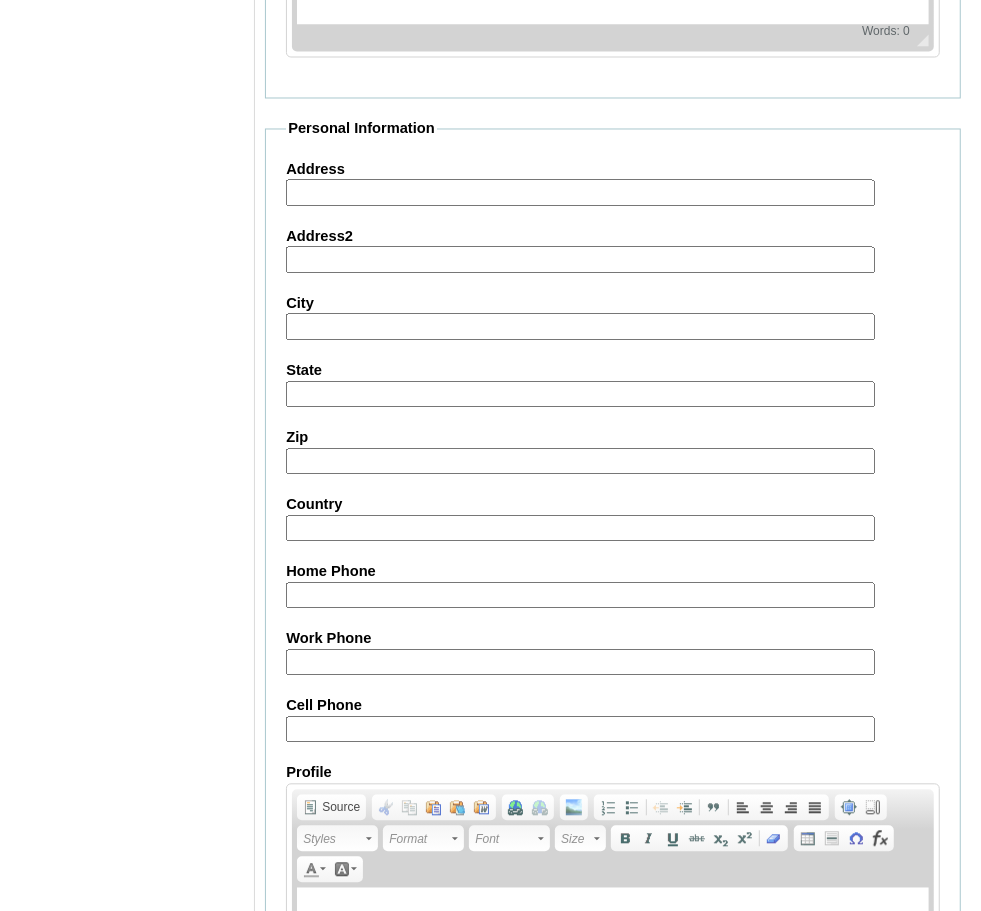 click on "Cell Phone" at bounding box center [580, 730] 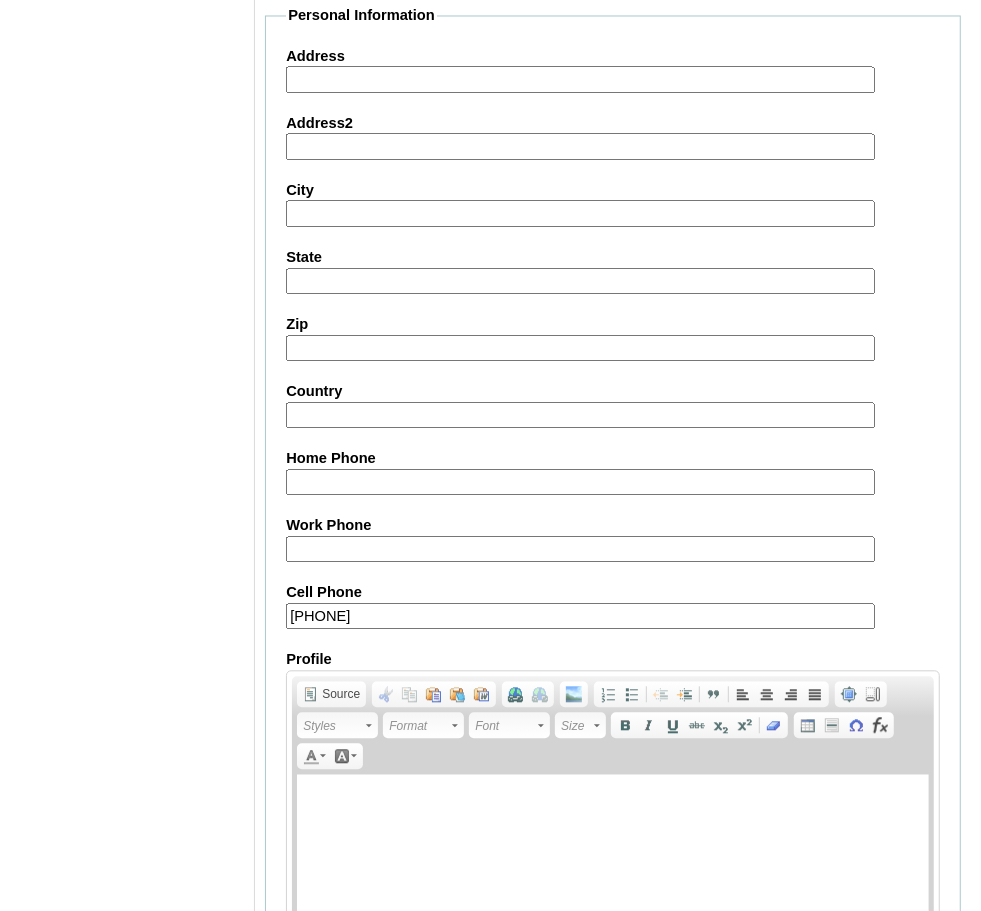 scroll, scrollTop: 2197, scrollLeft: 0, axis: vertical 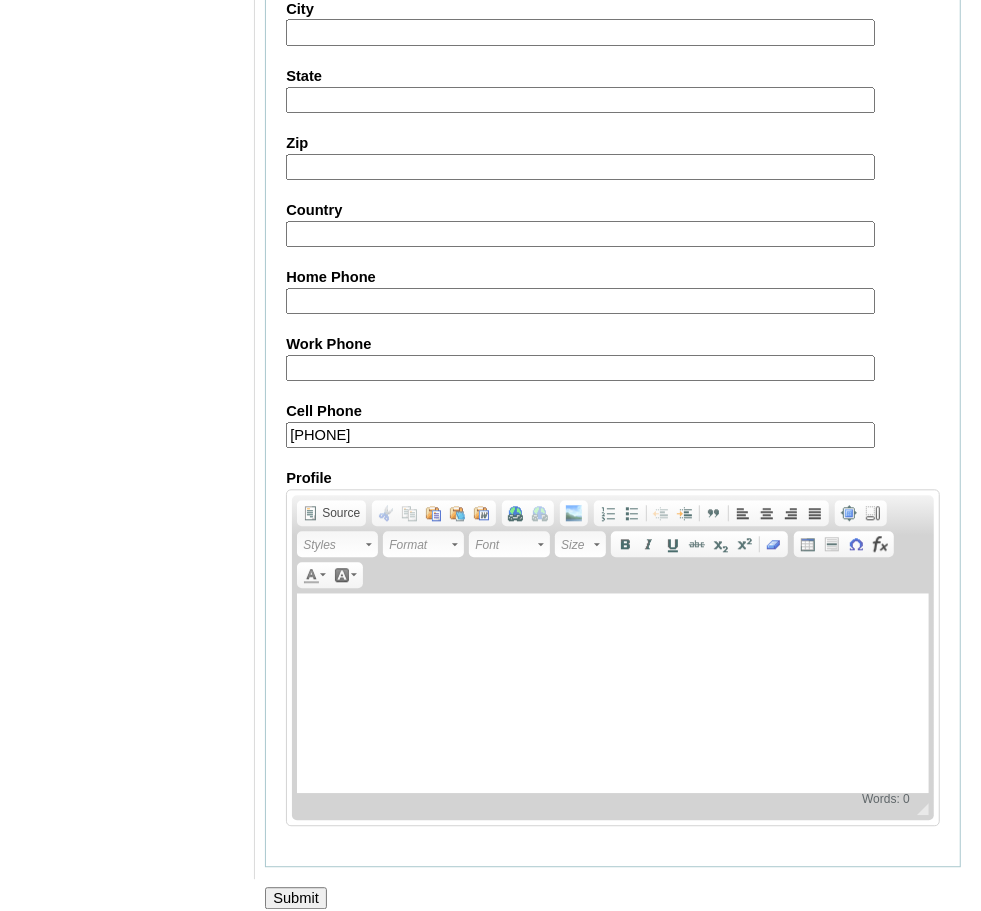 type on "63-09175620745" 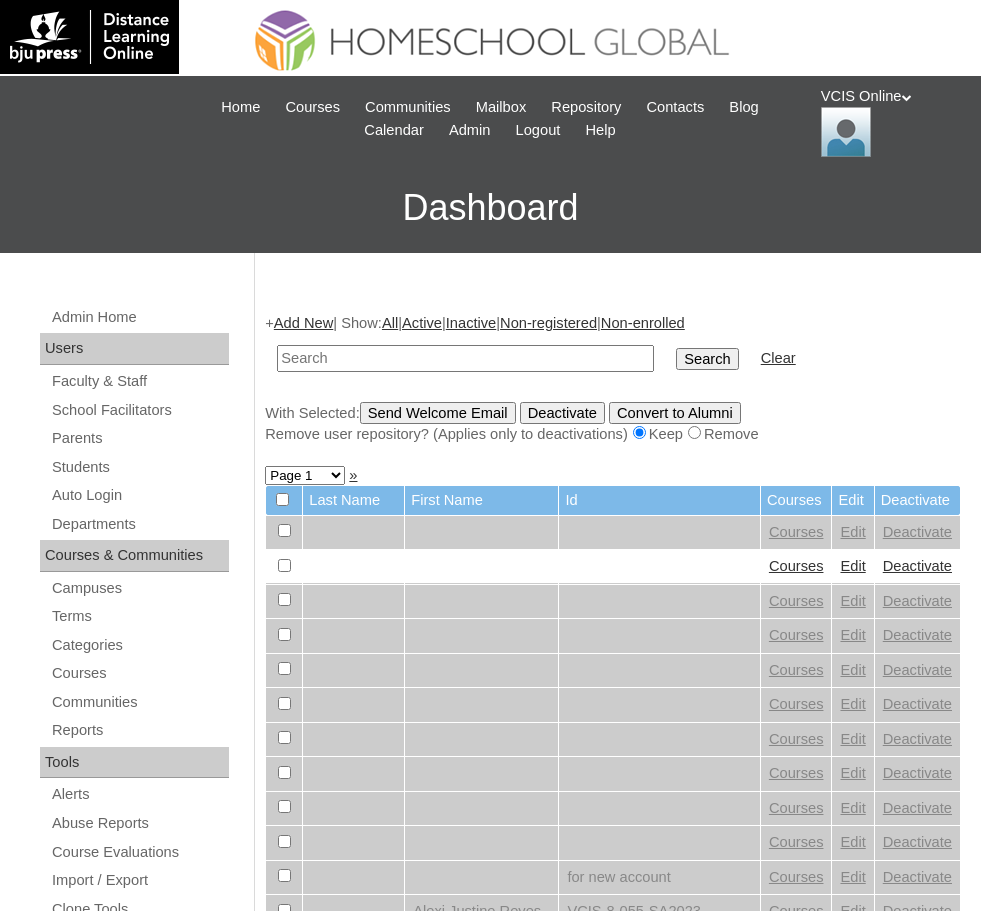 scroll, scrollTop: 0, scrollLeft: 0, axis: both 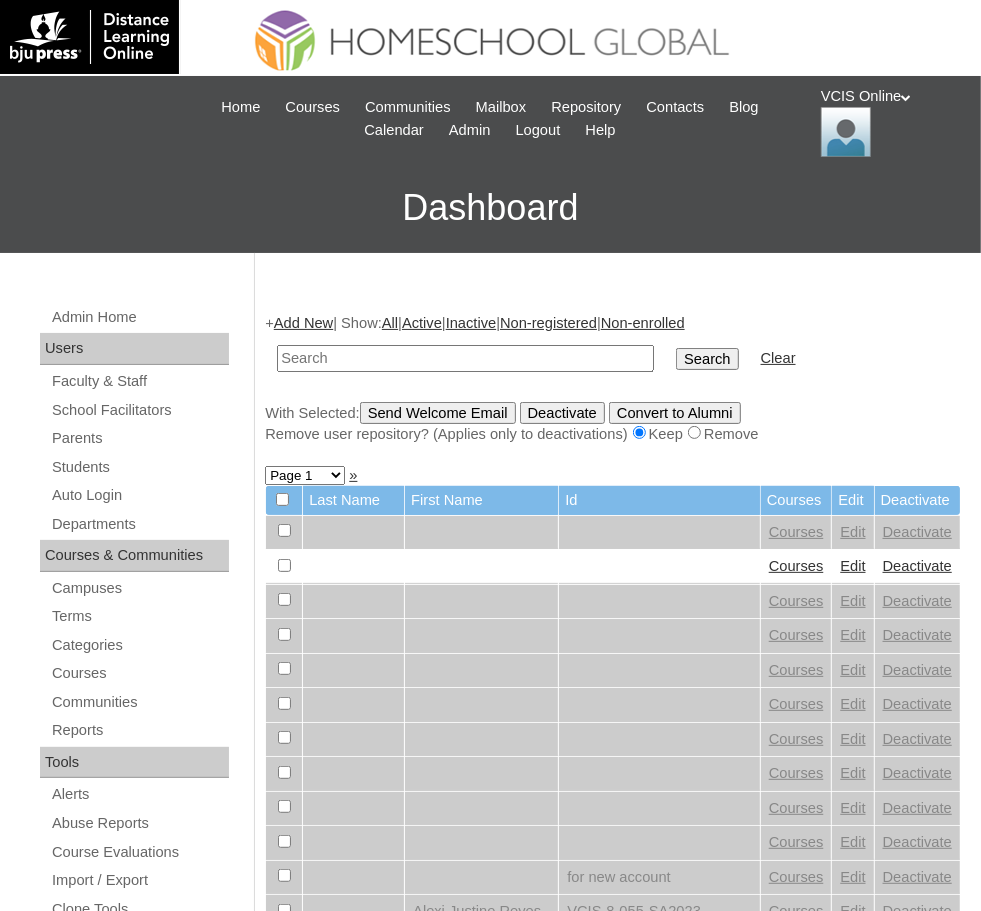 click at bounding box center [465, 358] 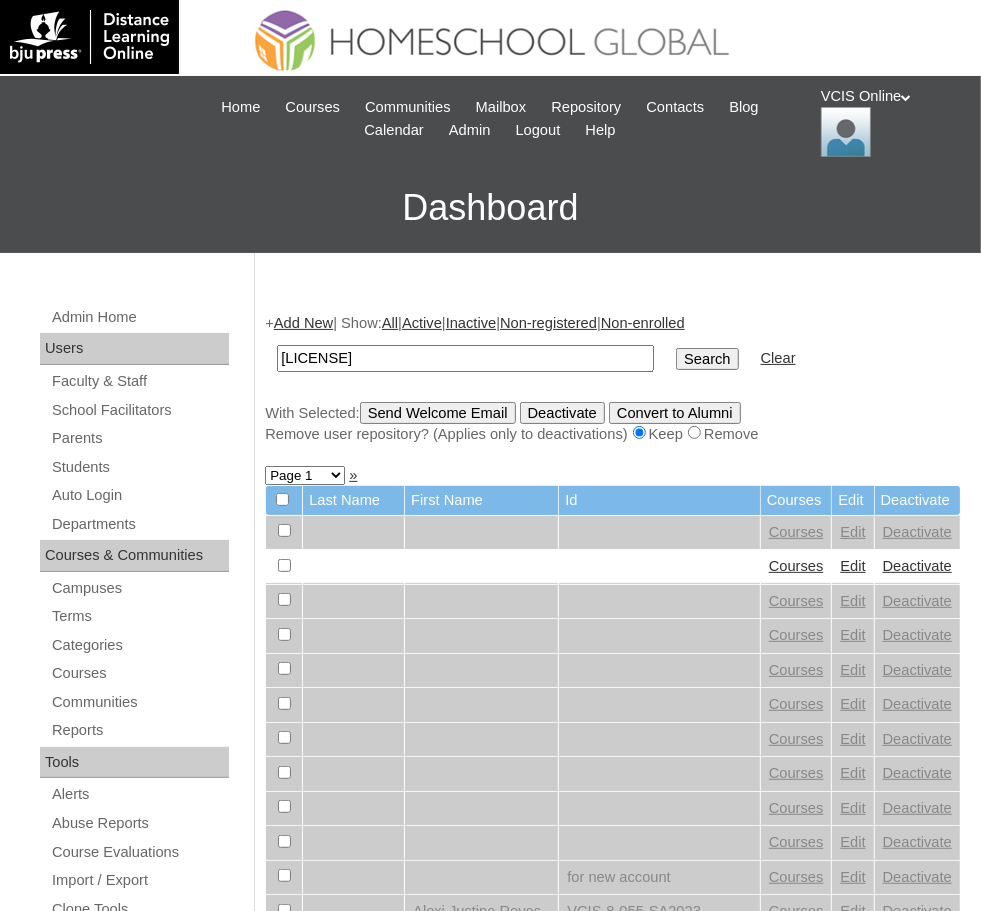 type on "[DOCUMENT_ID]" 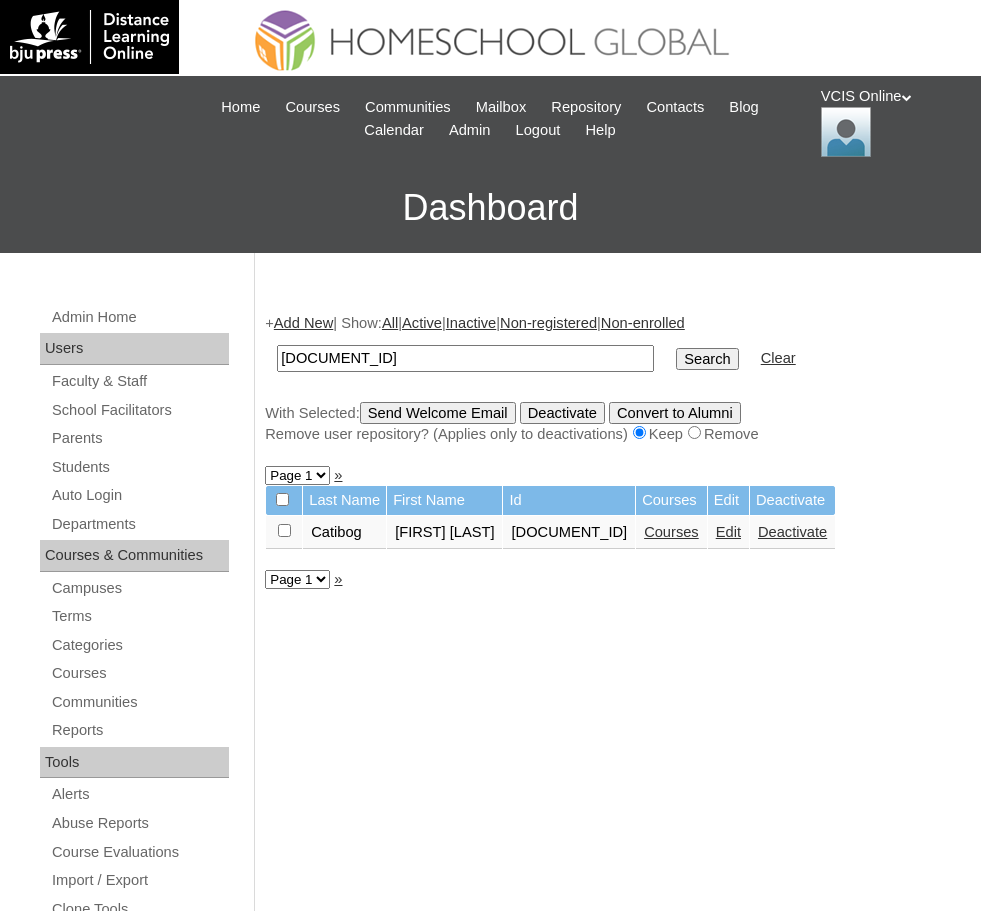 scroll, scrollTop: 0, scrollLeft: 0, axis: both 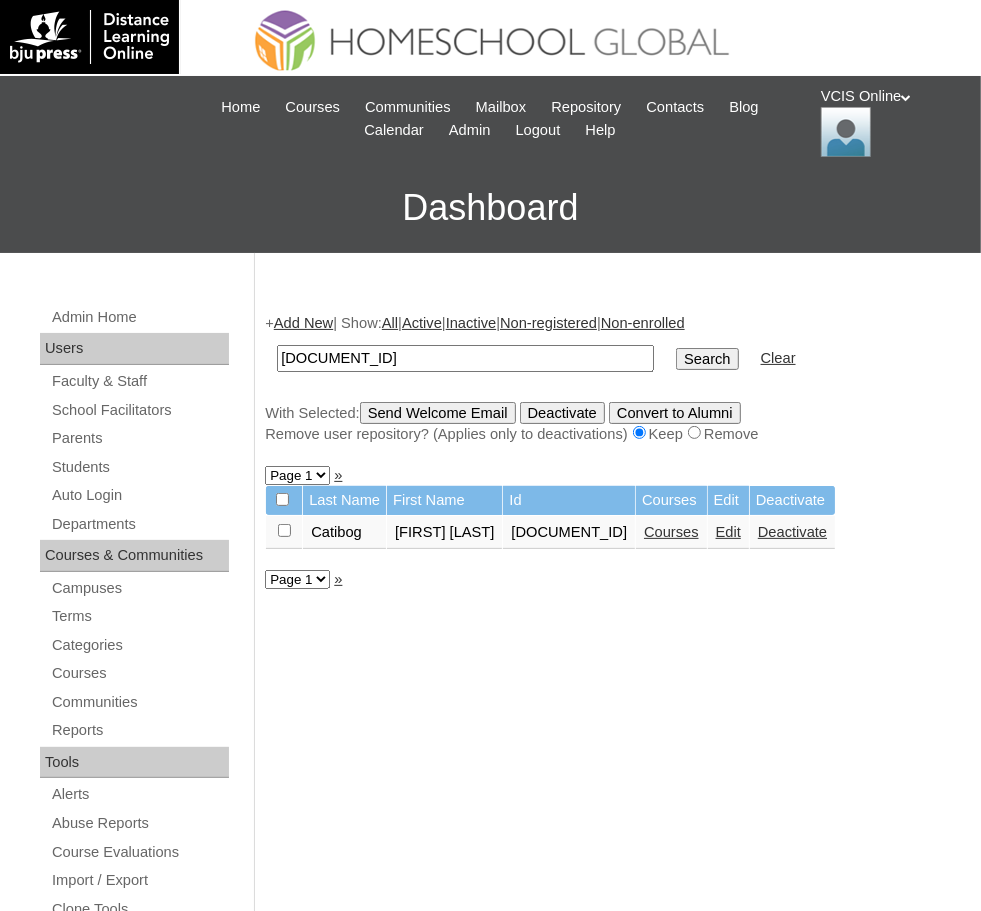 click on "Courses" at bounding box center (671, 532) 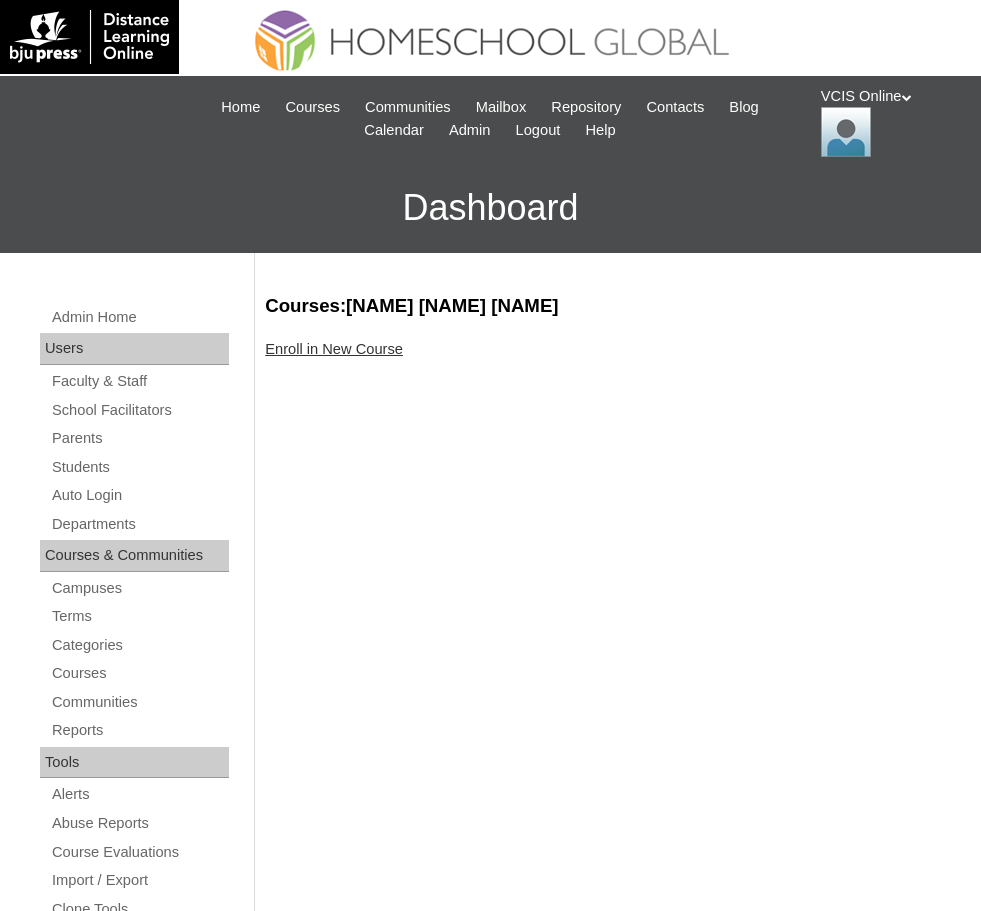 scroll, scrollTop: 0, scrollLeft: 0, axis: both 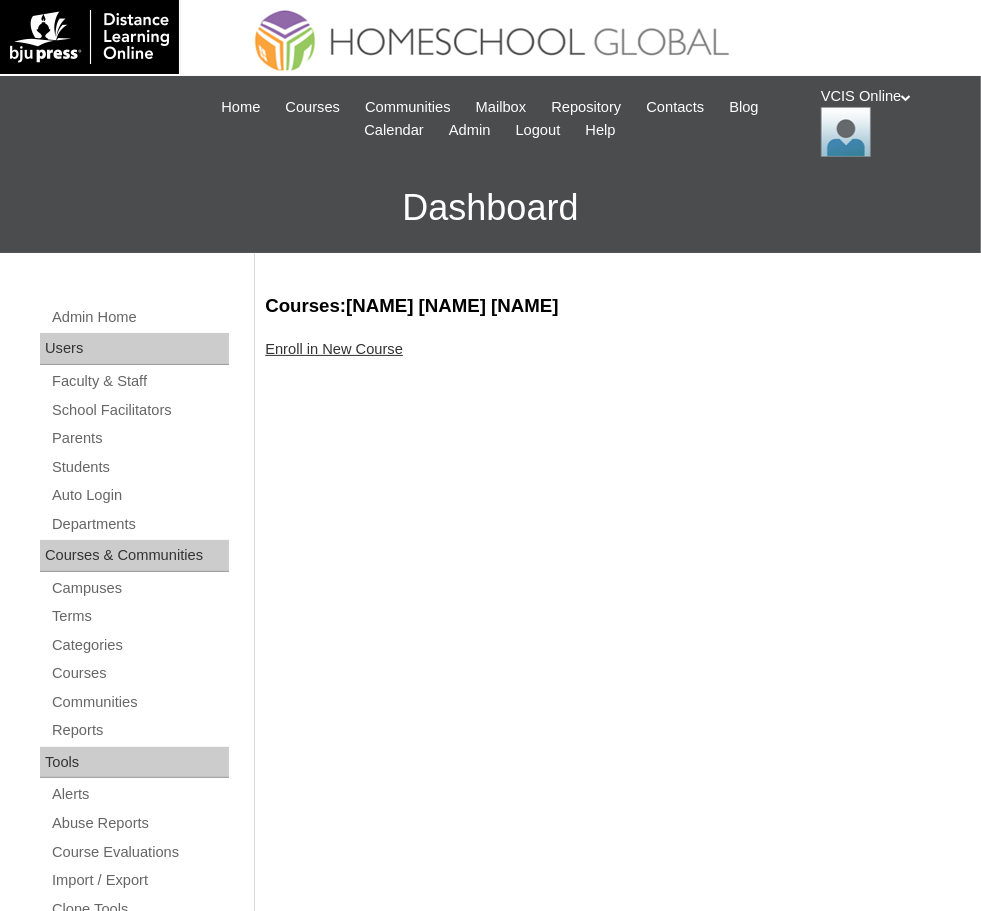 click on "Enroll in New Course" at bounding box center [334, 349] 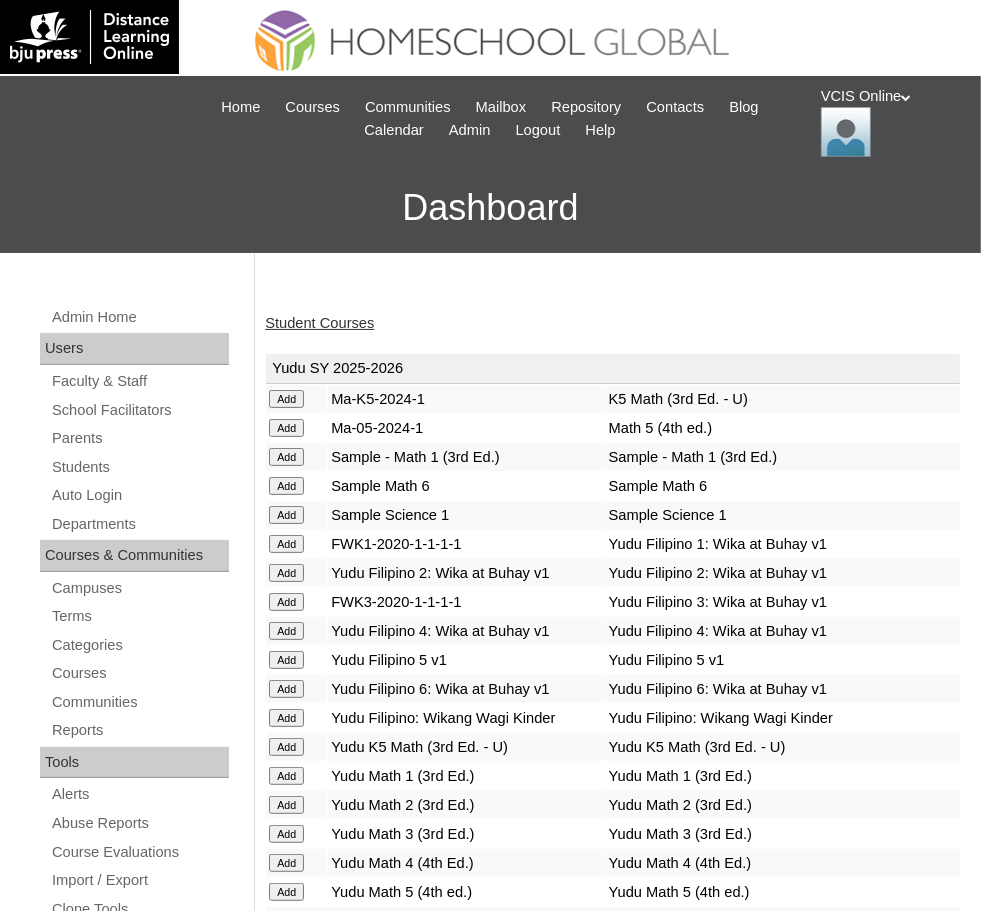 scroll, scrollTop: 4386, scrollLeft: 0, axis: vertical 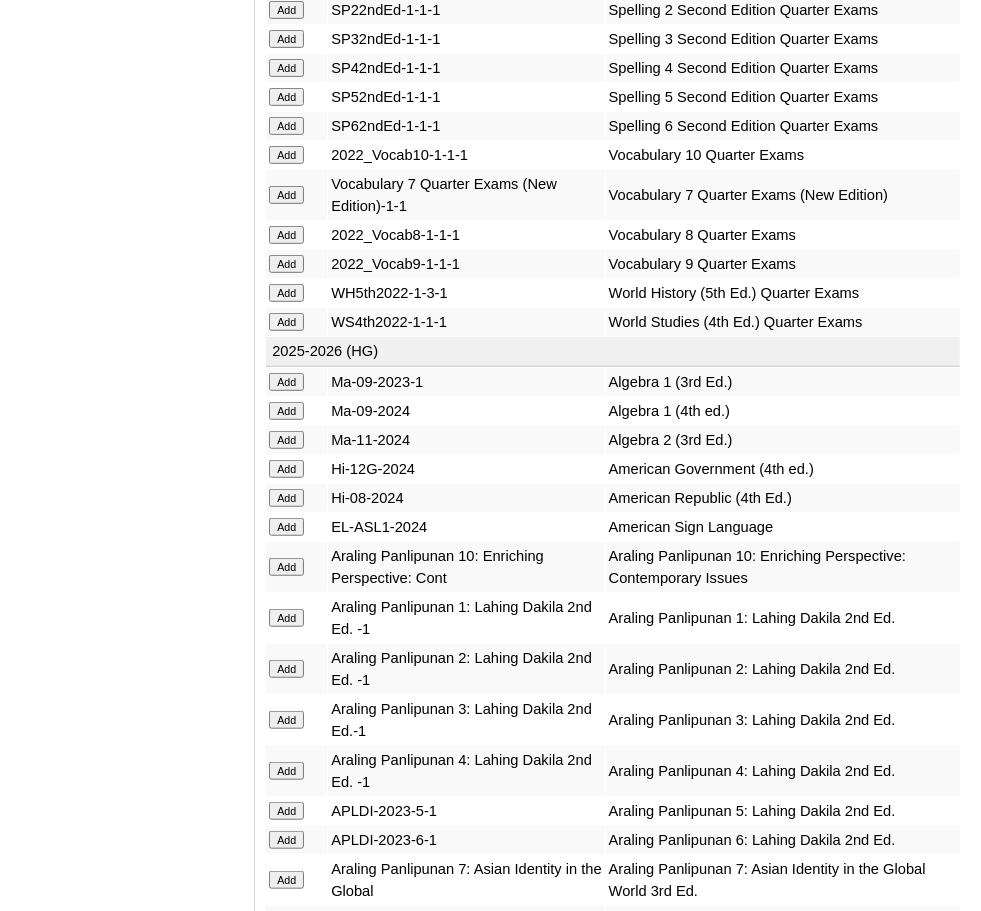 click on "Add" at bounding box center (286, -3987) 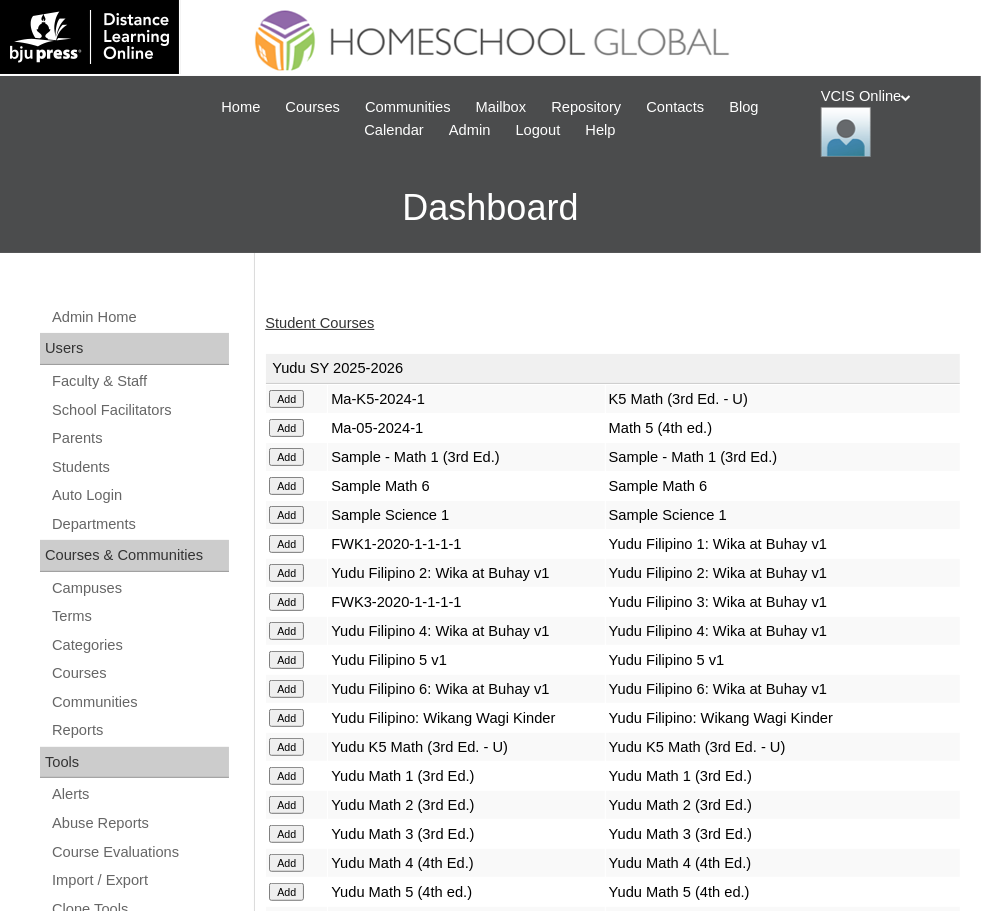 scroll, scrollTop: 6217, scrollLeft: 0, axis: vertical 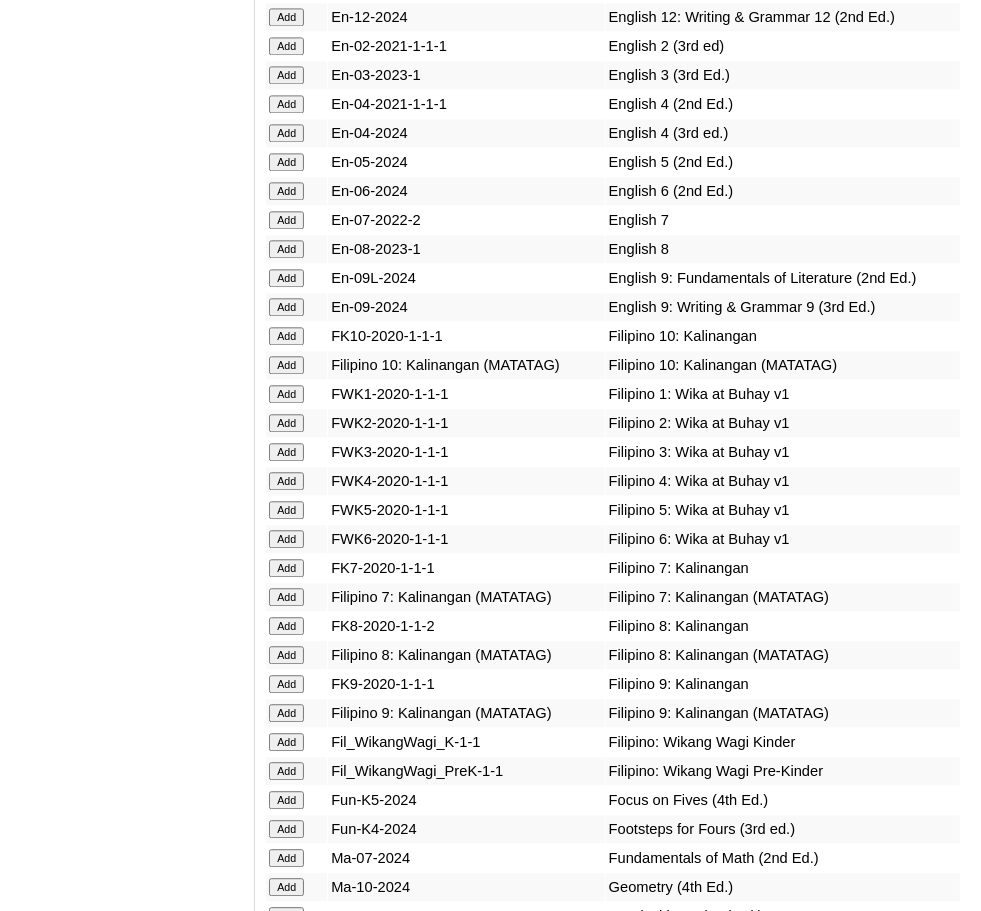 click on "Add" at bounding box center [286, -5818] 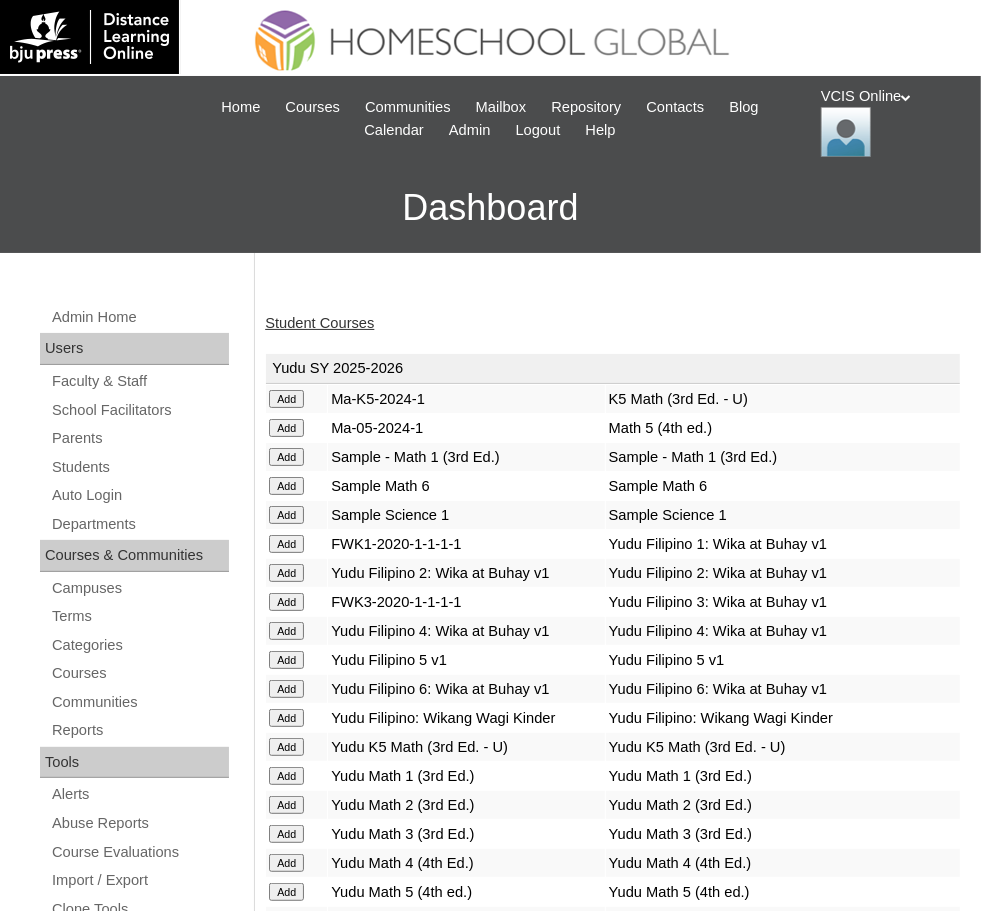 scroll, scrollTop: 5579, scrollLeft: 0, axis: vertical 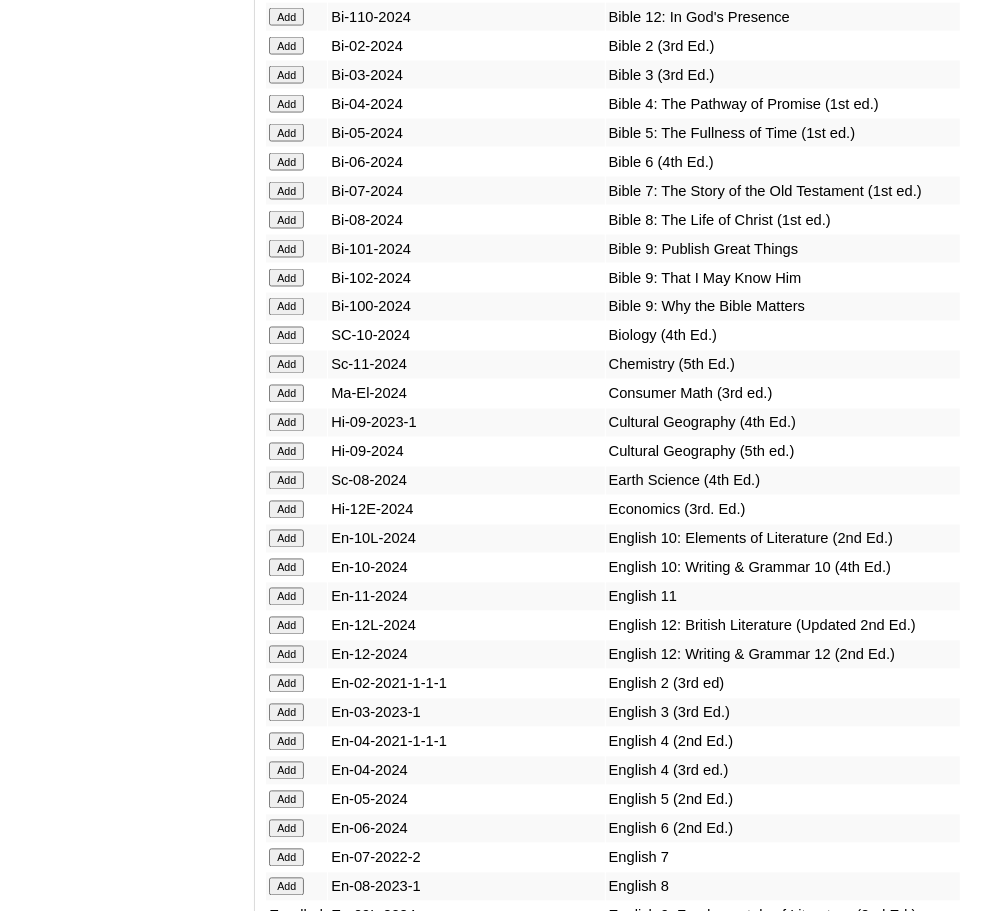 click on "Add" at bounding box center (286, -5180) 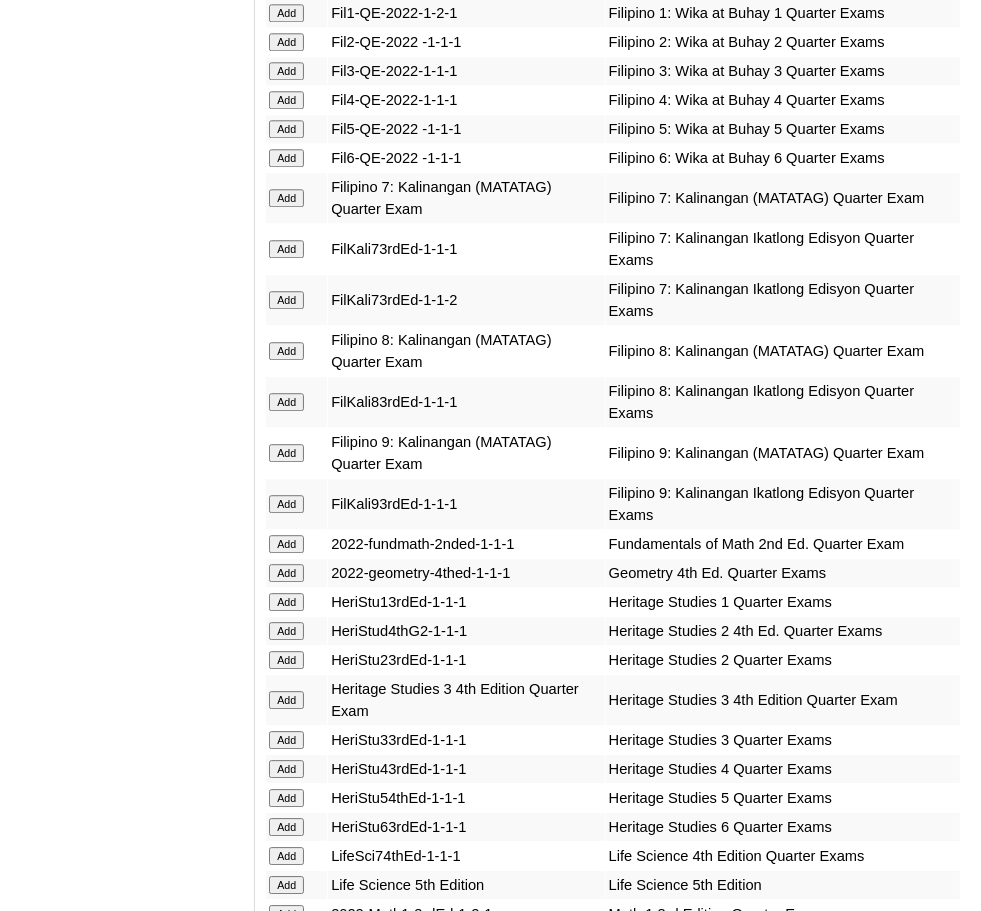 scroll, scrollTop: 6618, scrollLeft: 0, axis: vertical 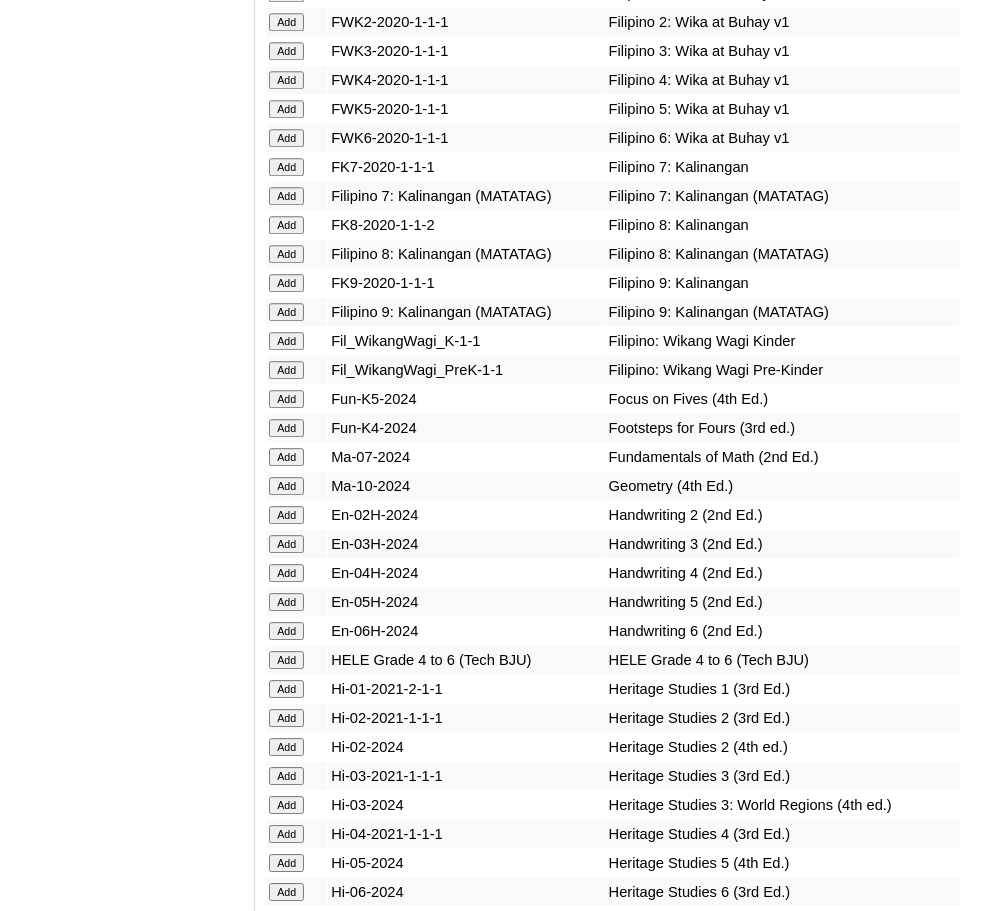 click on "Add" at bounding box center [286, -6219] 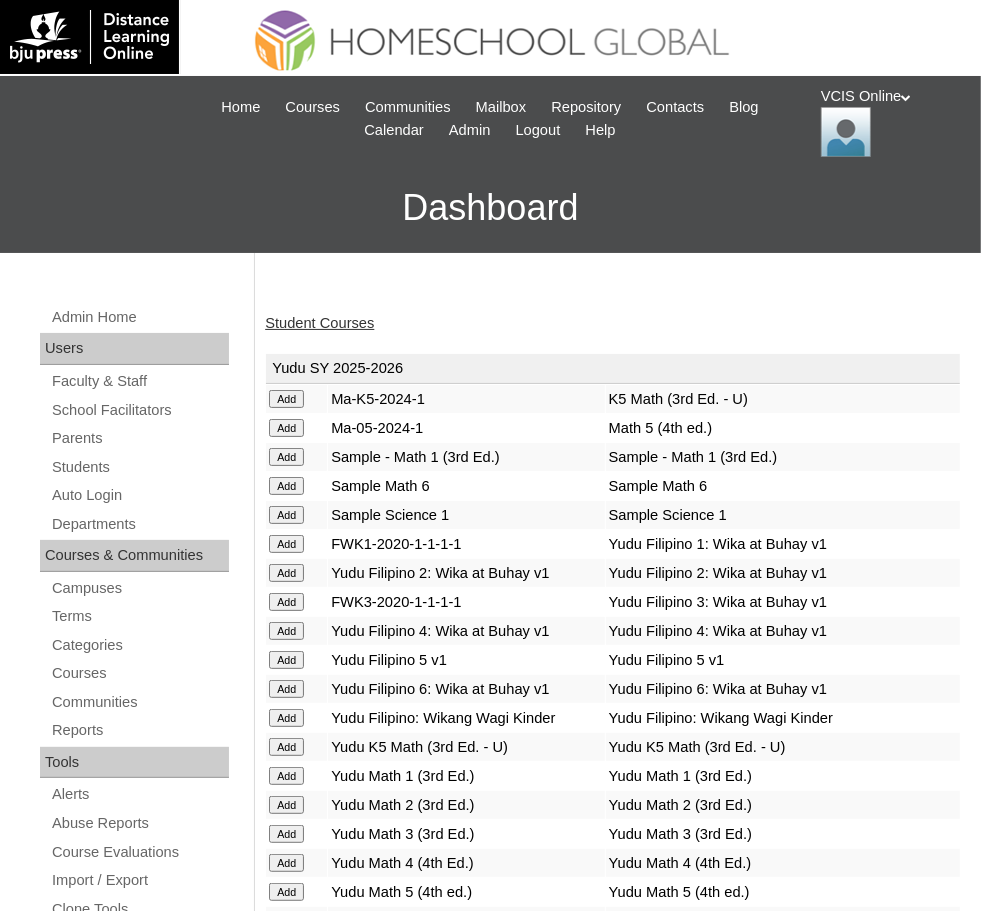 scroll, scrollTop: 5465, scrollLeft: 0, axis: vertical 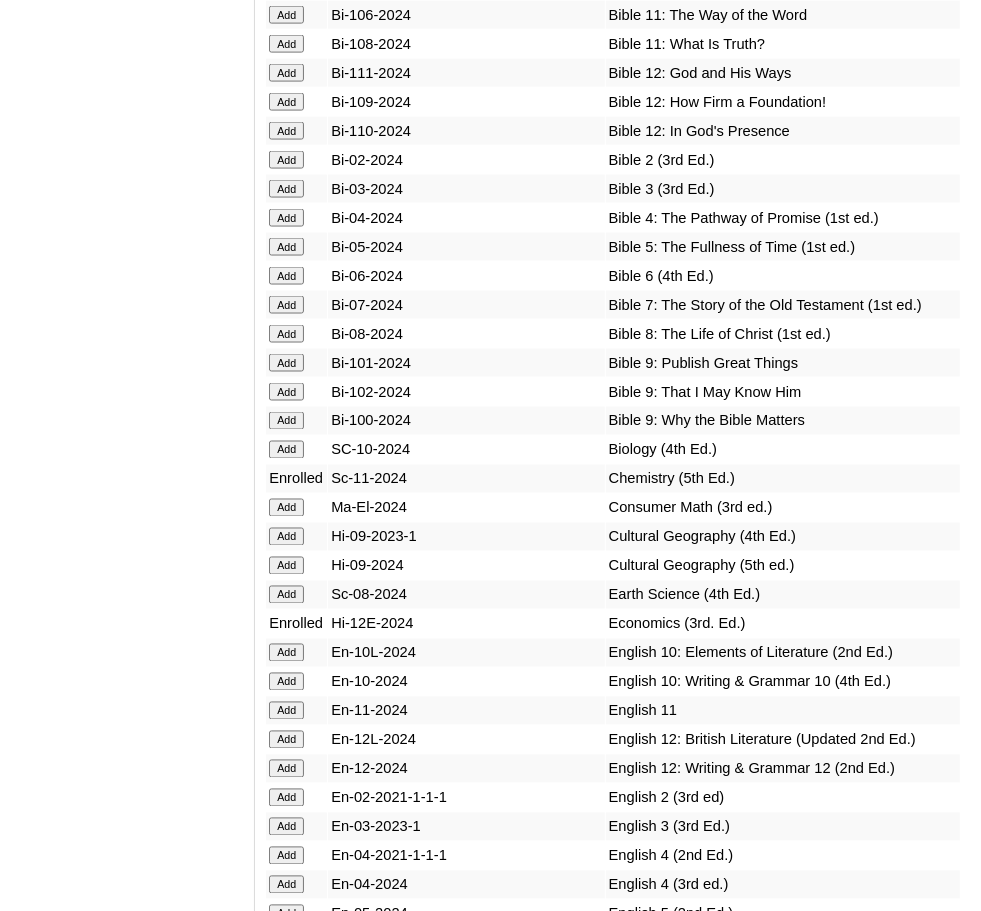 click on "Add" at bounding box center [286, -5066] 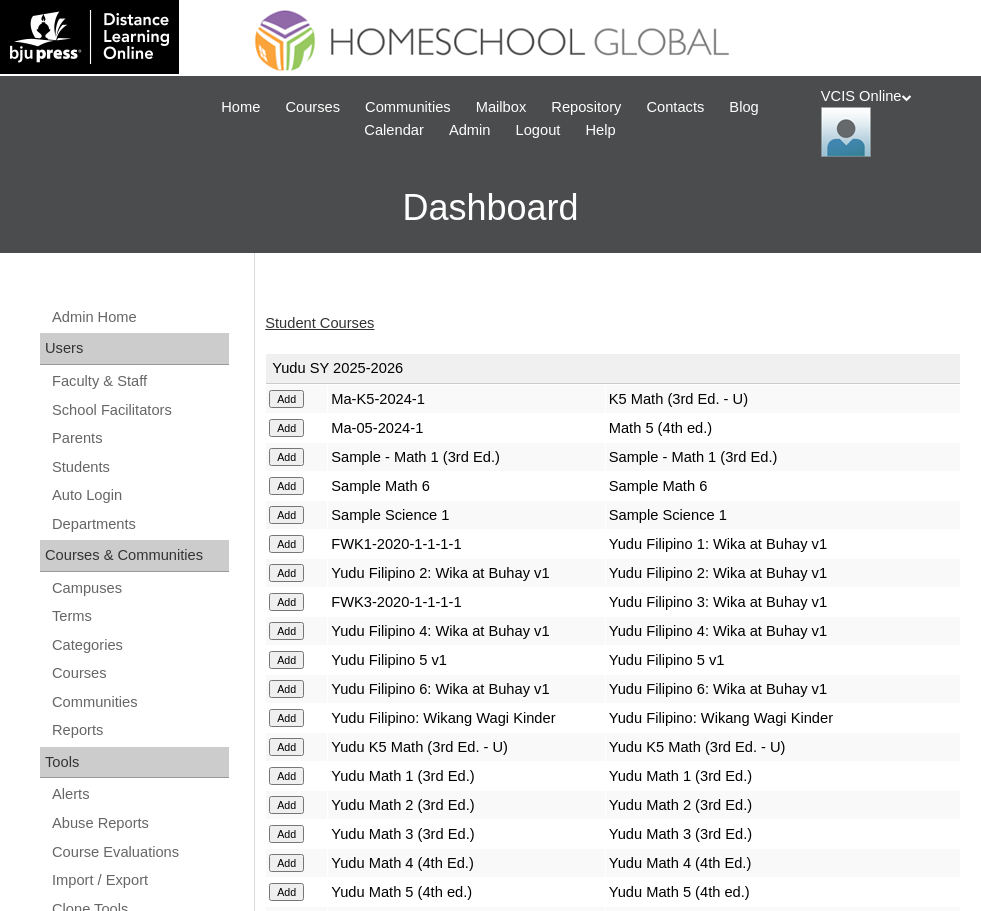 scroll, scrollTop: 0, scrollLeft: 0, axis: both 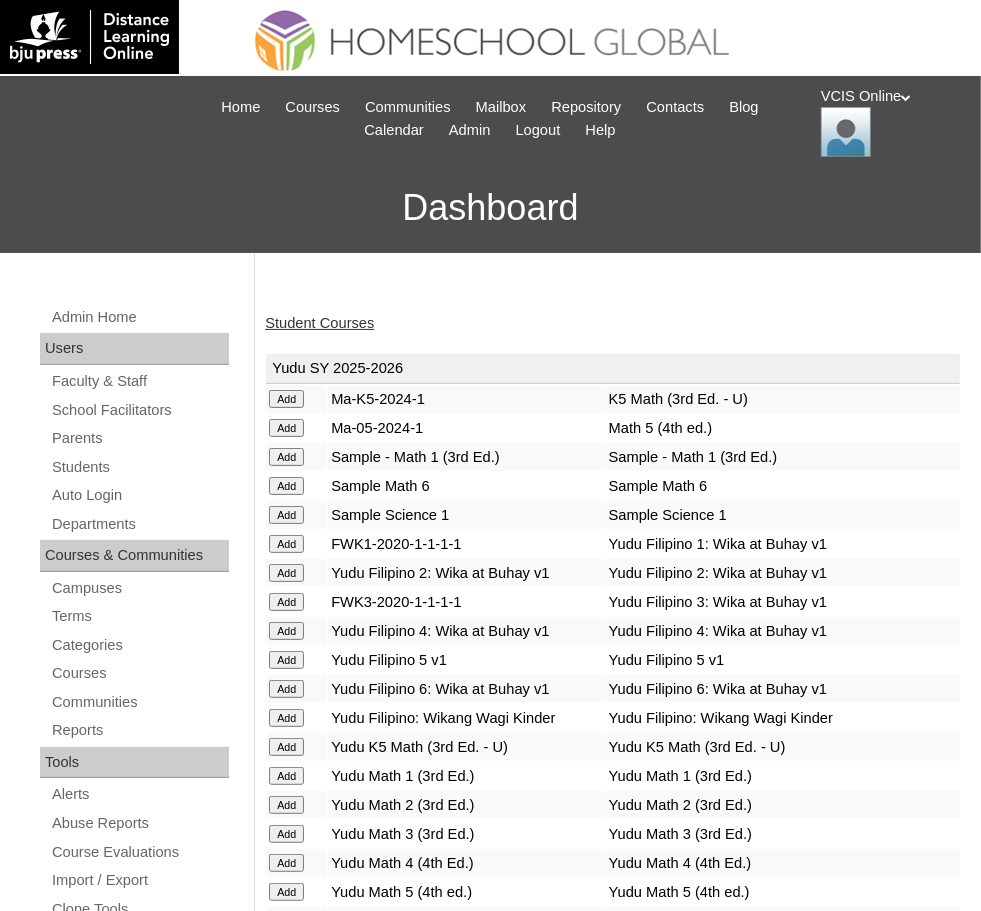 click on "Student Courses" at bounding box center [319, 323] 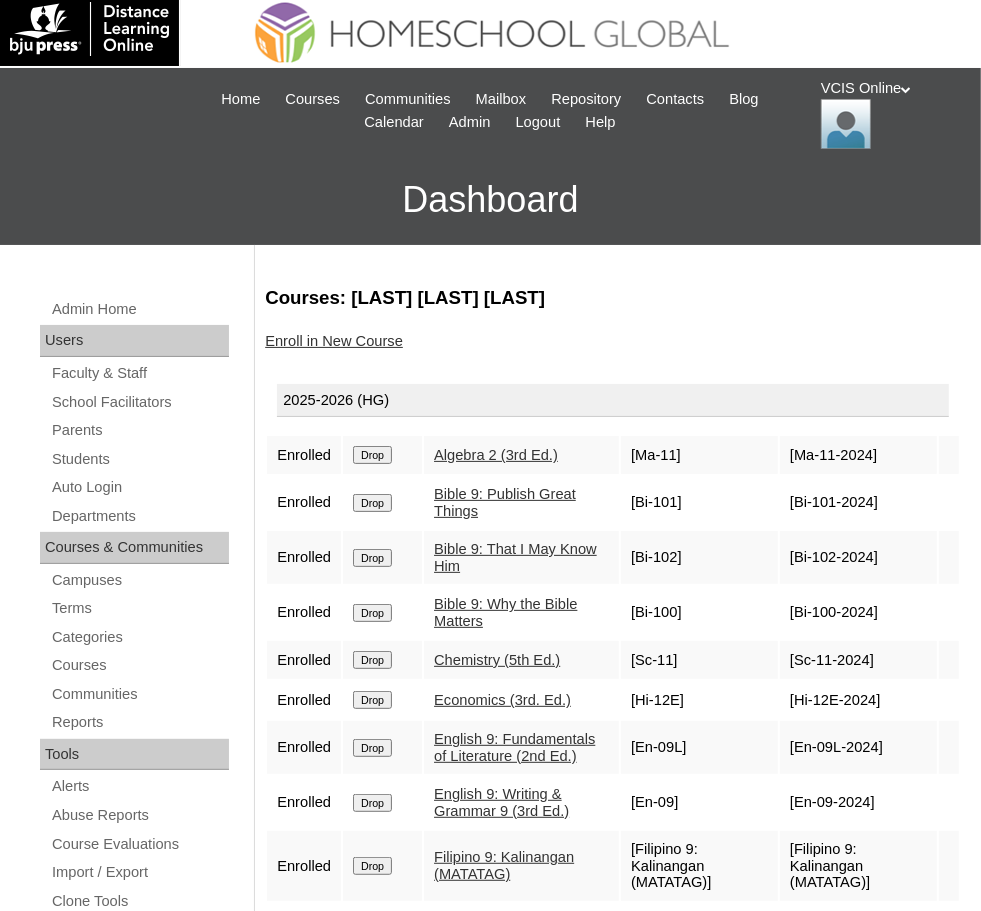 scroll, scrollTop: 0, scrollLeft: 0, axis: both 